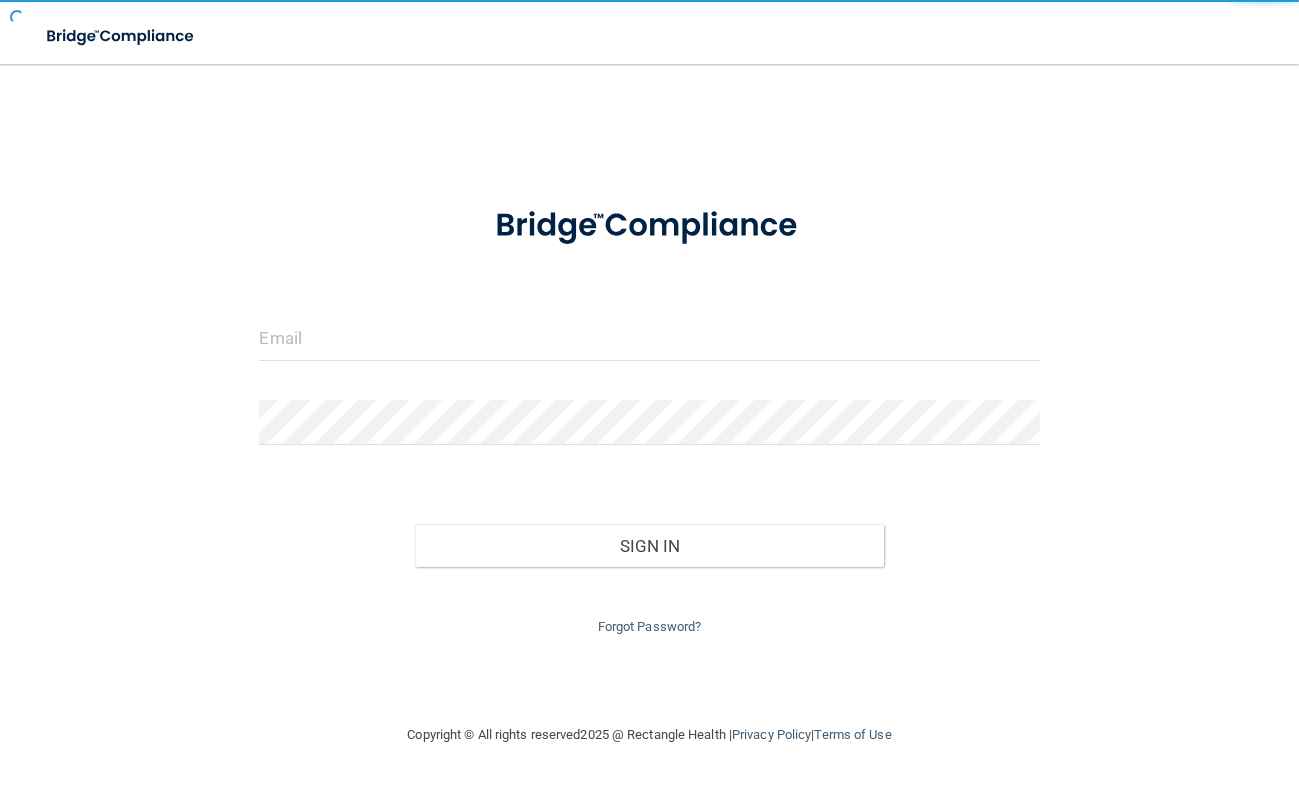 scroll, scrollTop: 0, scrollLeft: 0, axis: both 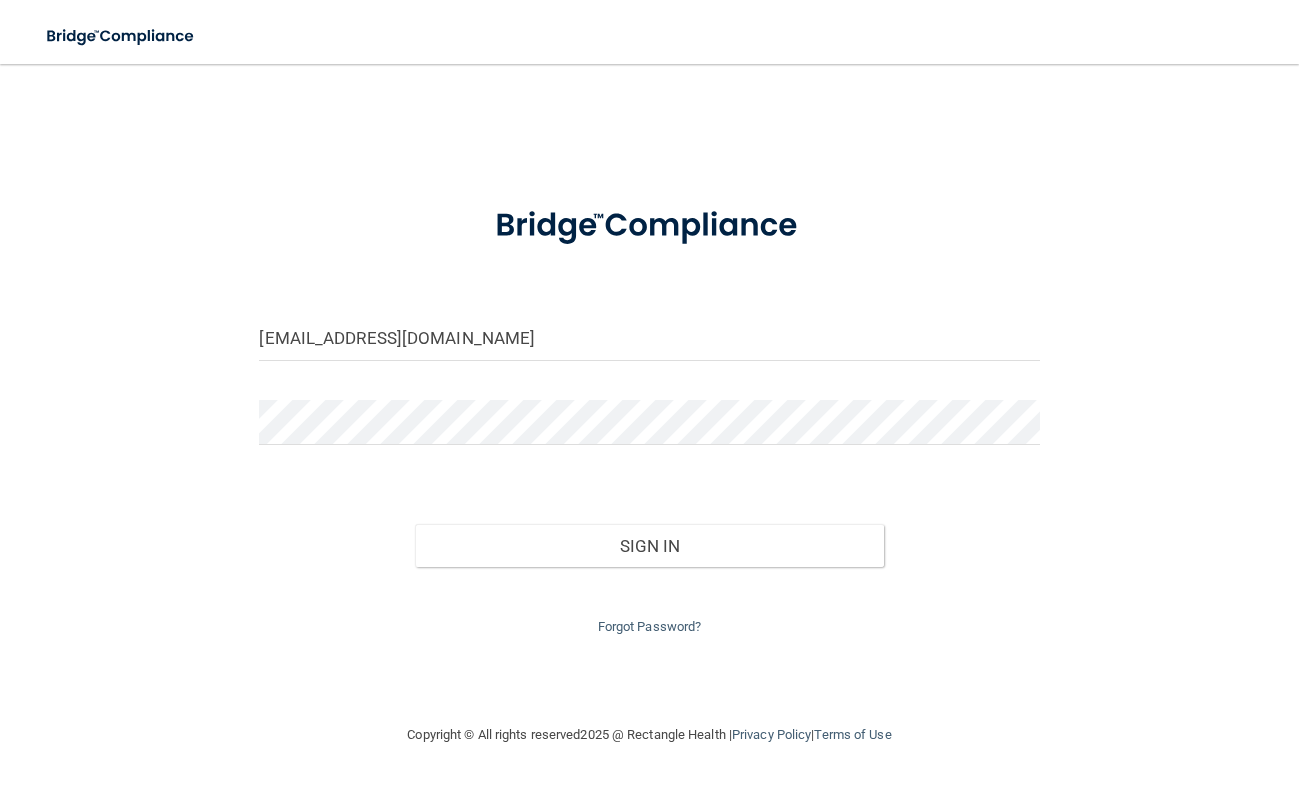 click at bounding box center (649, 430) 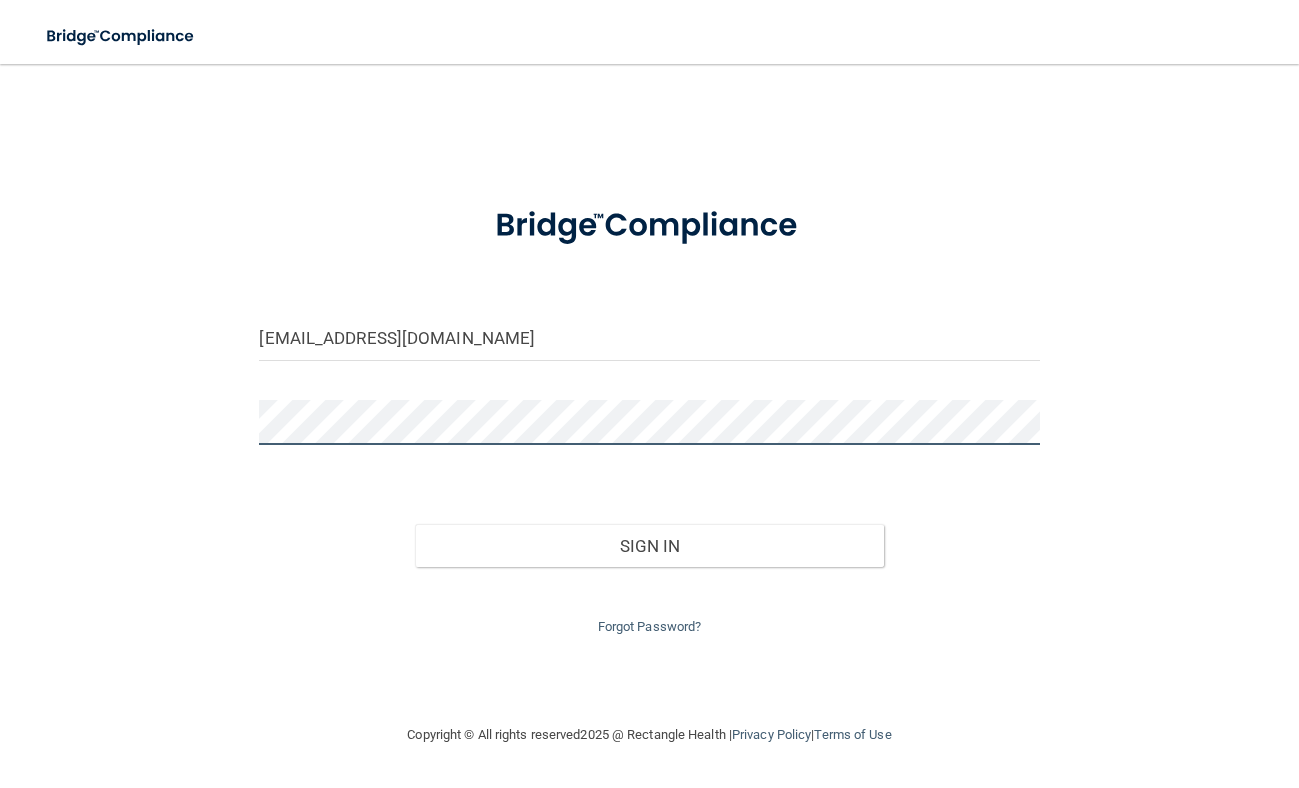 click on "tkyle@vsmmgt.com                                    Invalid email/password.     You don't have permission to access that page.       Sign In            Forgot Password?" at bounding box center [649, 393] 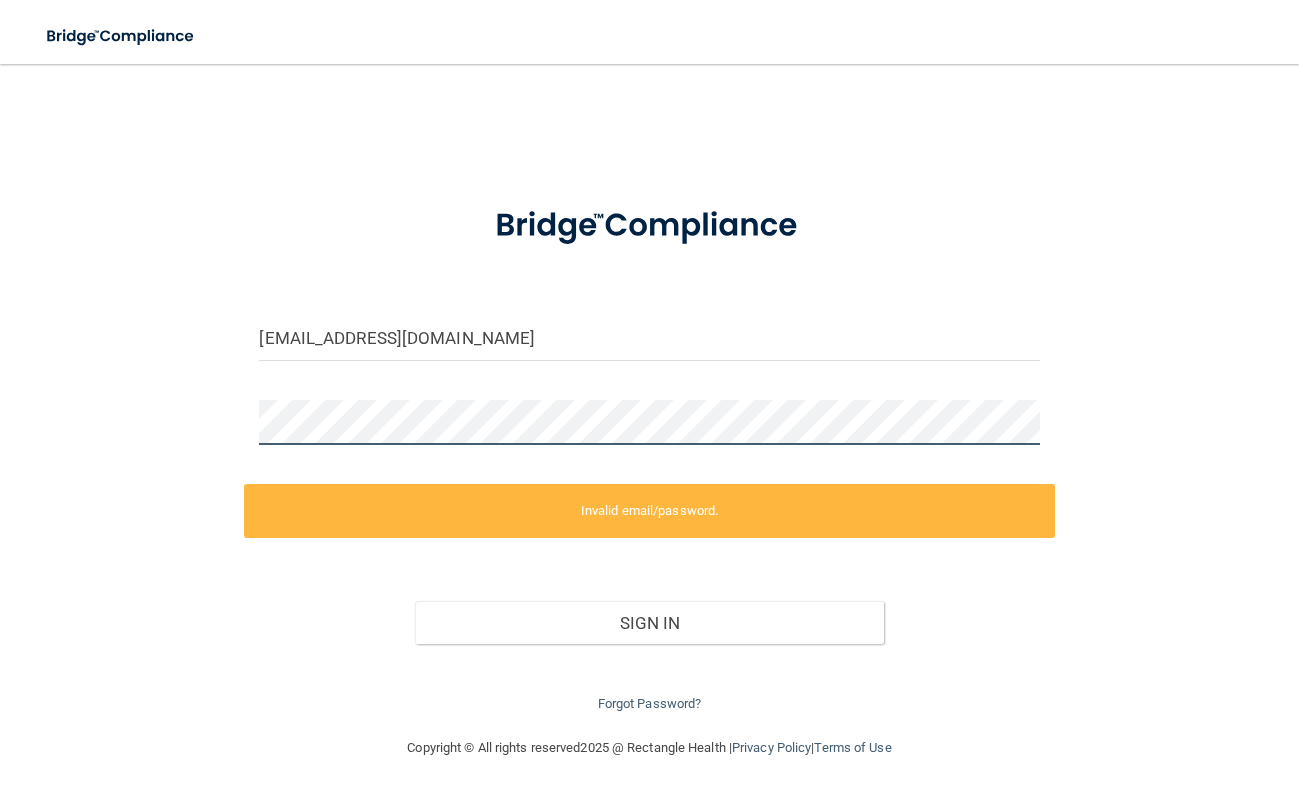 click on "tkyle@vsmmgt.com                                    Invalid email/password.     You don't have permission to access that page.       Sign In            Forgot Password?" at bounding box center [649, 400] 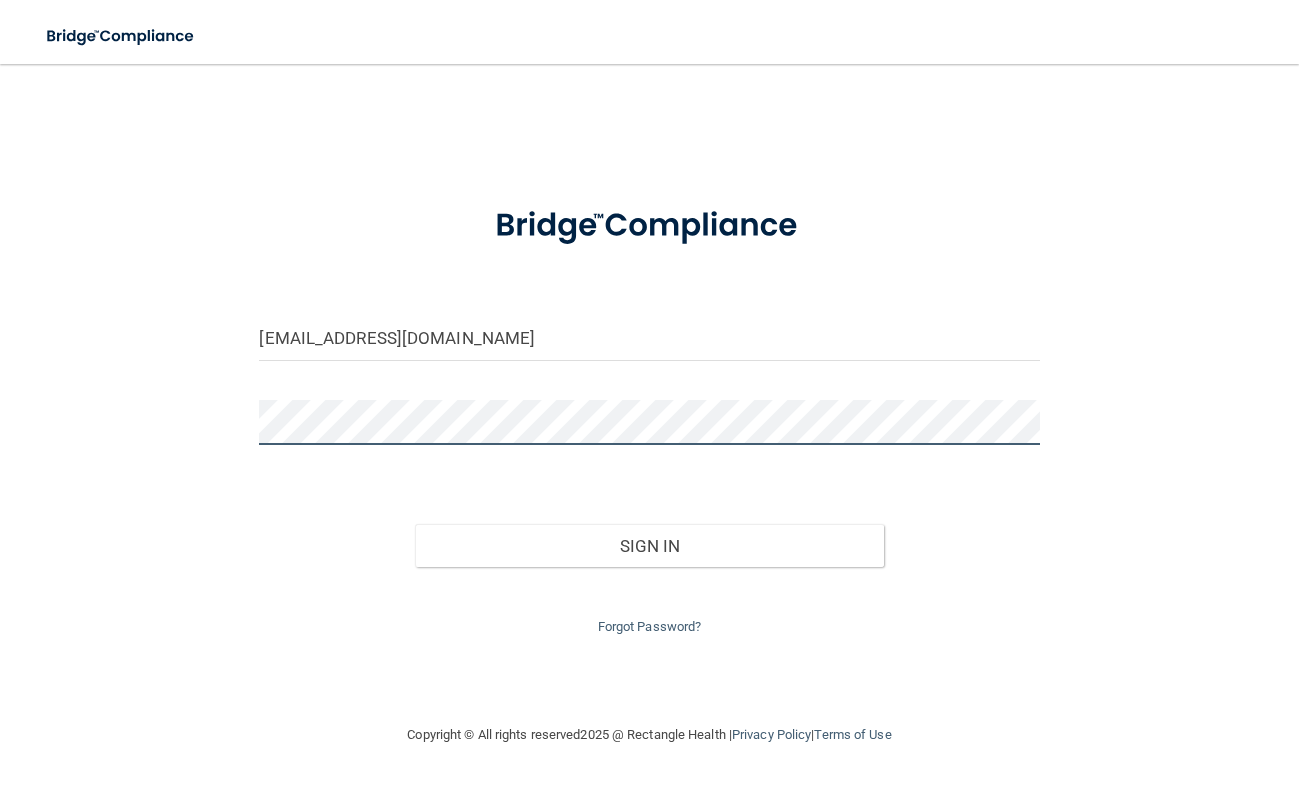click on "Sign In" at bounding box center (649, 546) 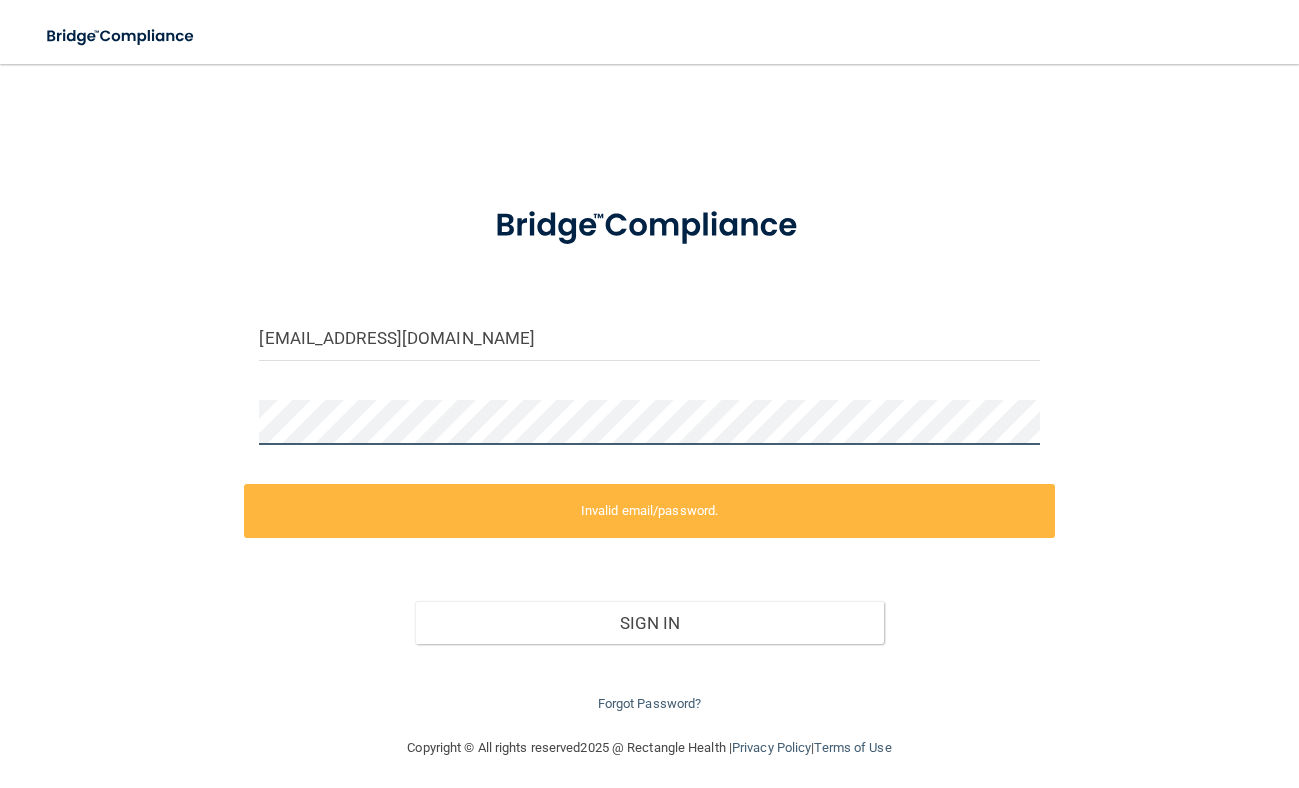 click on "tkyle@vsmmgt.com                                    Invalid email/password.     You don't have permission to access that page.       Sign In            Forgot Password?" at bounding box center [649, 400] 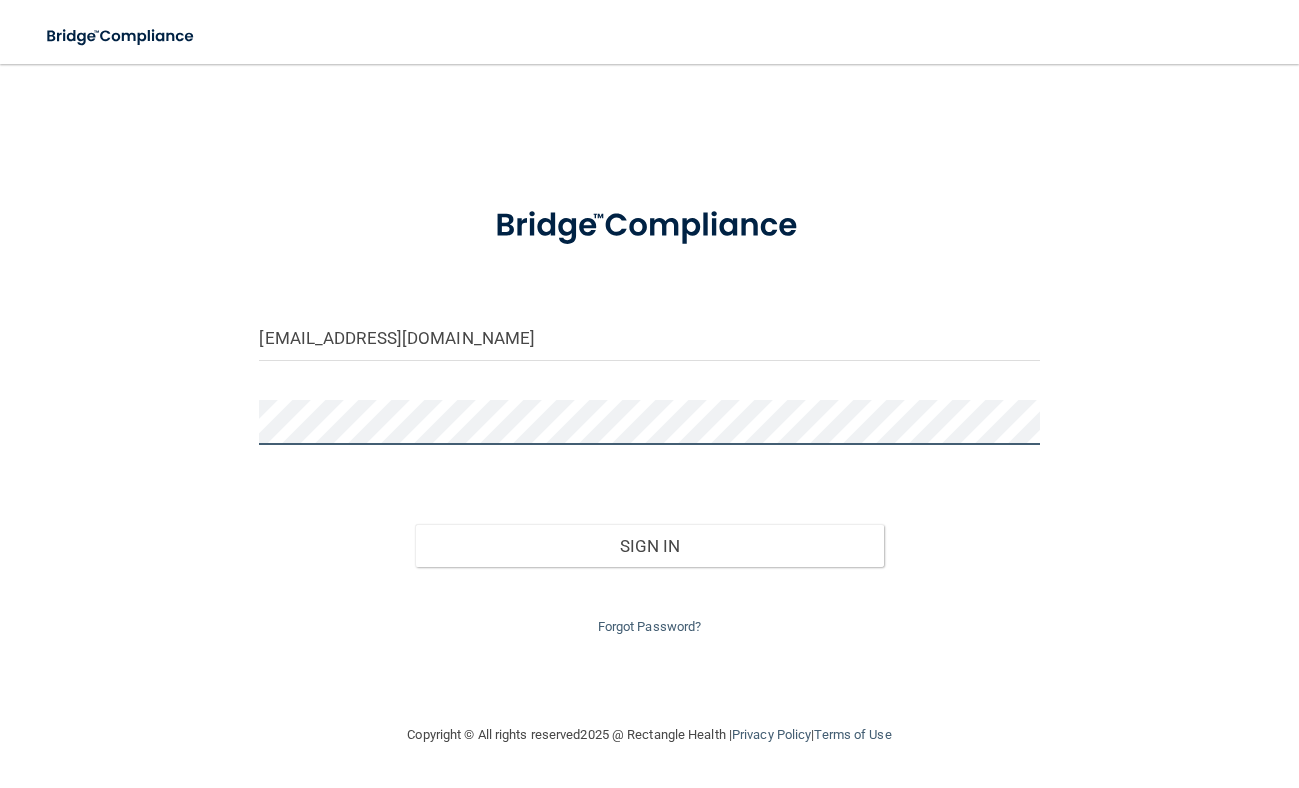 click on "Sign In" at bounding box center [649, 546] 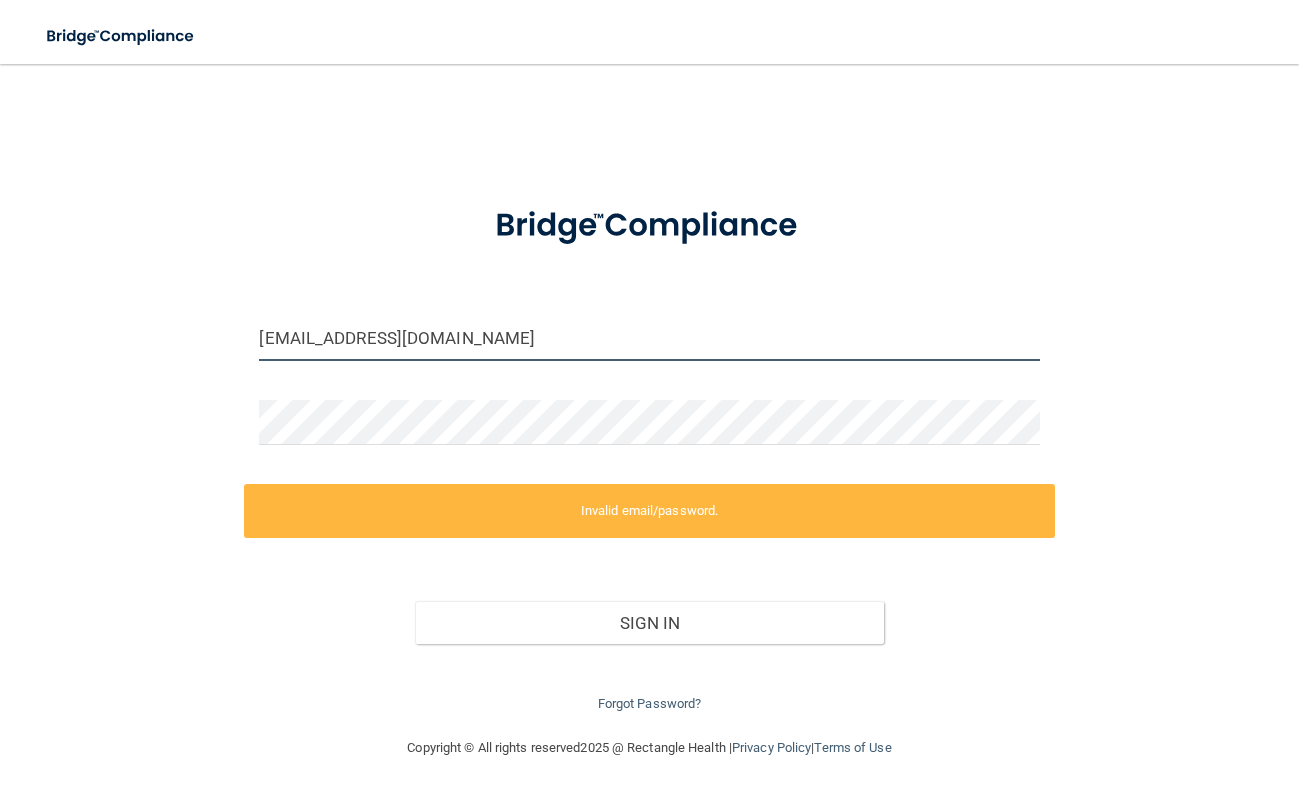 click on "tkyle@vsmmgt.com" at bounding box center [649, 338] 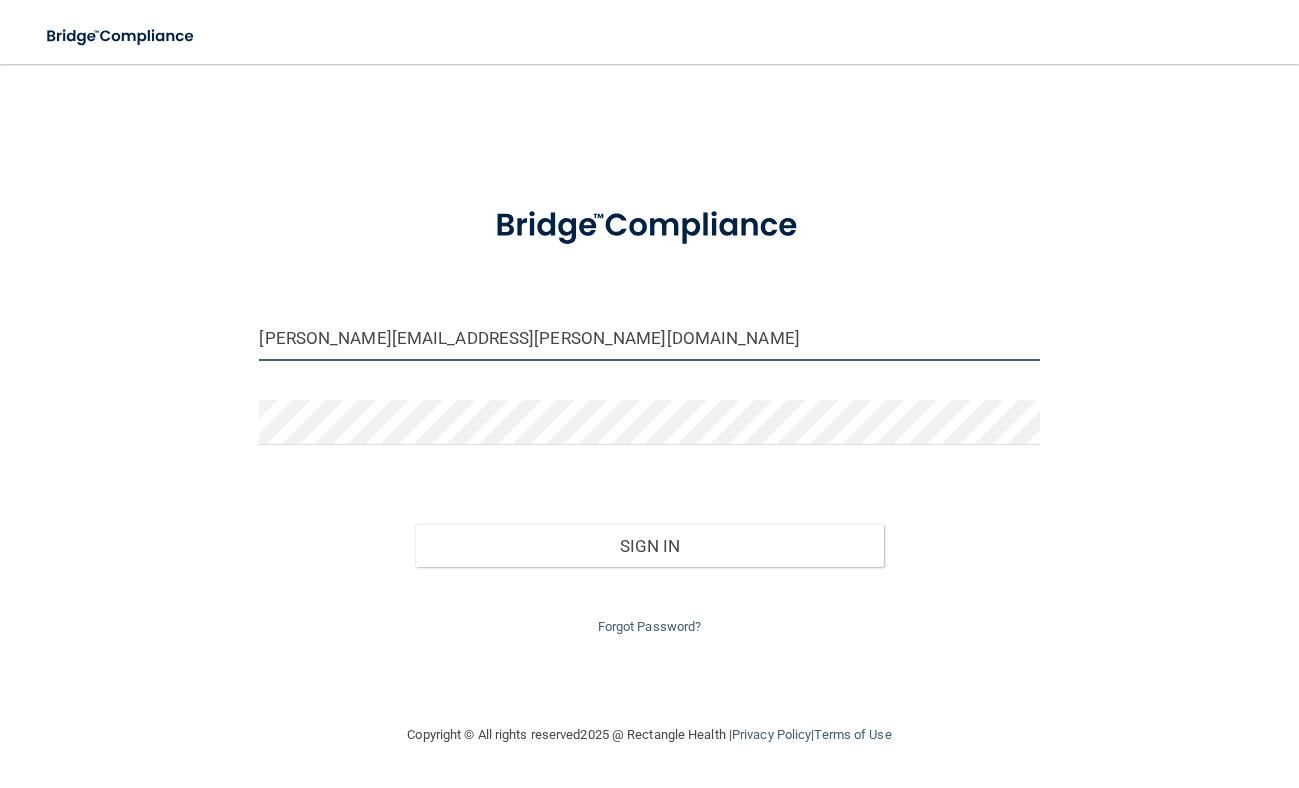 click on "Talley.kyle.14@gmaiol.com" at bounding box center [649, 338] 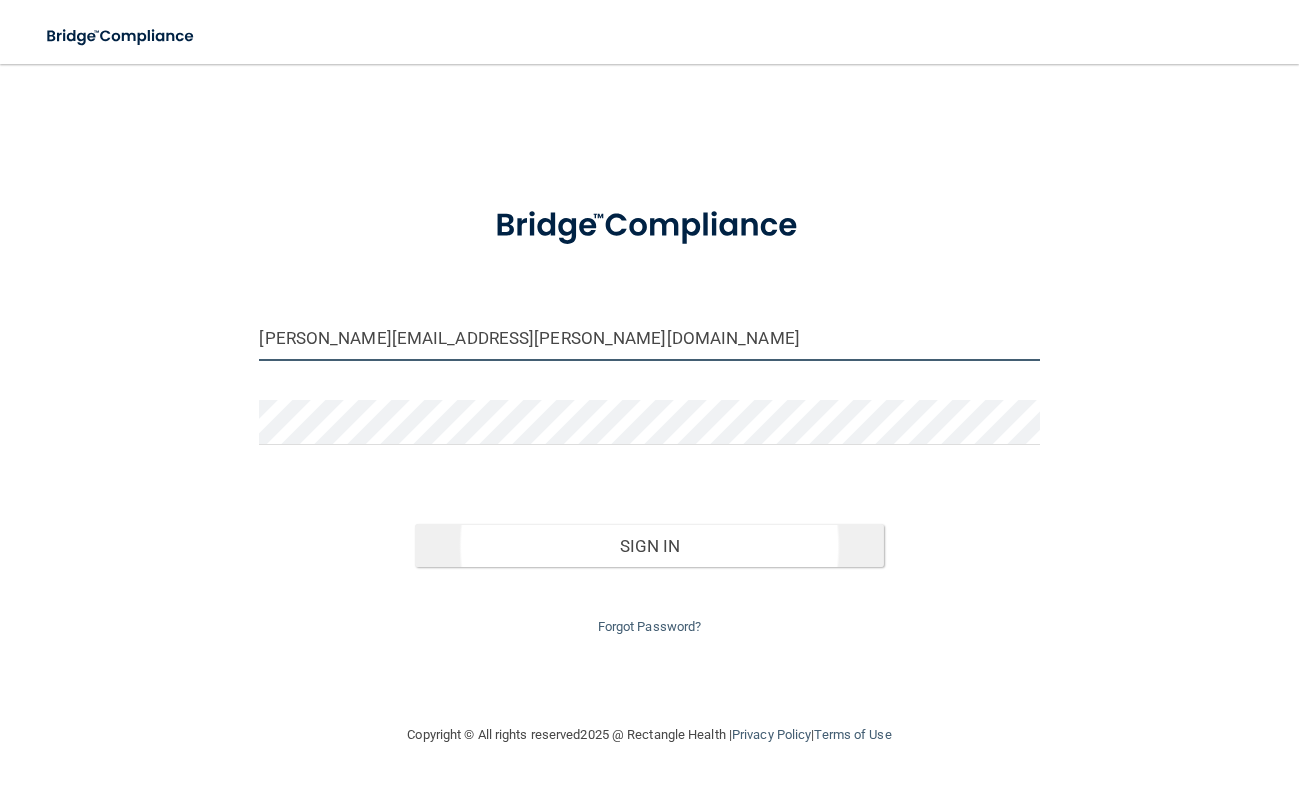 type on "Talley.kyle.14@gmail.com" 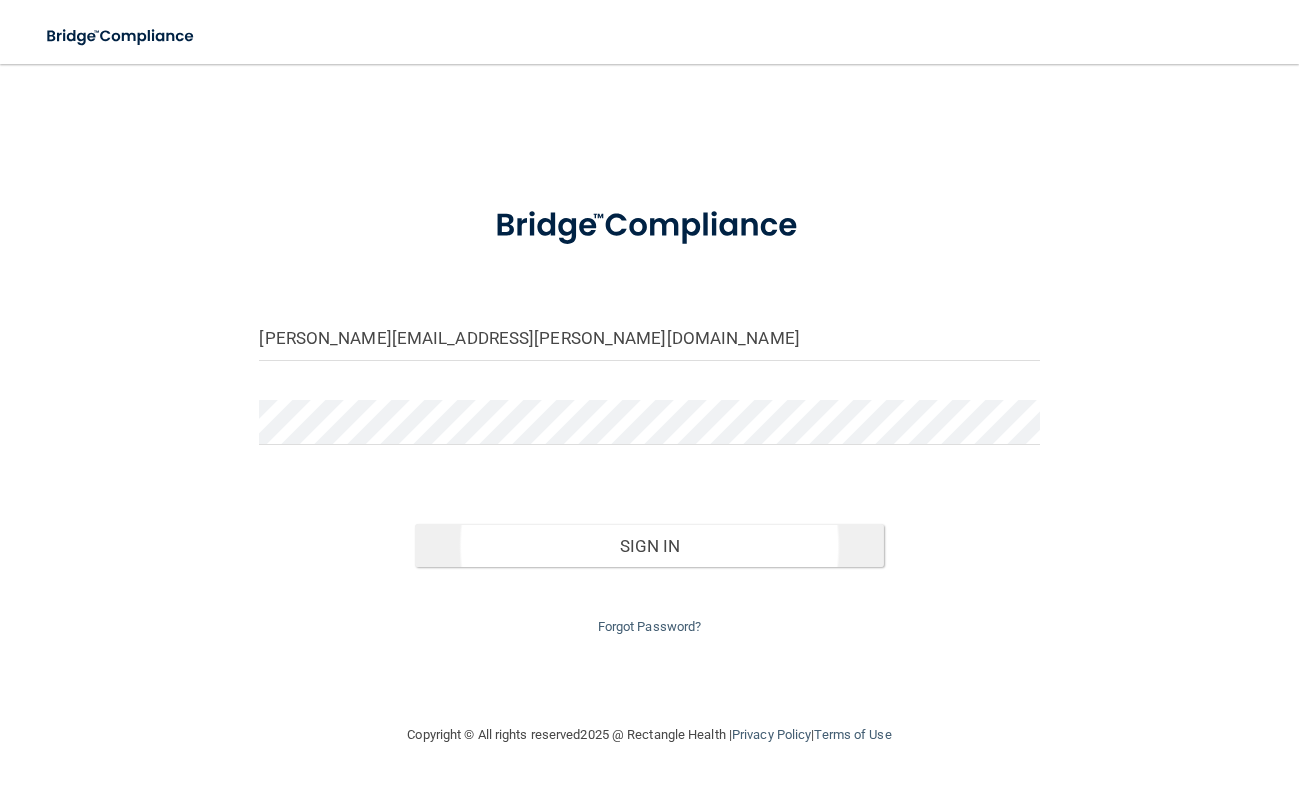 click on "Sign In" at bounding box center (649, 546) 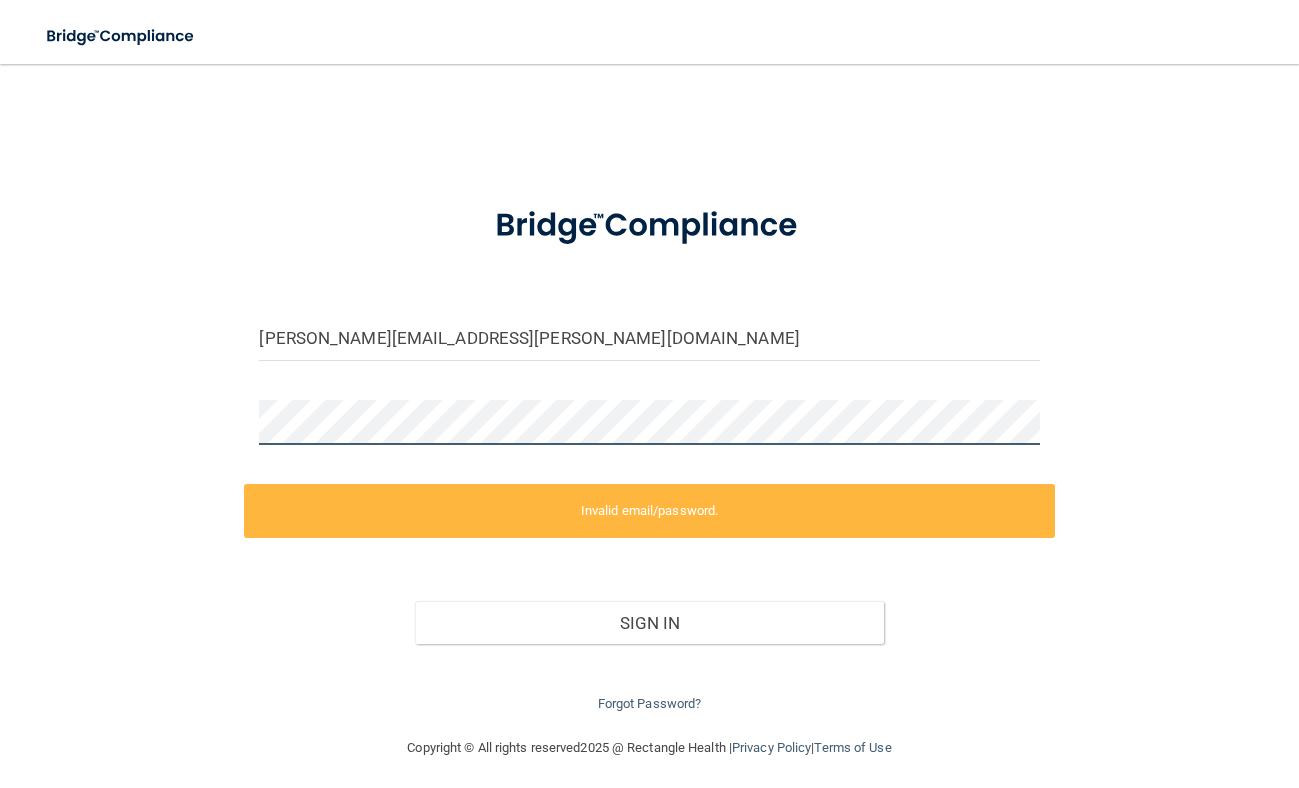 click on "Talley.kyle.14@gmail.com                                    Invalid email/password.     You don't have permission to access that page.       Sign In            Forgot Password?" at bounding box center [649, 400] 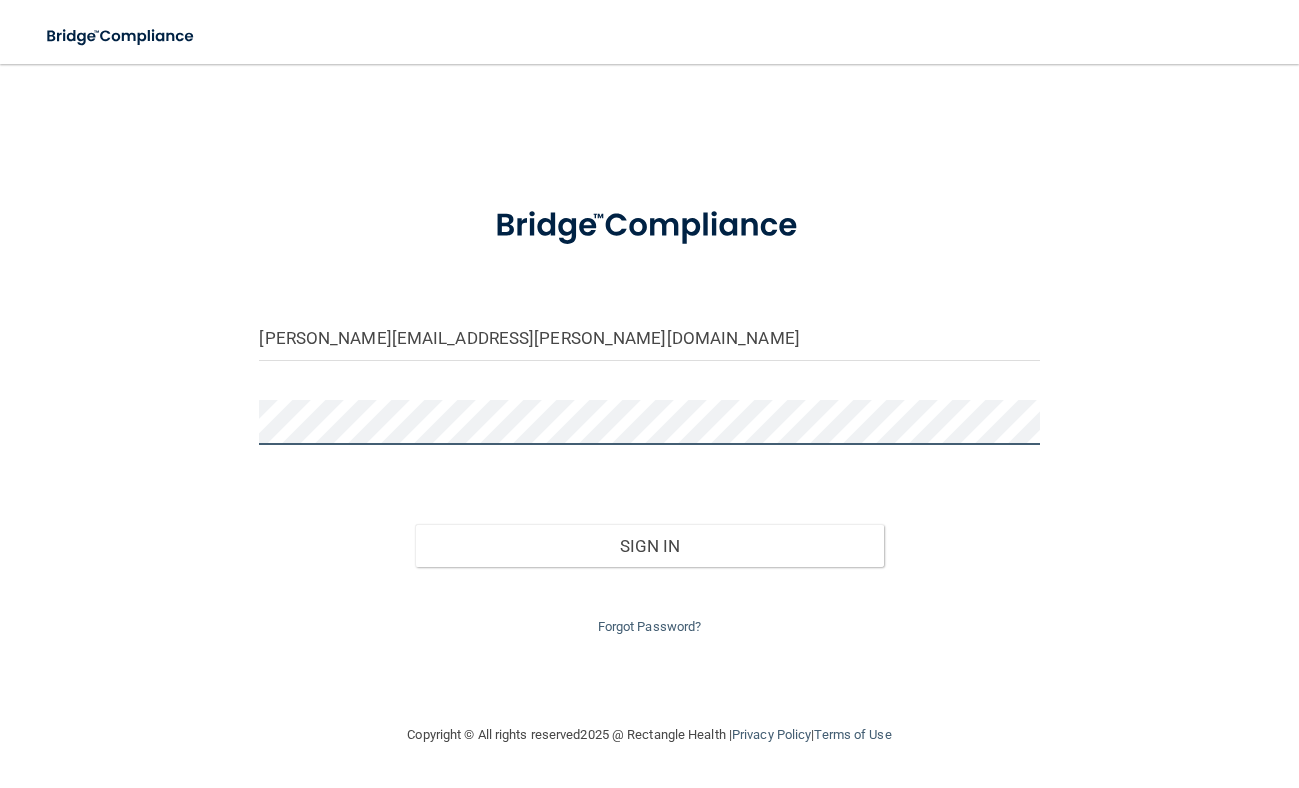 click on "Sign In" at bounding box center (649, 546) 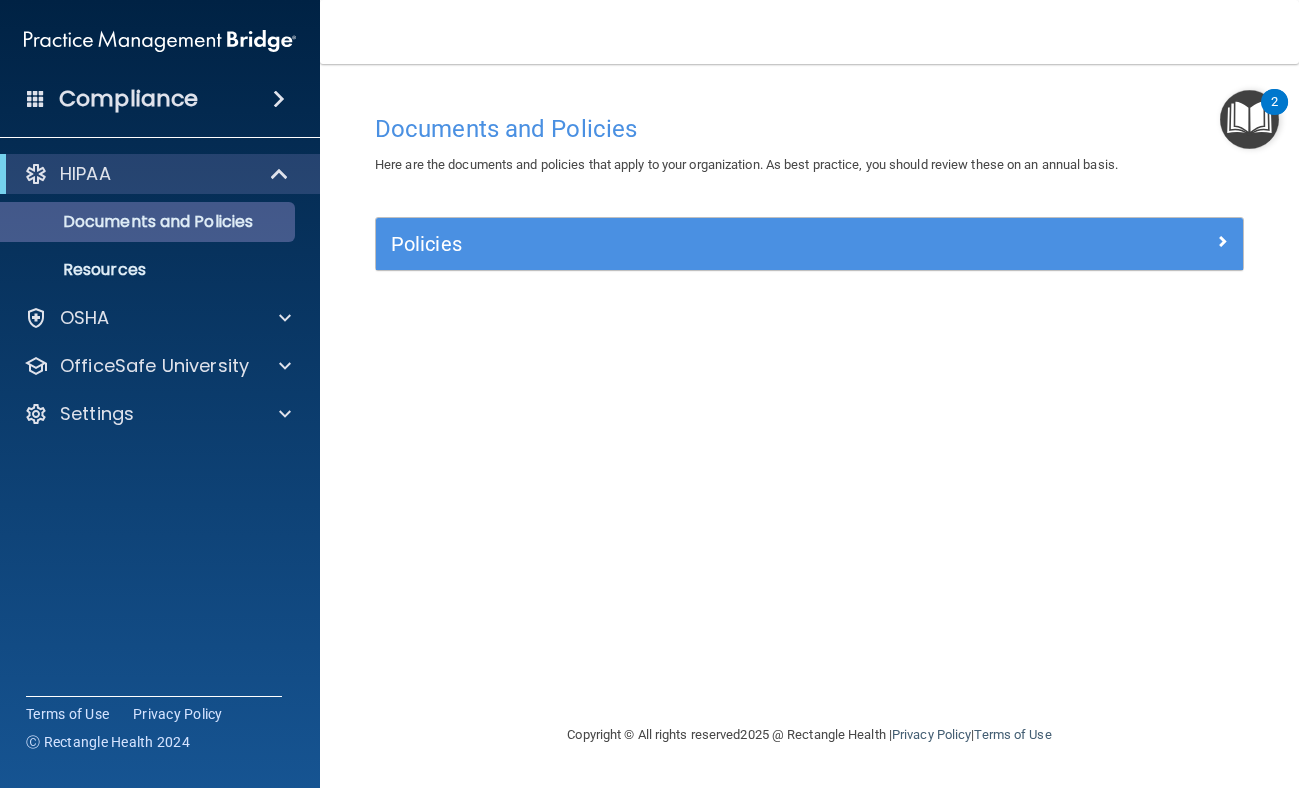 click on "Documents and Policies" at bounding box center (137, 222) 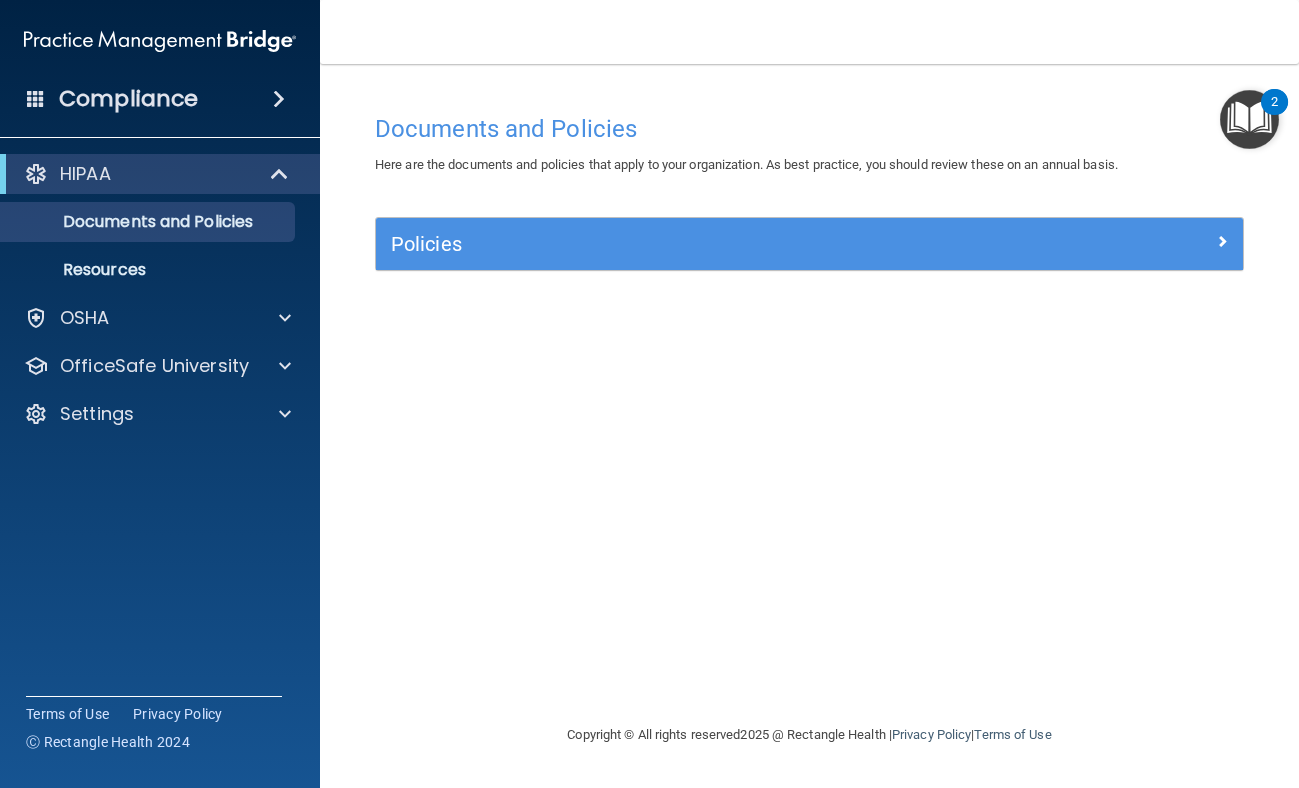 click at bounding box center (281, 174) 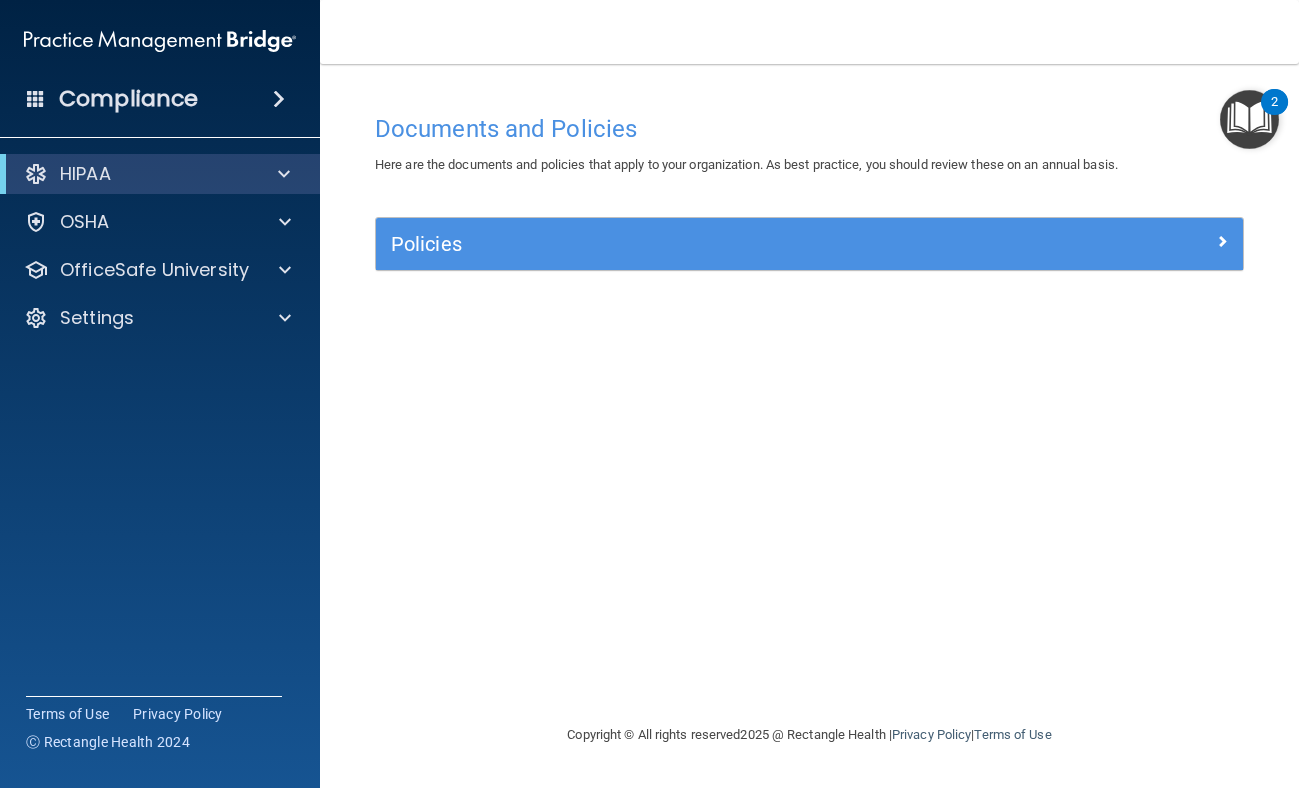 click on "Policies" at bounding box center (701, 244) 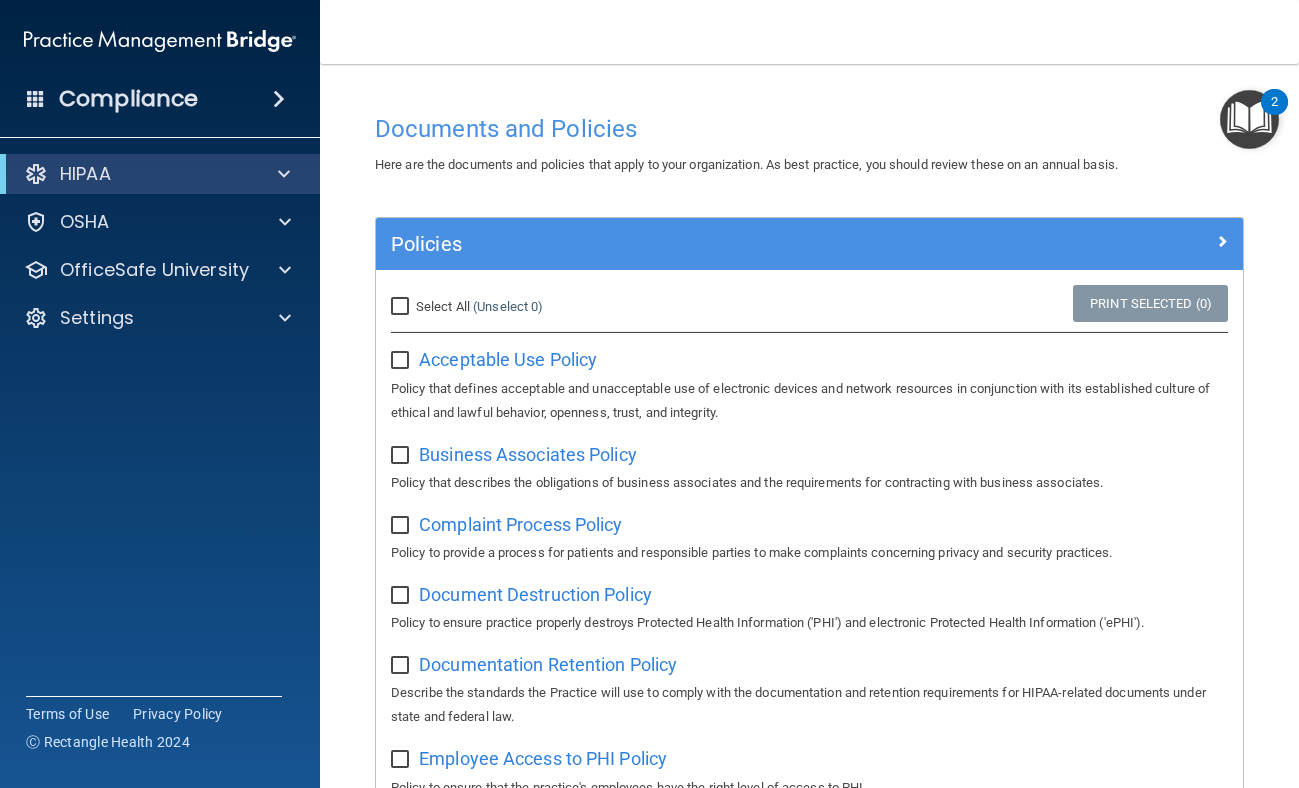 click on "Select All   (Unselect 0)    Unselect All" at bounding box center [402, 307] 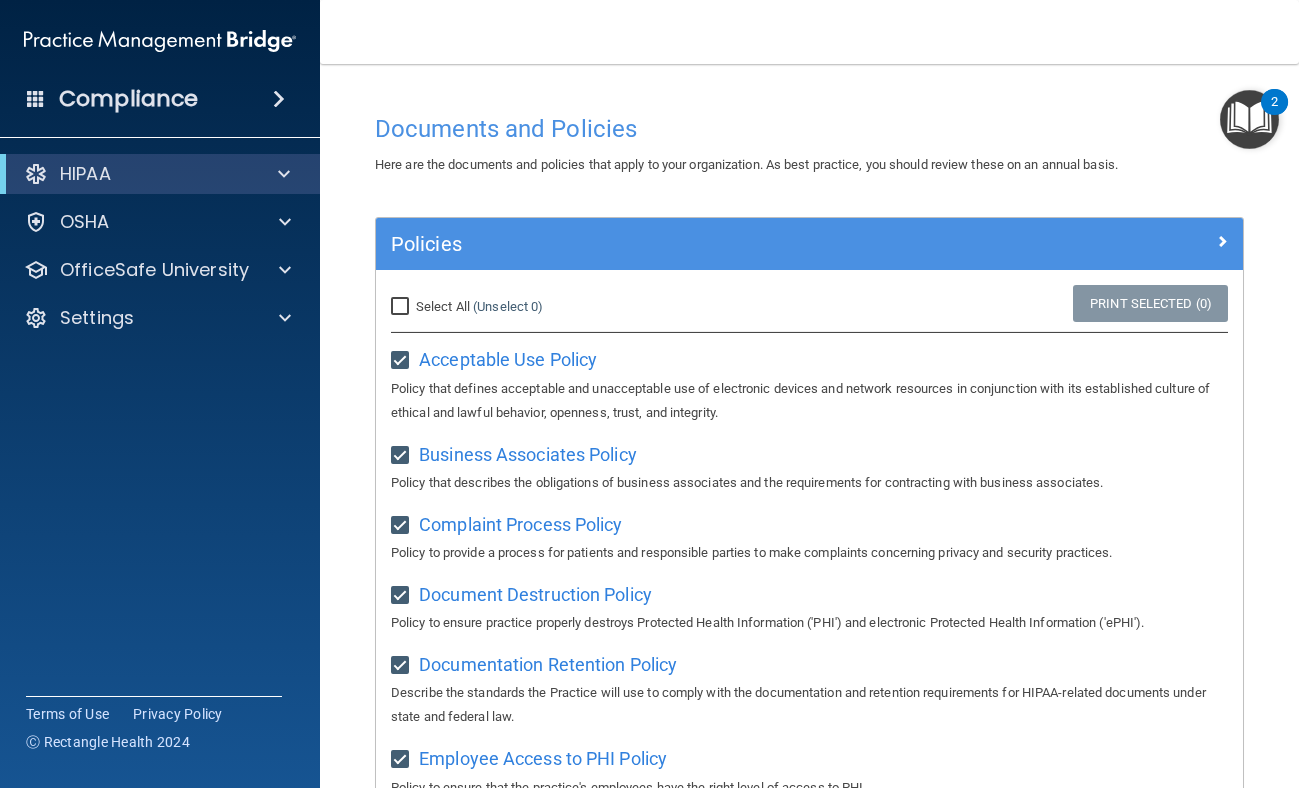 checkbox on "true" 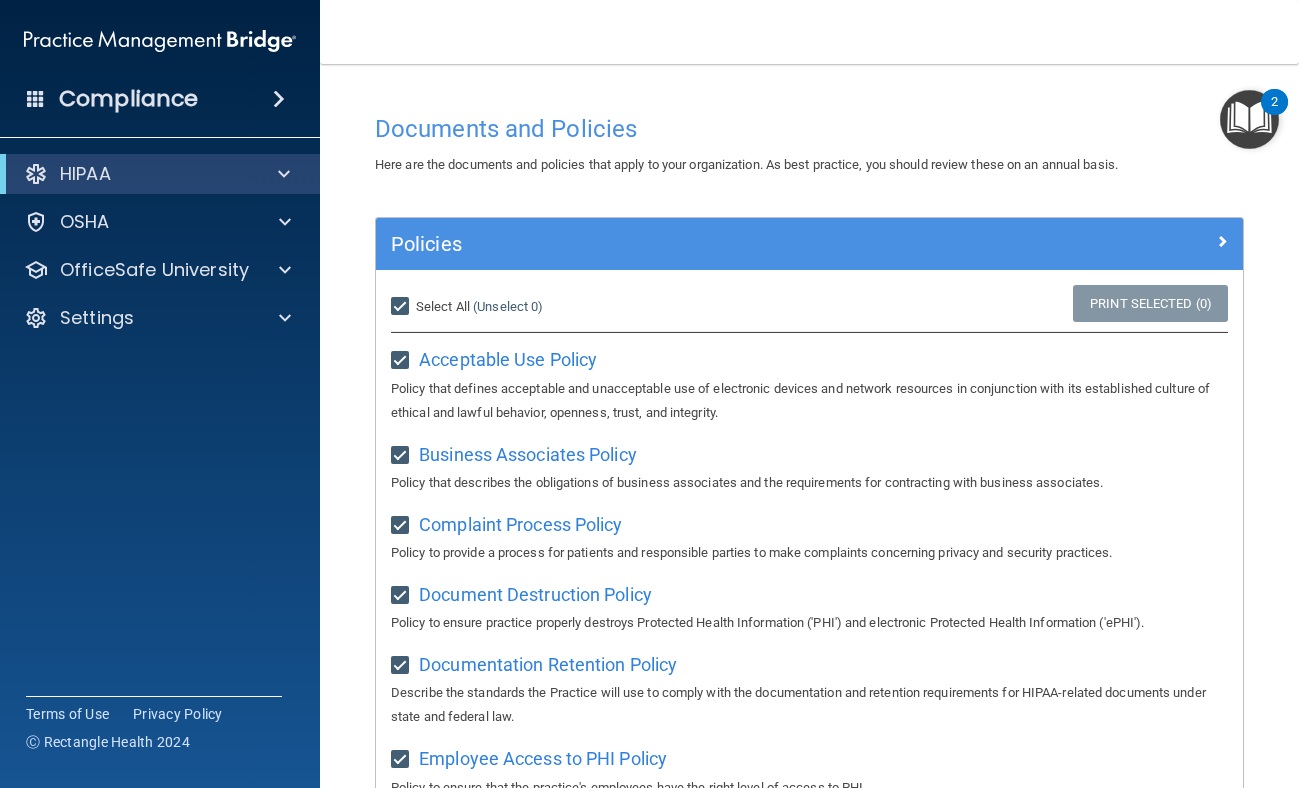 checkbox on "true" 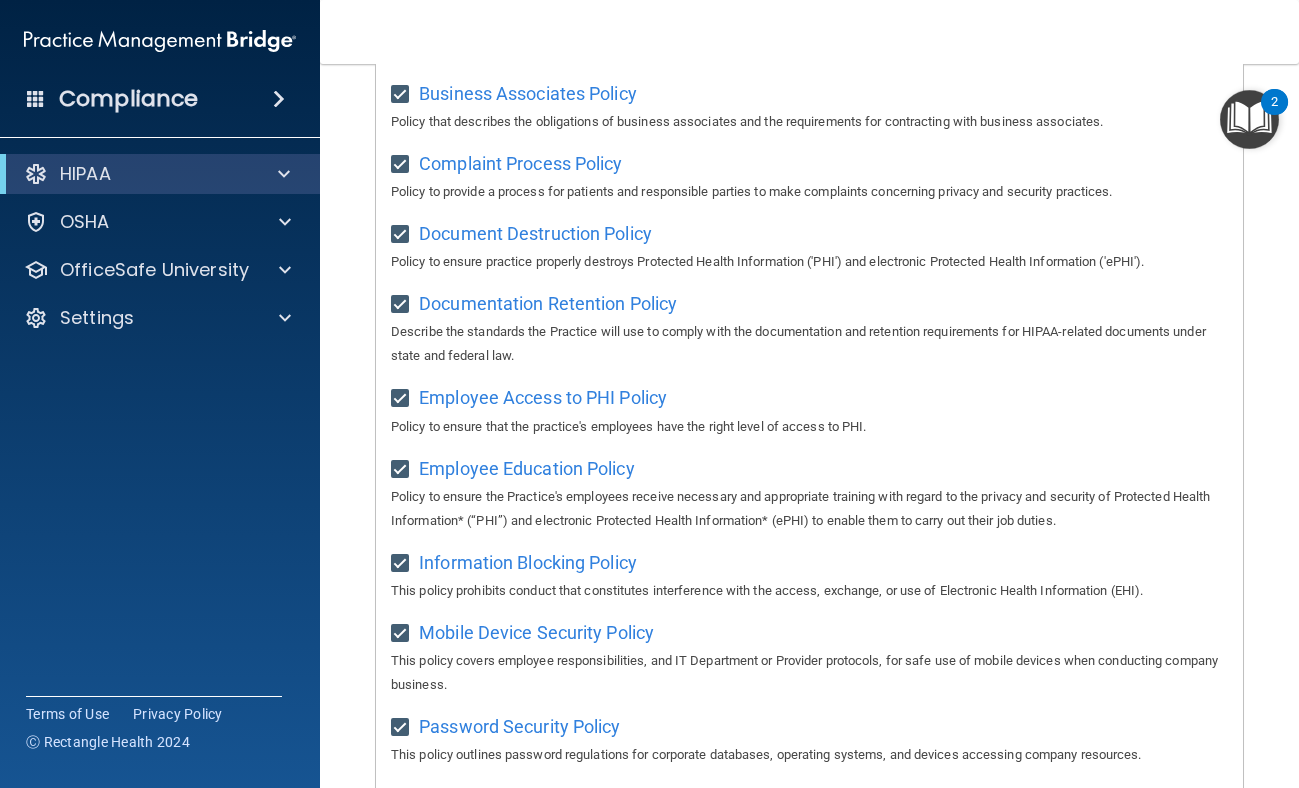 scroll, scrollTop: 620, scrollLeft: 0, axis: vertical 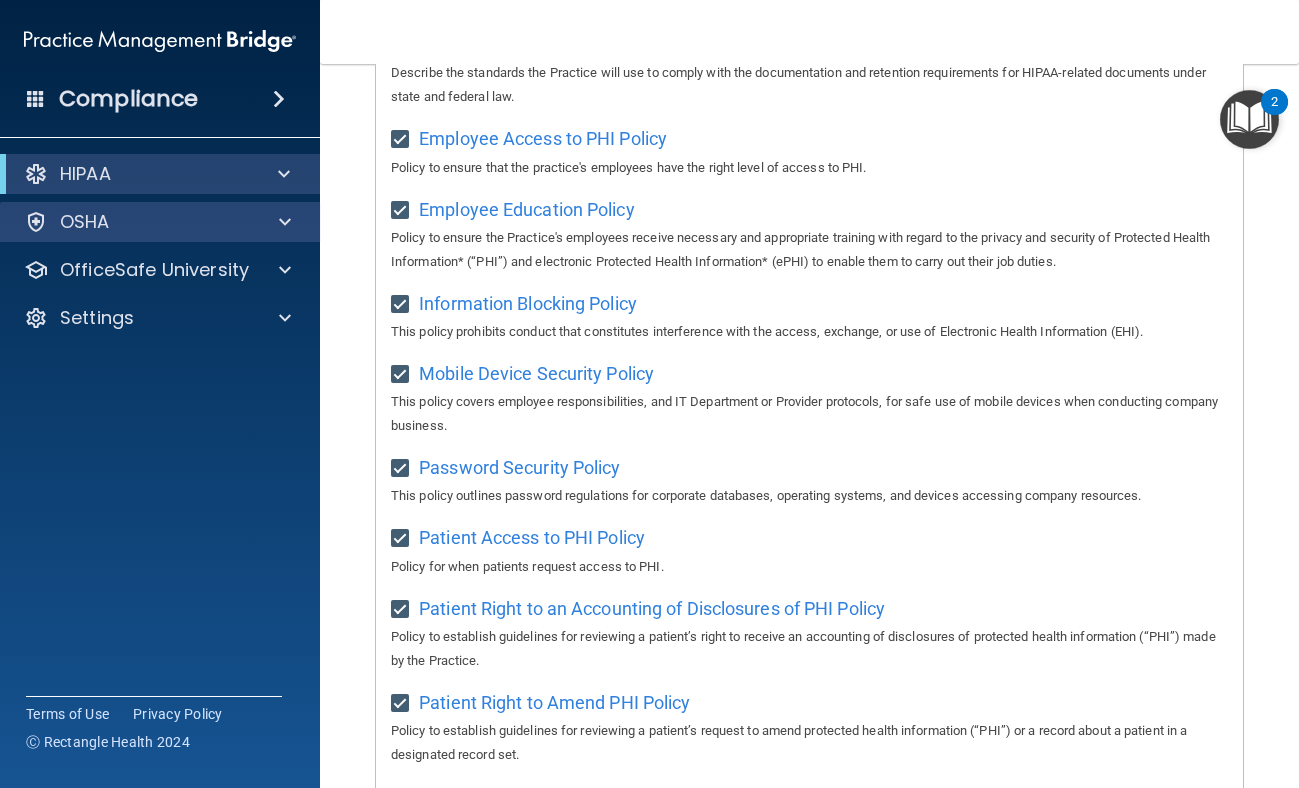 click on "OSHA" at bounding box center (133, 222) 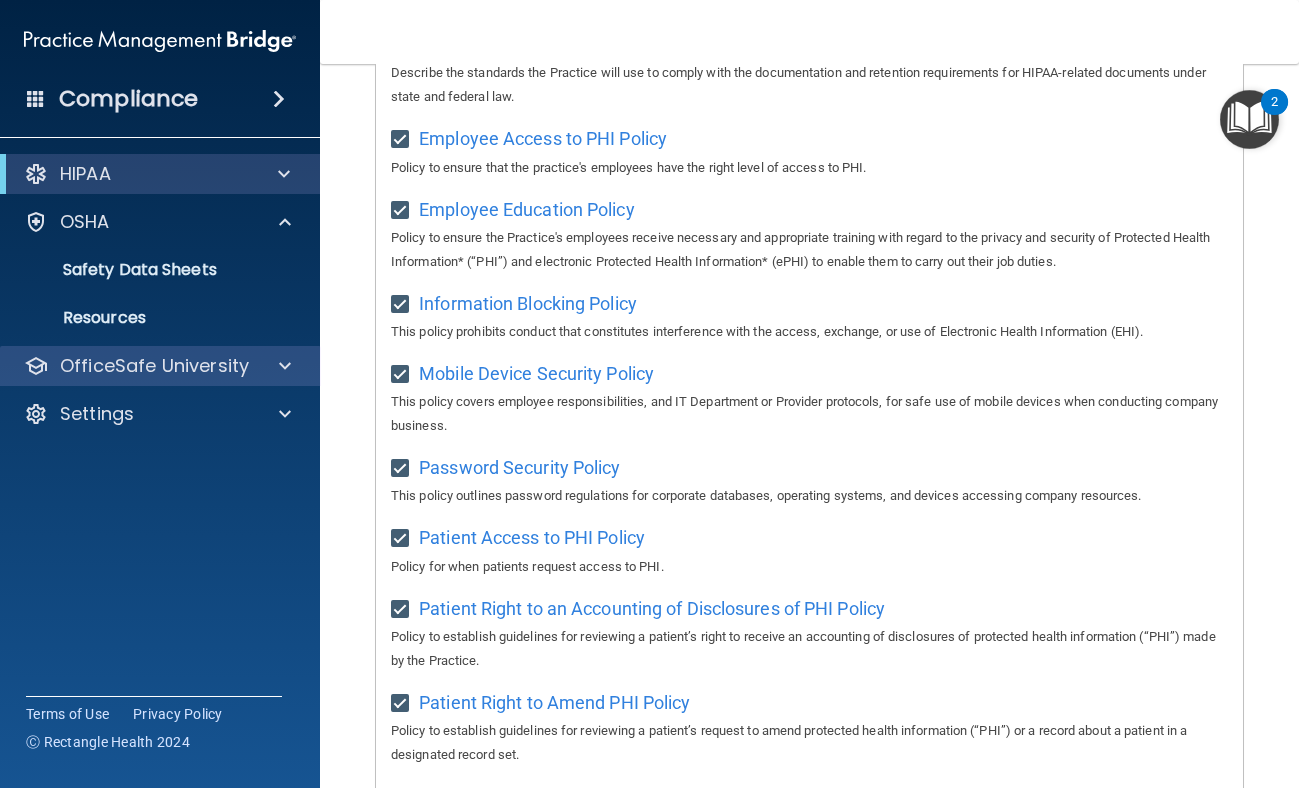 click on "OfficeSafe University" at bounding box center (154, 366) 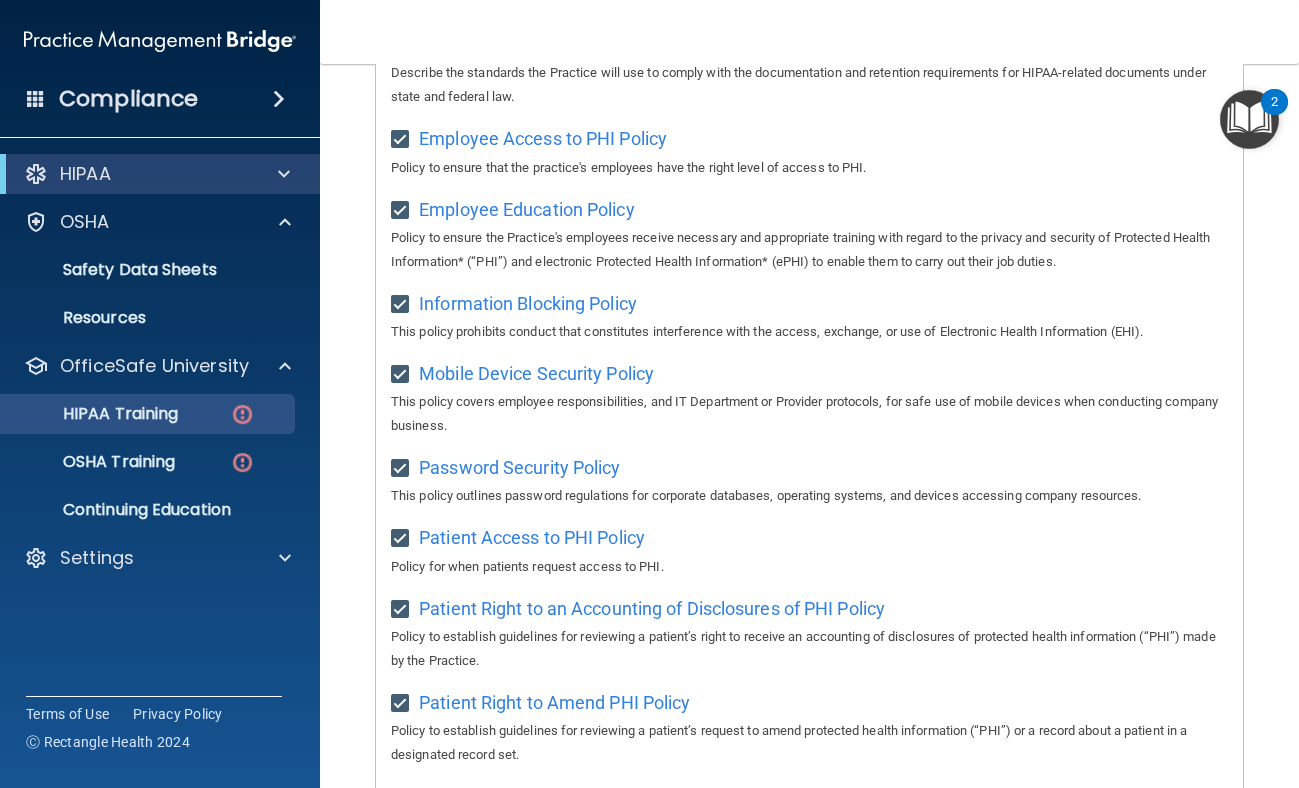click on "HIPAA Training" at bounding box center [149, 414] 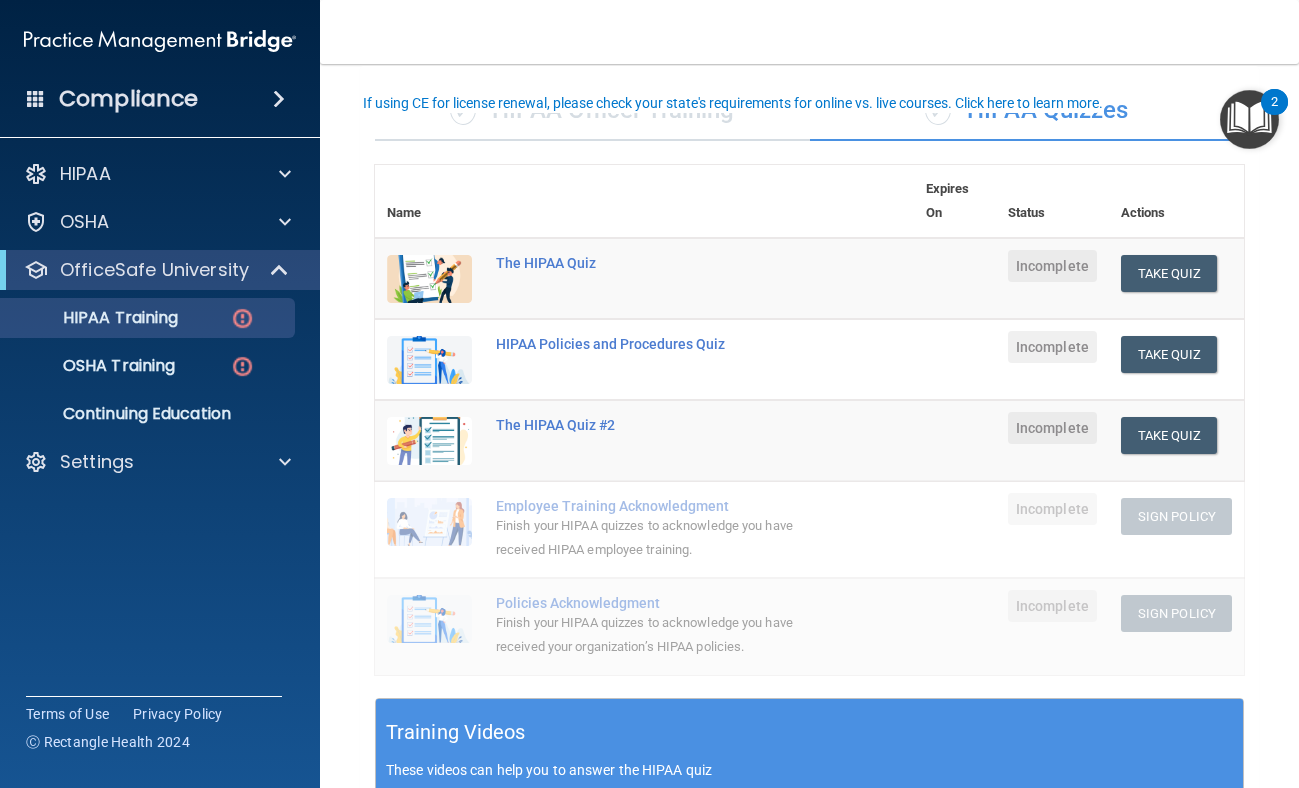 scroll, scrollTop: 3, scrollLeft: 0, axis: vertical 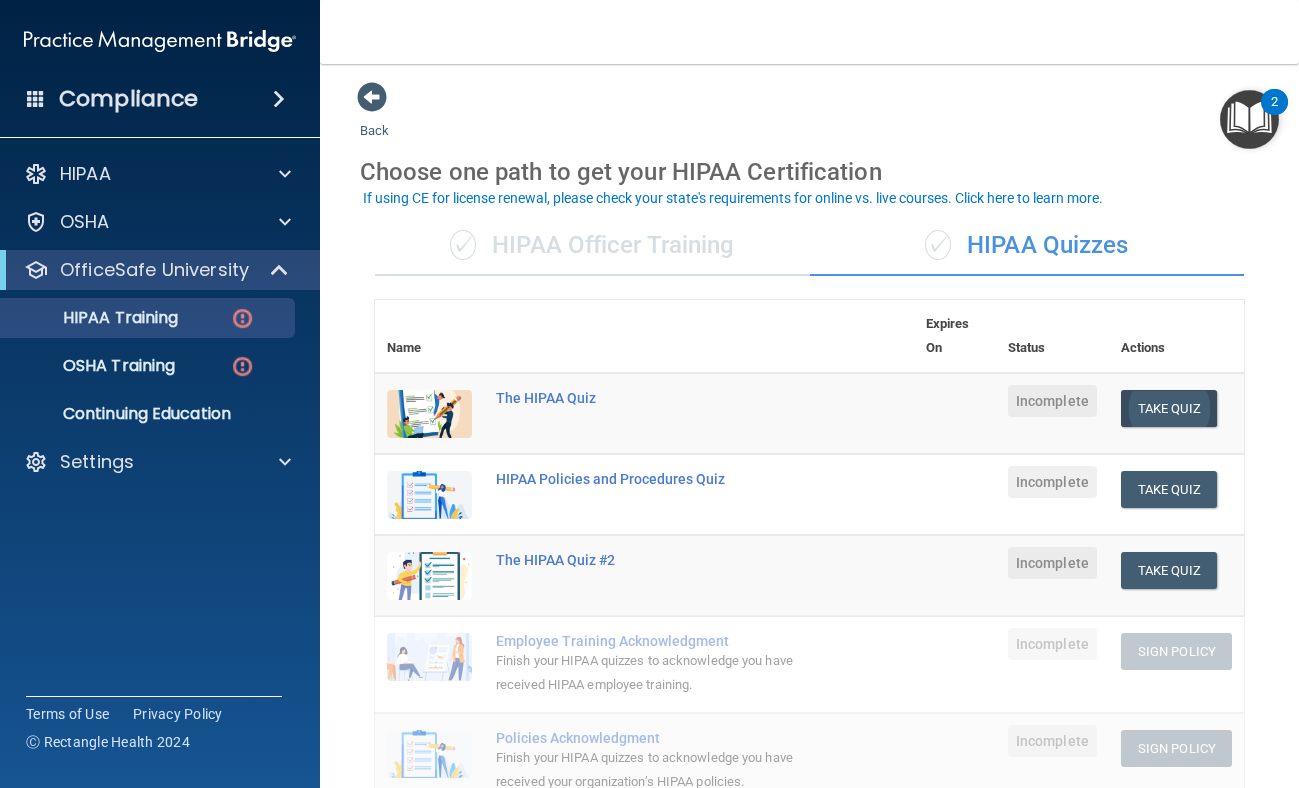click on "Take Quiz" at bounding box center [1169, 408] 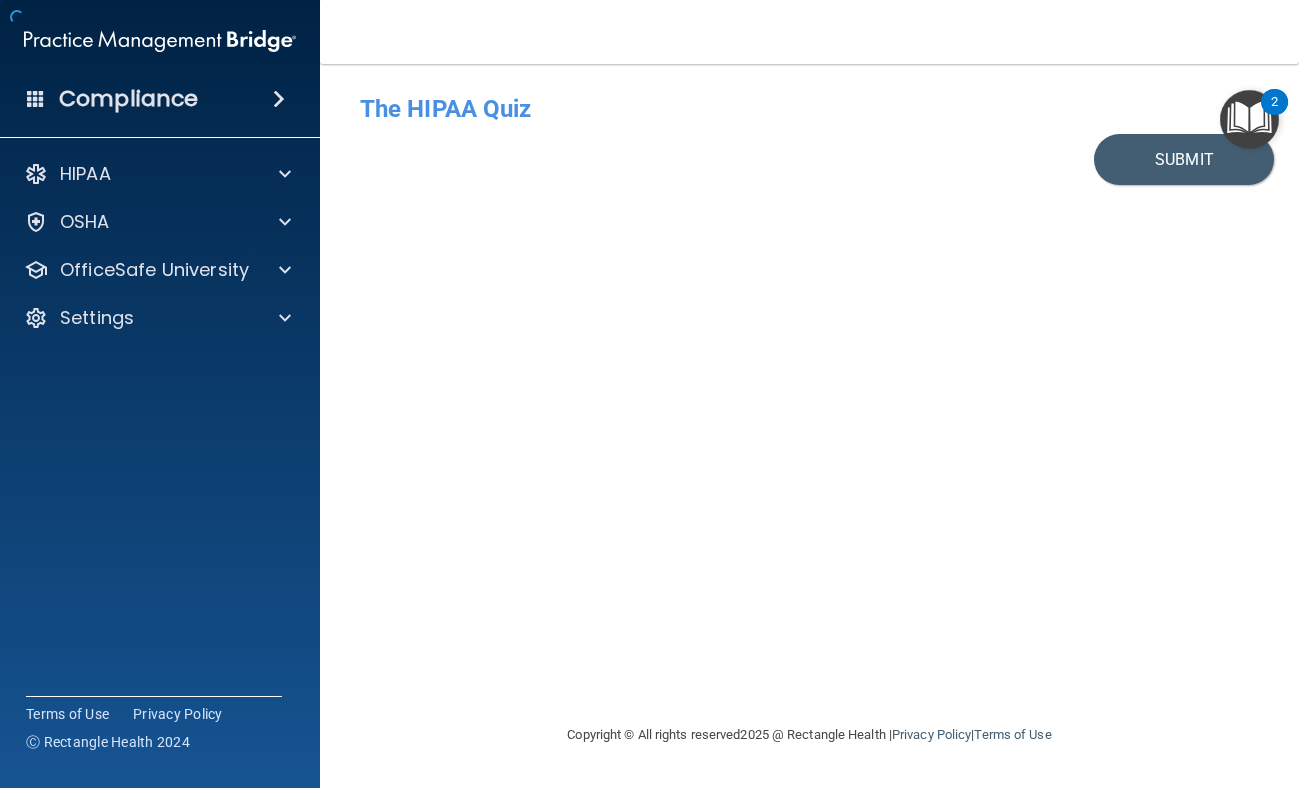 scroll, scrollTop: 0, scrollLeft: 0, axis: both 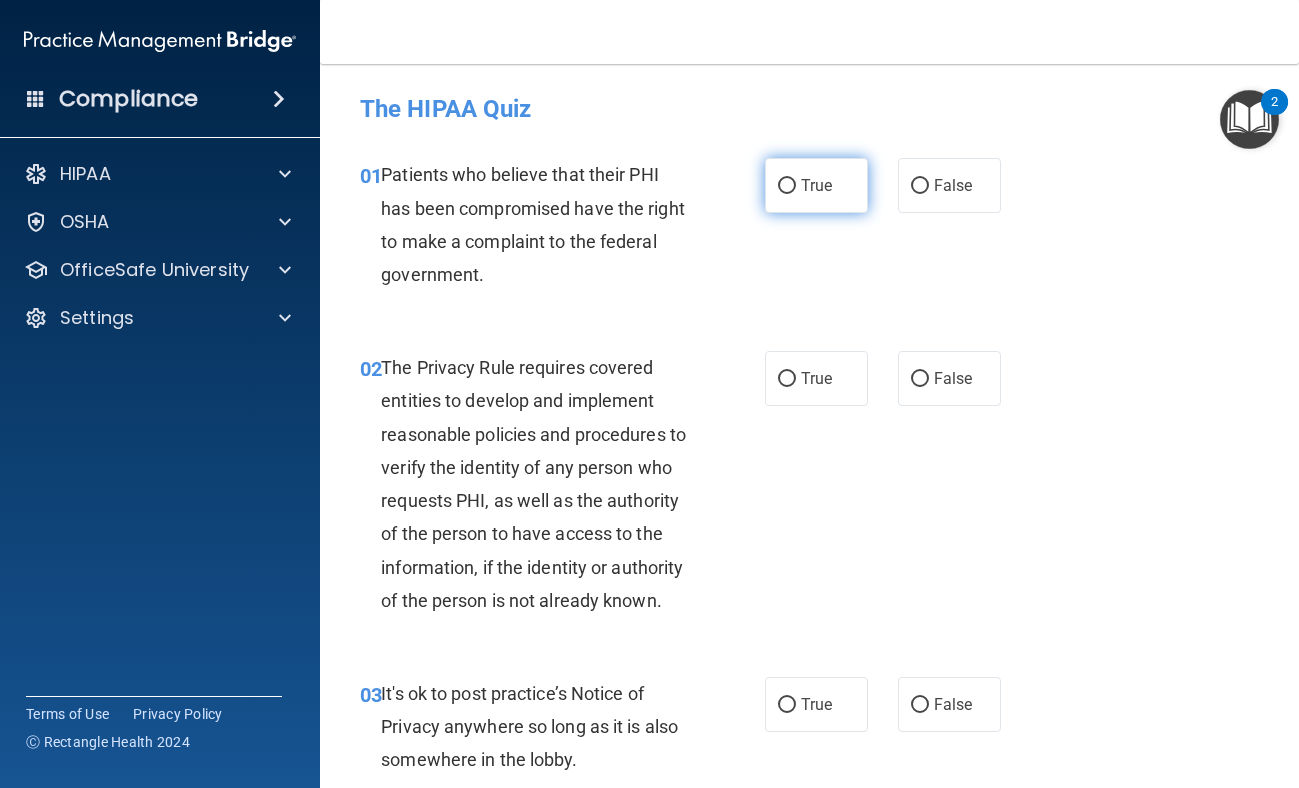 click on "True" at bounding box center [816, 185] 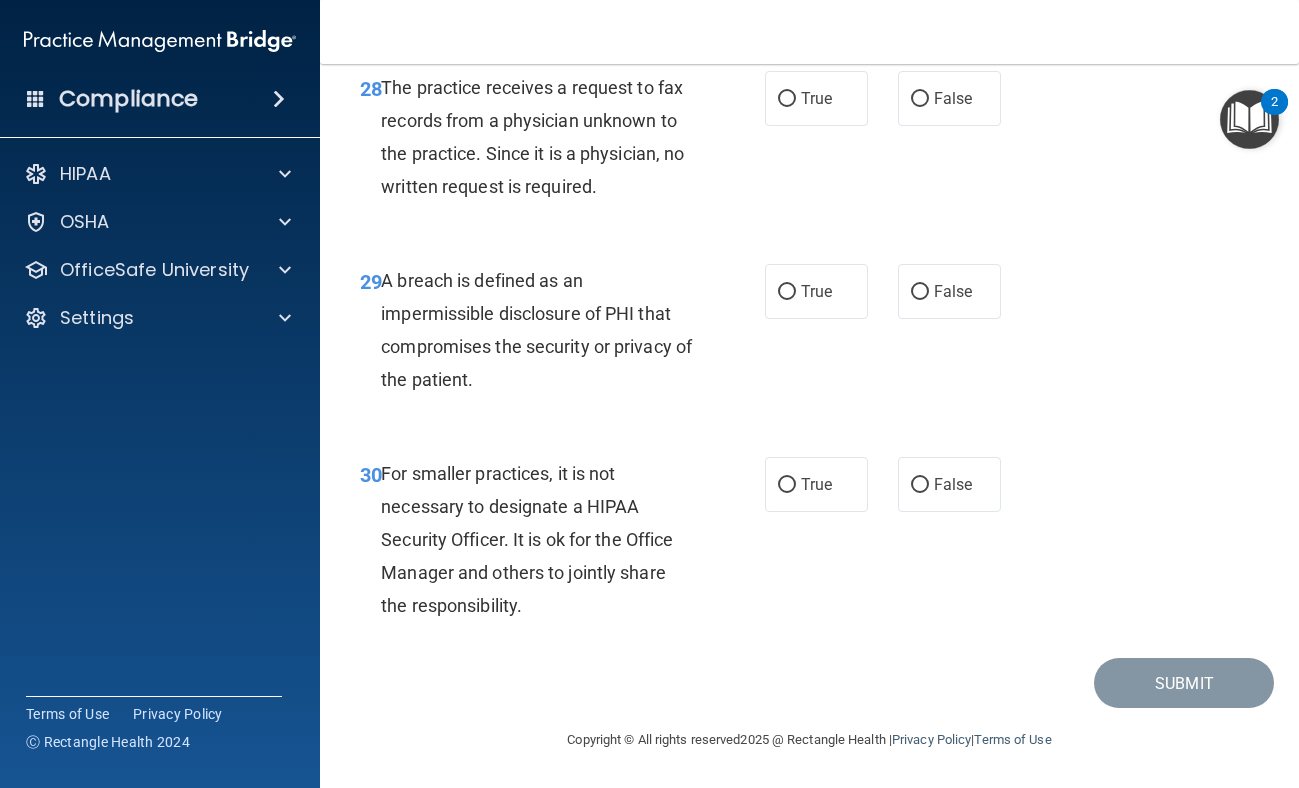 scroll, scrollTop: 5664, scrollLeft: 0, axis: vertical 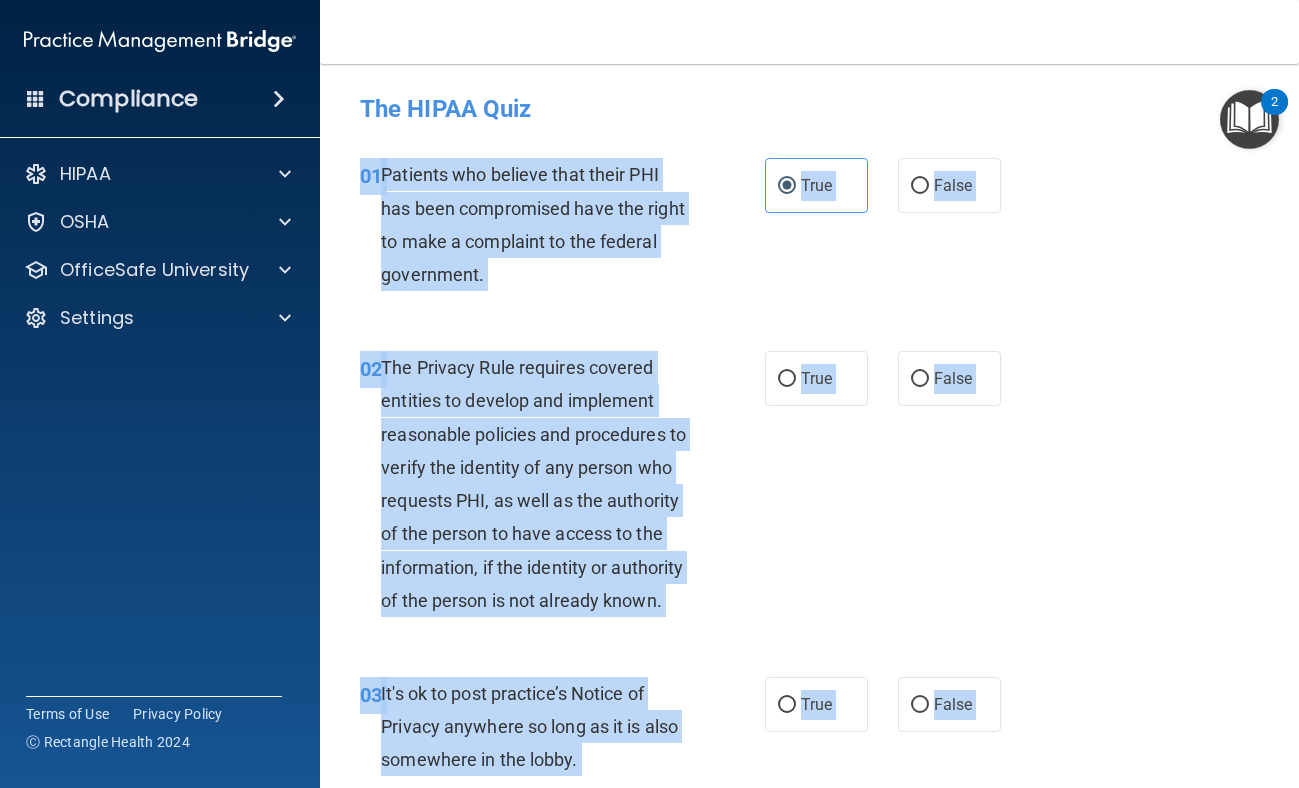 drag, startPoint x: 534, startPoint y: 598, endPoint x: 356, endPoint y: 173, distance: 460.77002 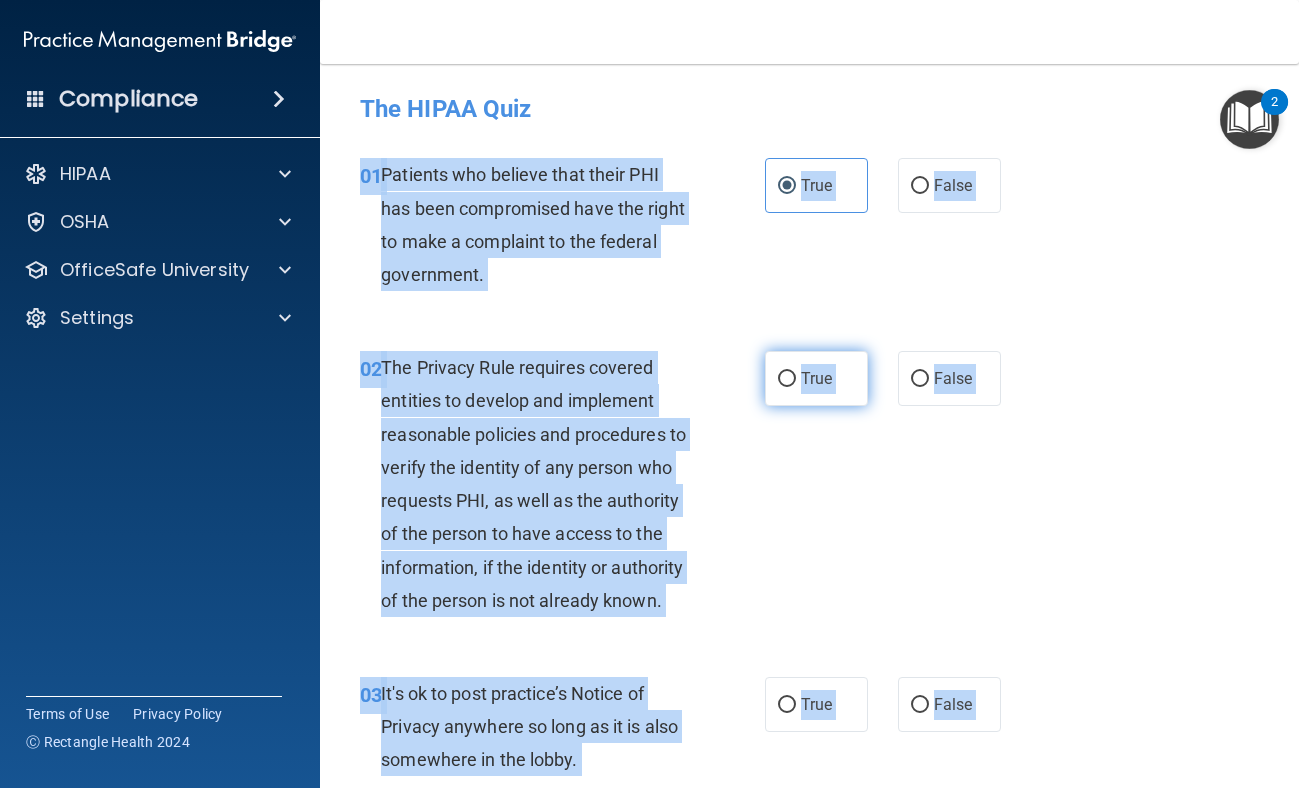 click on "True" at bounding box center [816, 378] 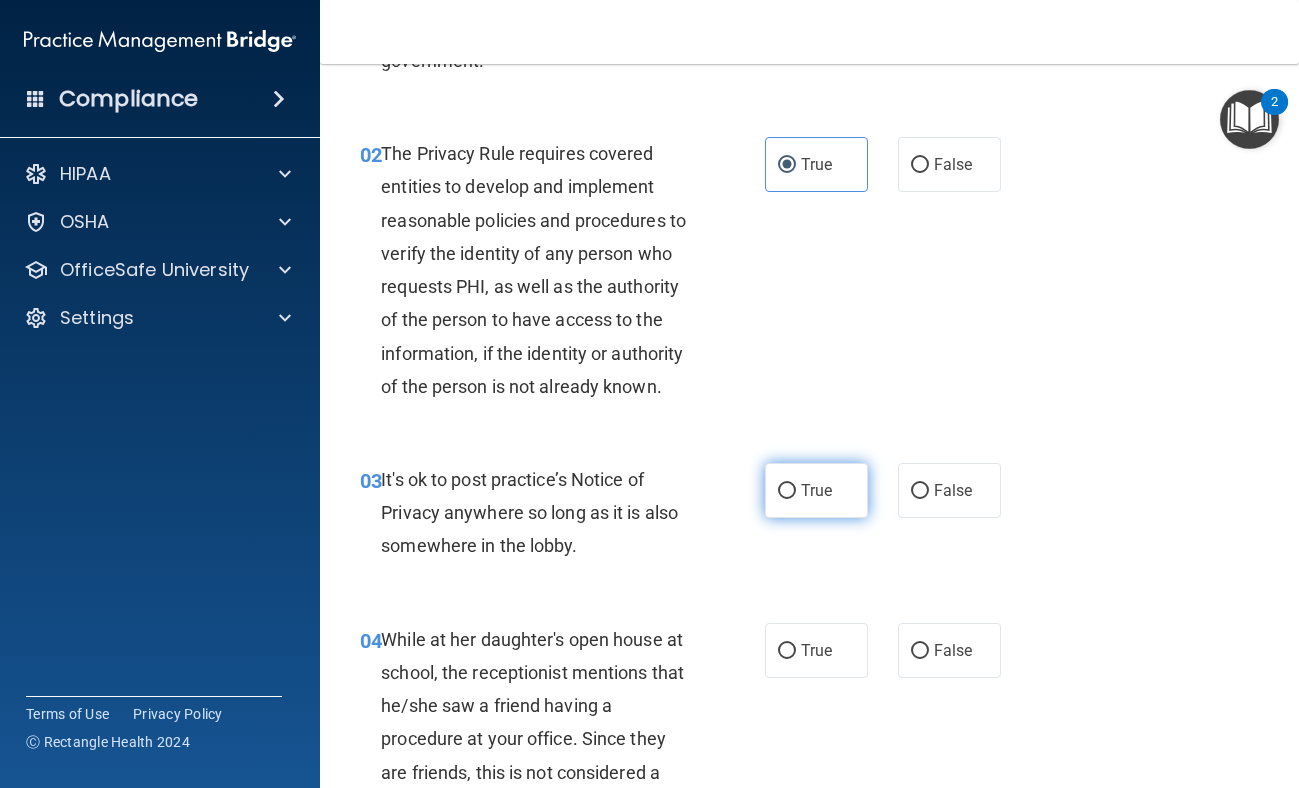 scroll, scrollTop: 215, scrollLeft: 0, axis: vertical 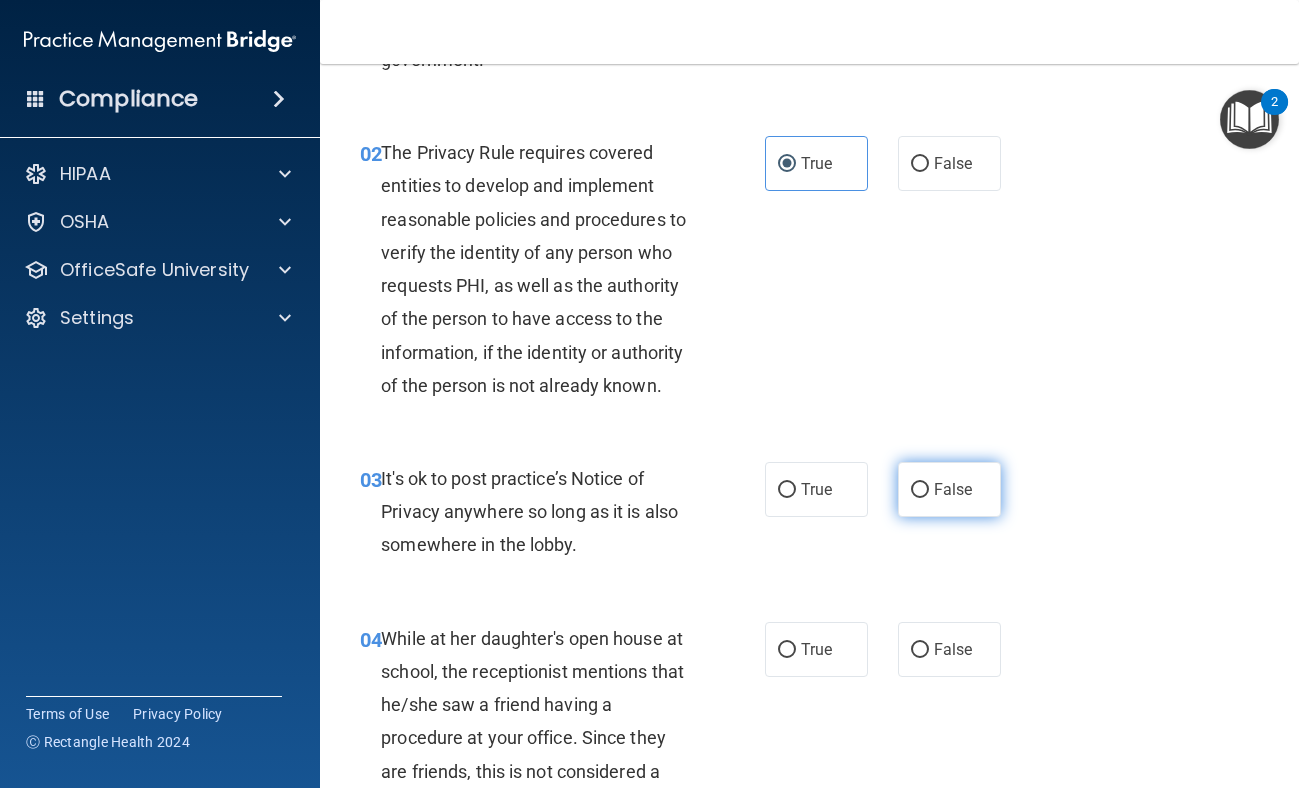 click on "False" at bounding box center [949, 489] 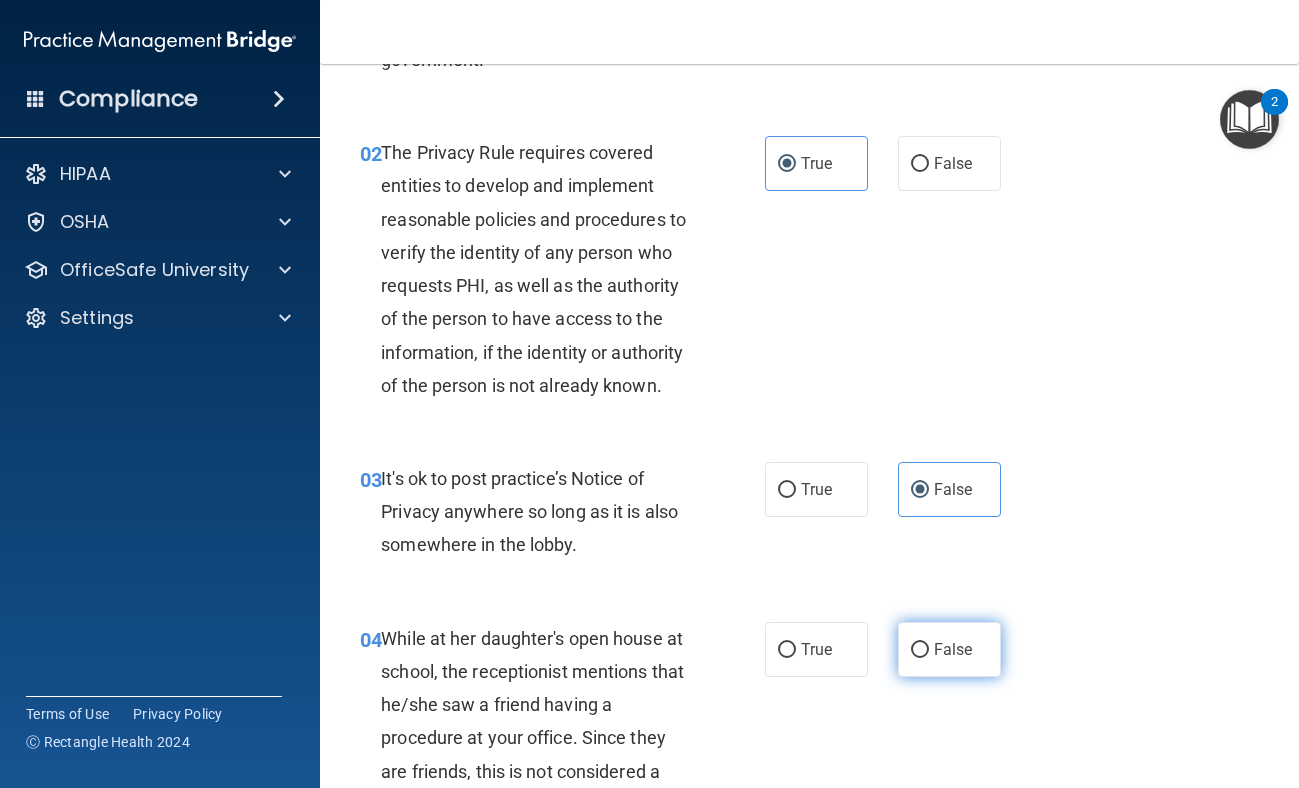click on "False" at bounding box center (920, 650) 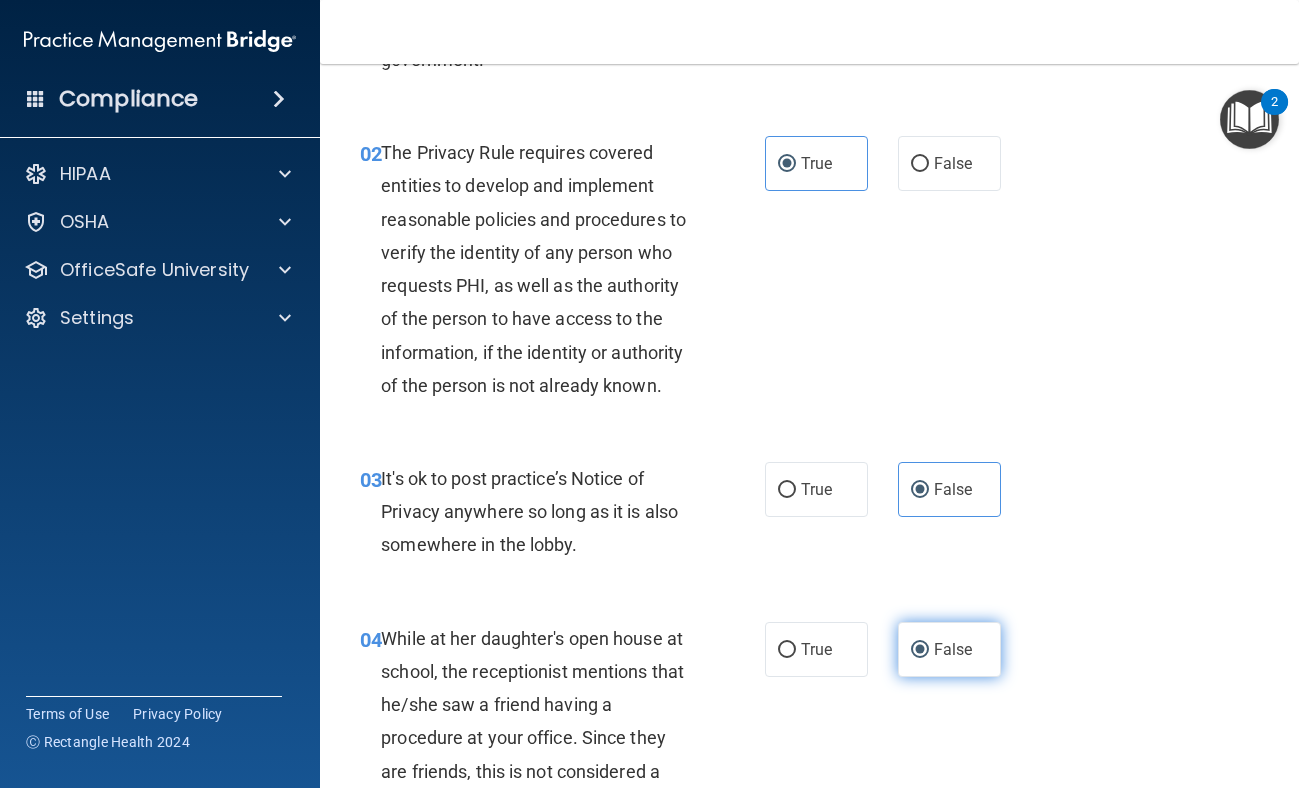 click on "False" at bounding box center (920, 650) 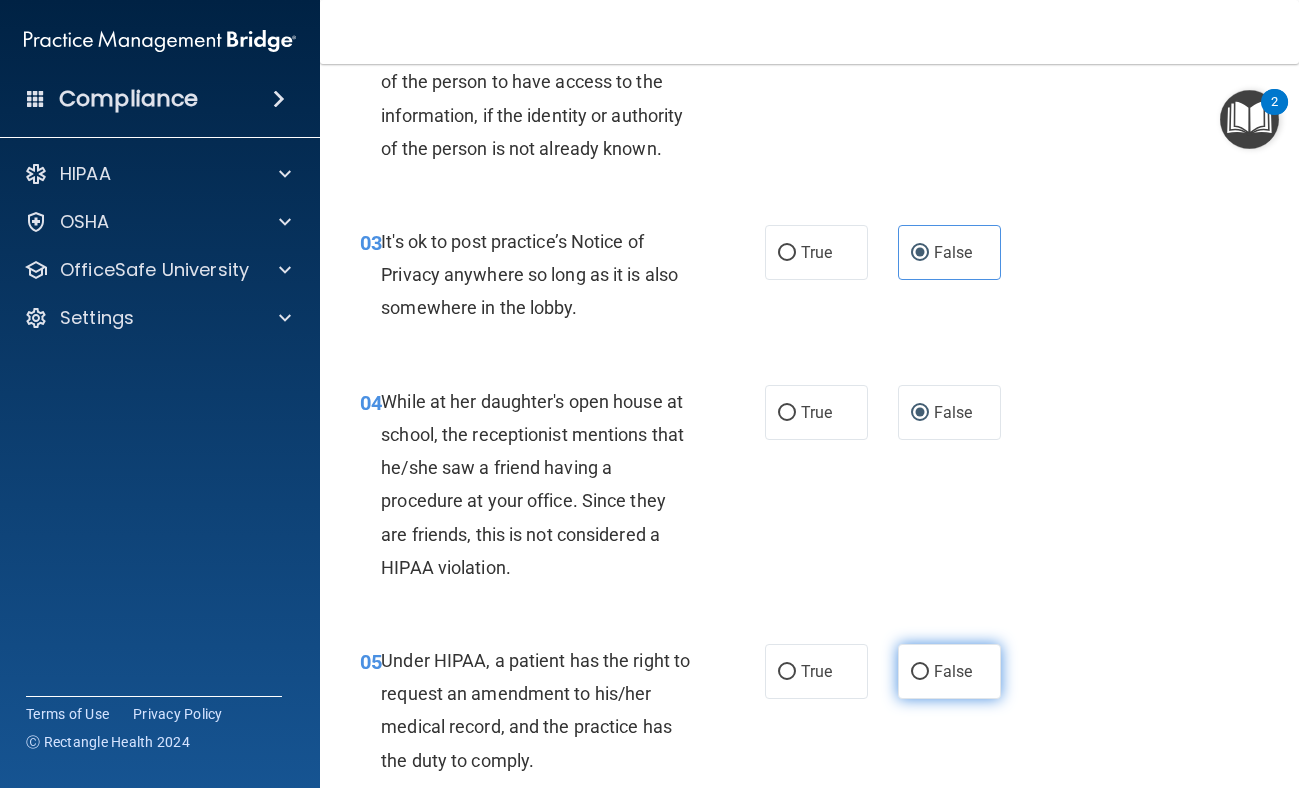 click on "False" at bounding box center (949, 671) 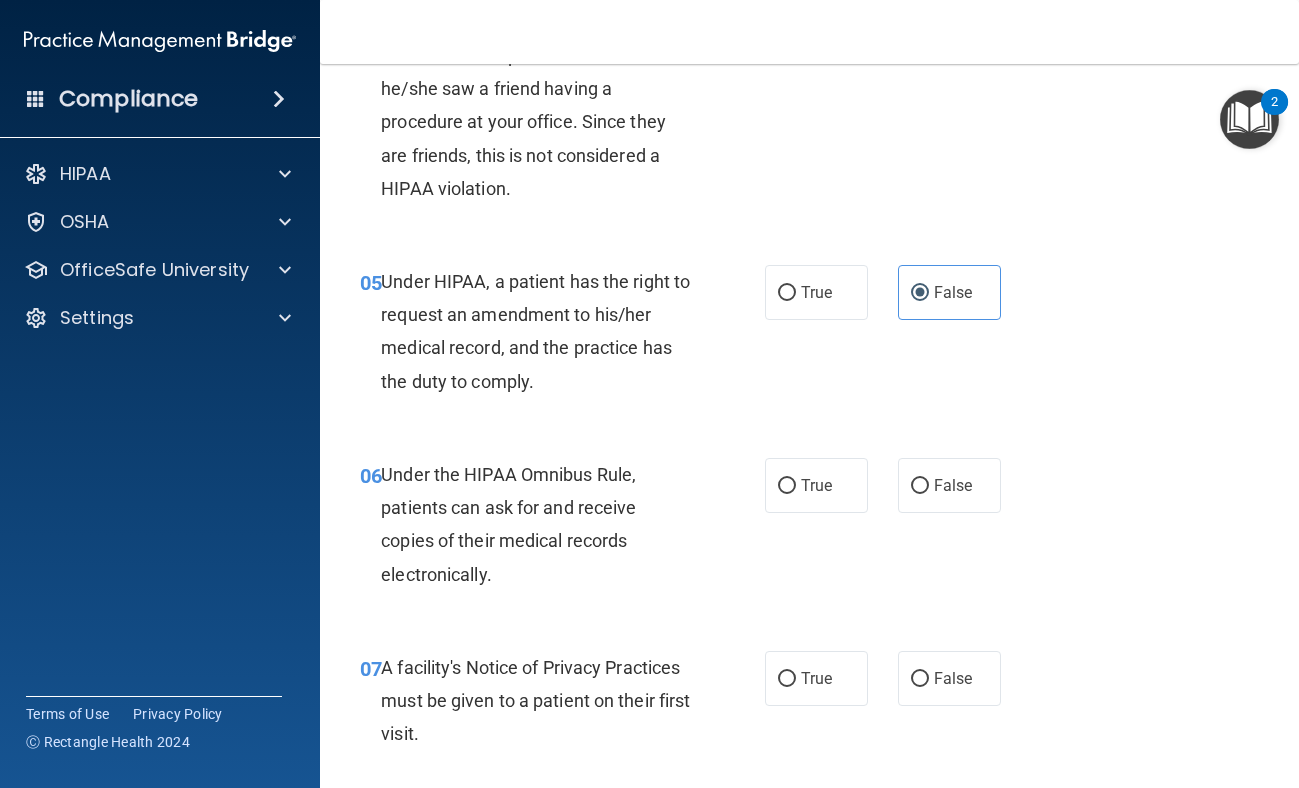scroll, scrollTop: 864, scrollLeft: 0, axis: vertical 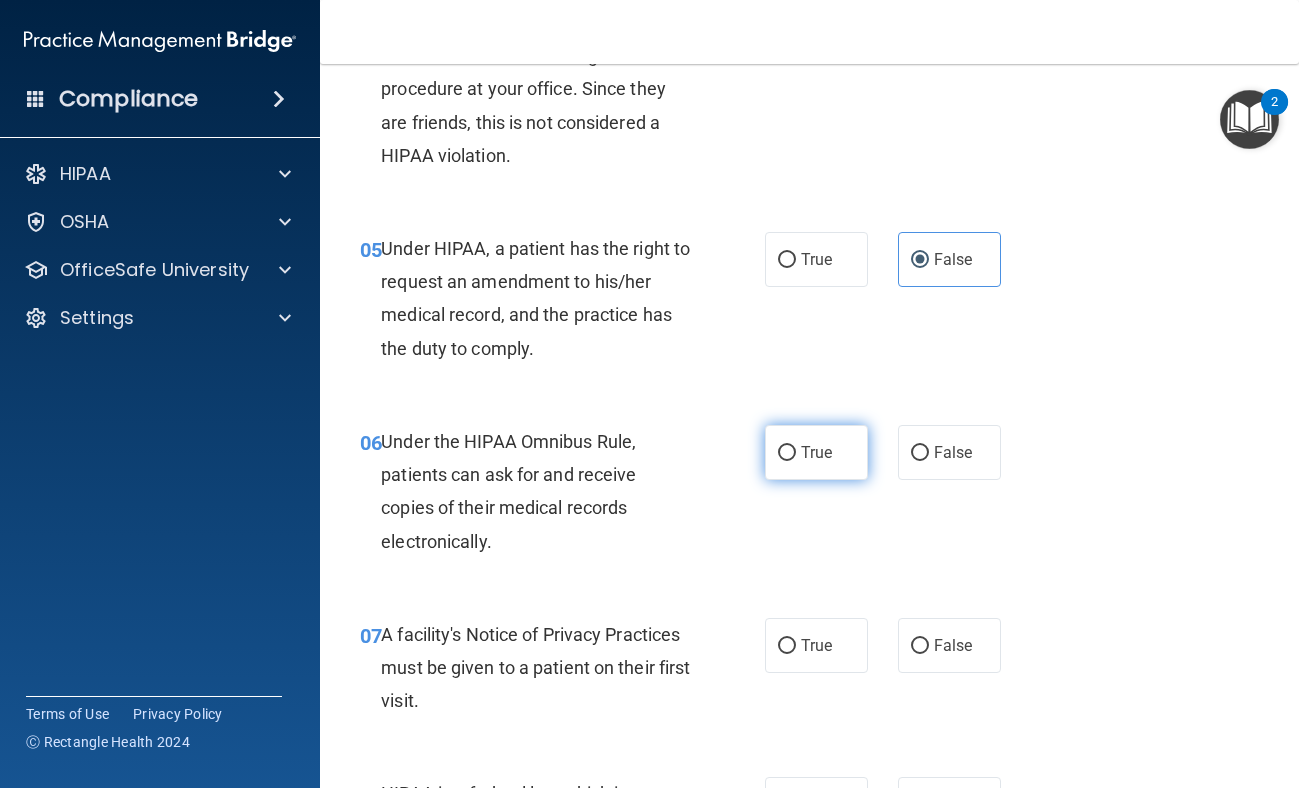 click on "True" at bounding box center (816, 452) 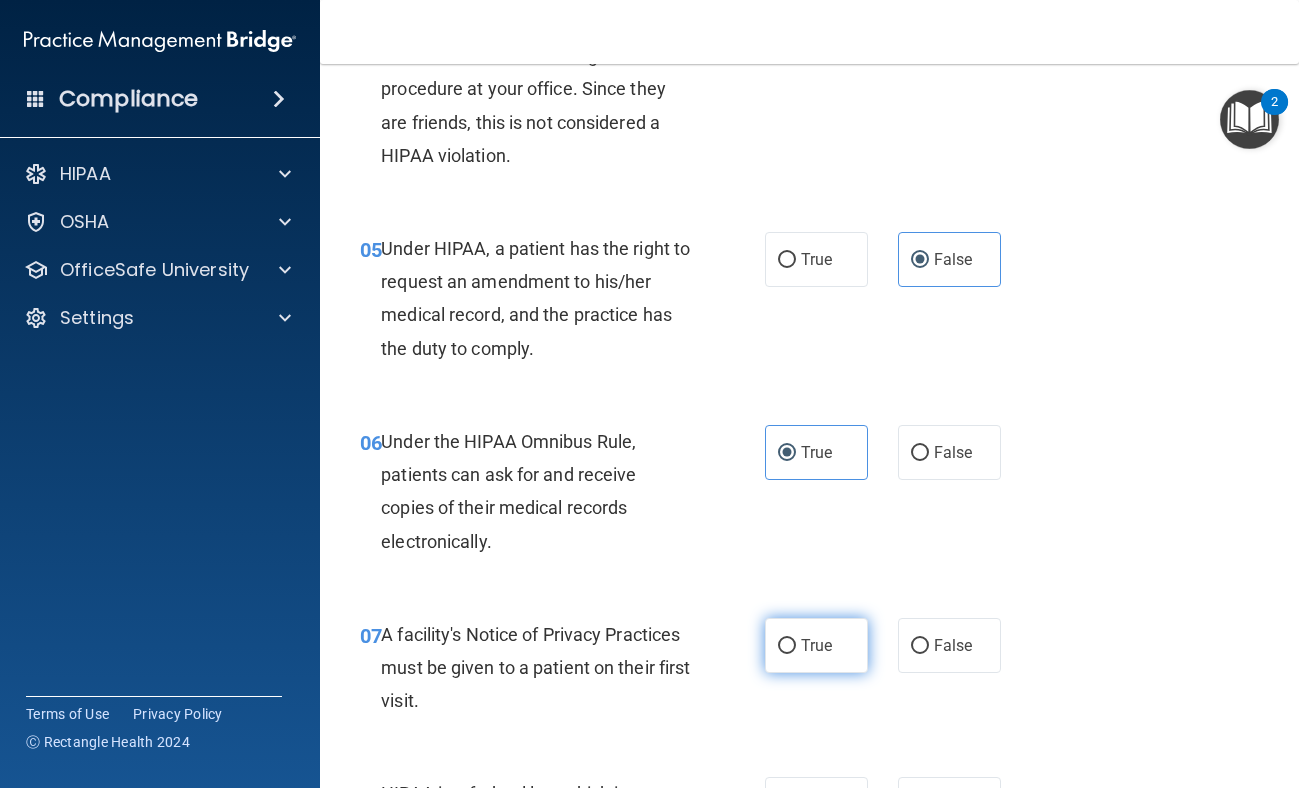 click on "True" at bounding box center (816, 645) 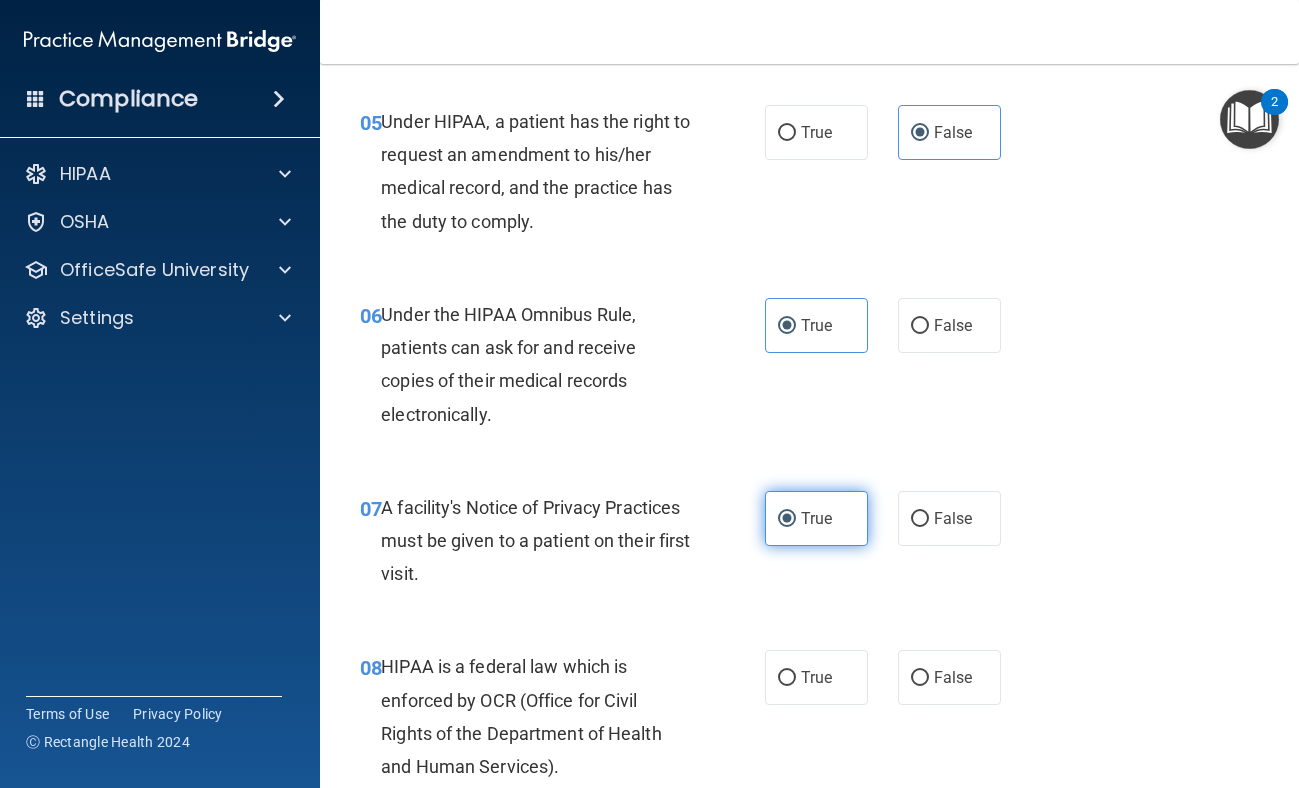 scroll, scrollTop: 1057, scrollLeft: 0, axis: vertical 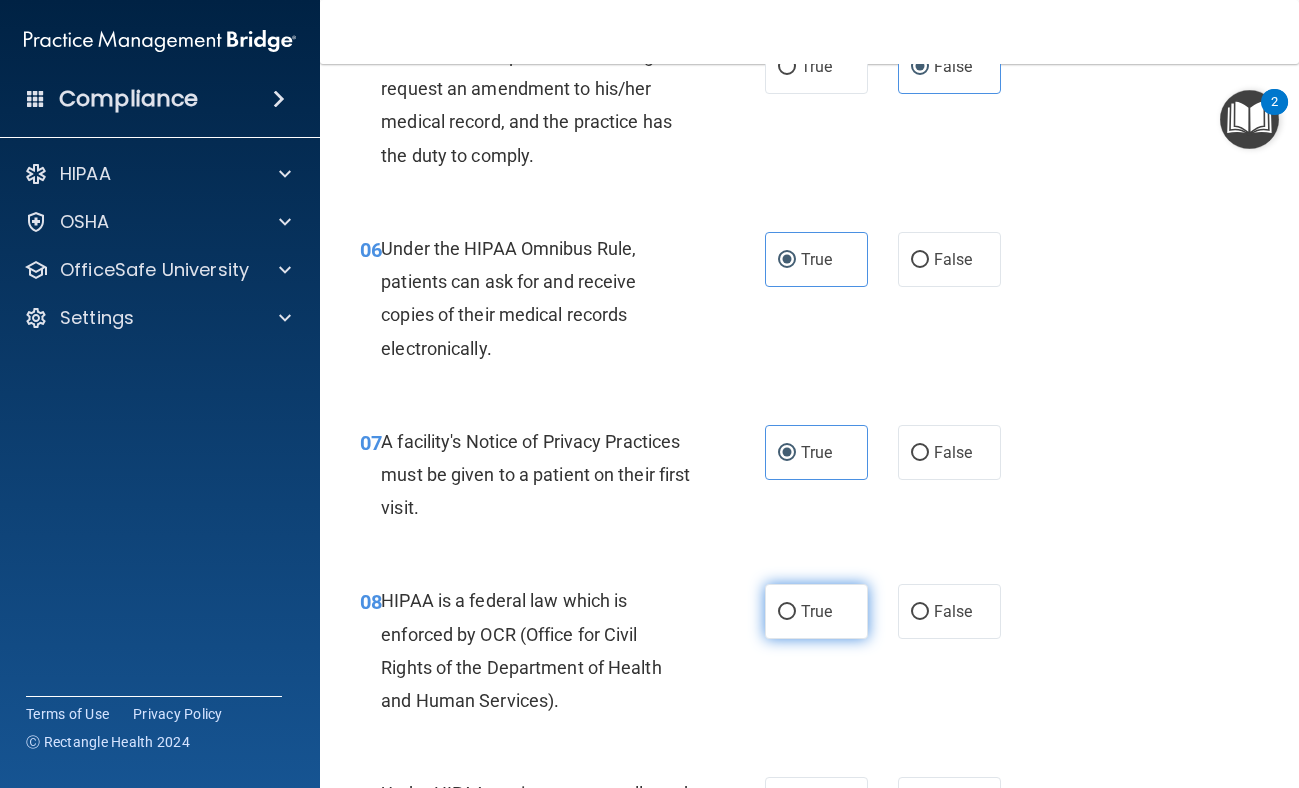click on "True" at bounding box center [816, 611] 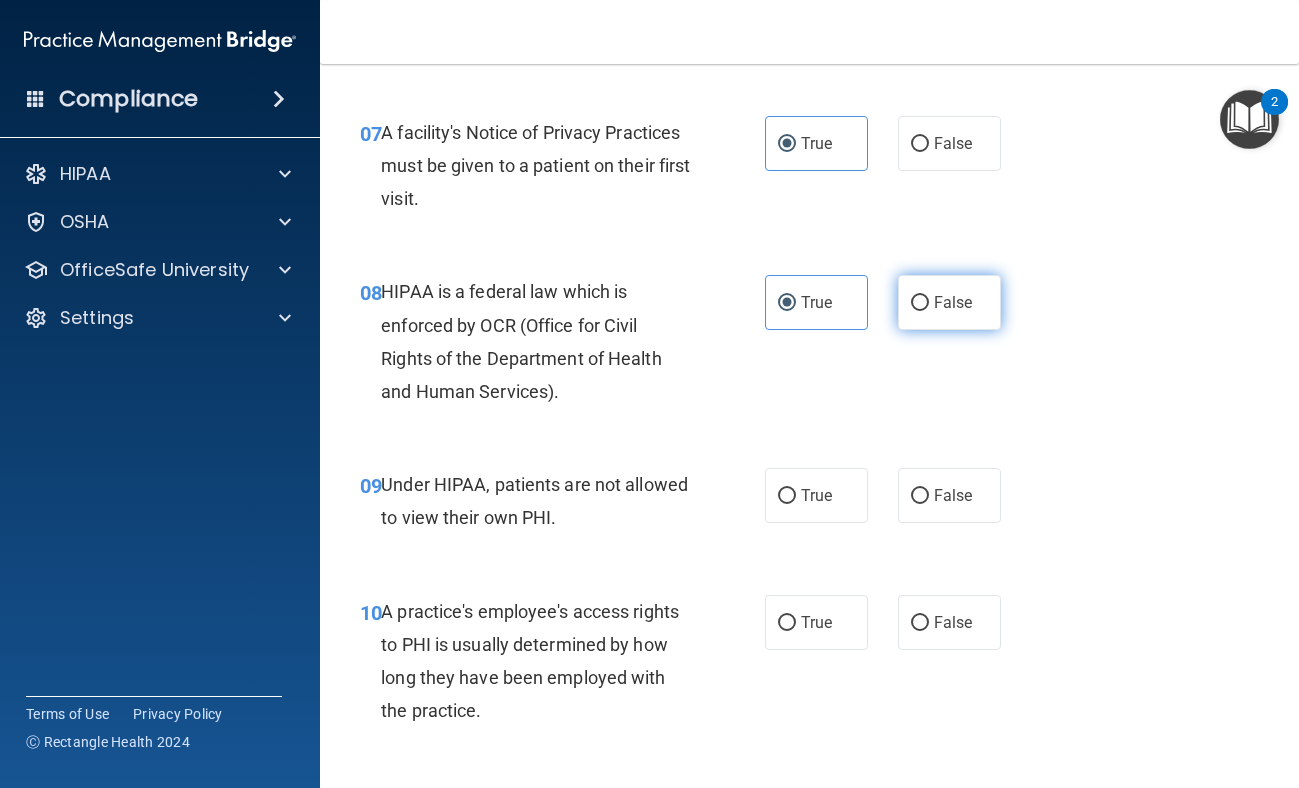 scroll, scrollTop: 1381, scrollLeft: 0, axis: vertical 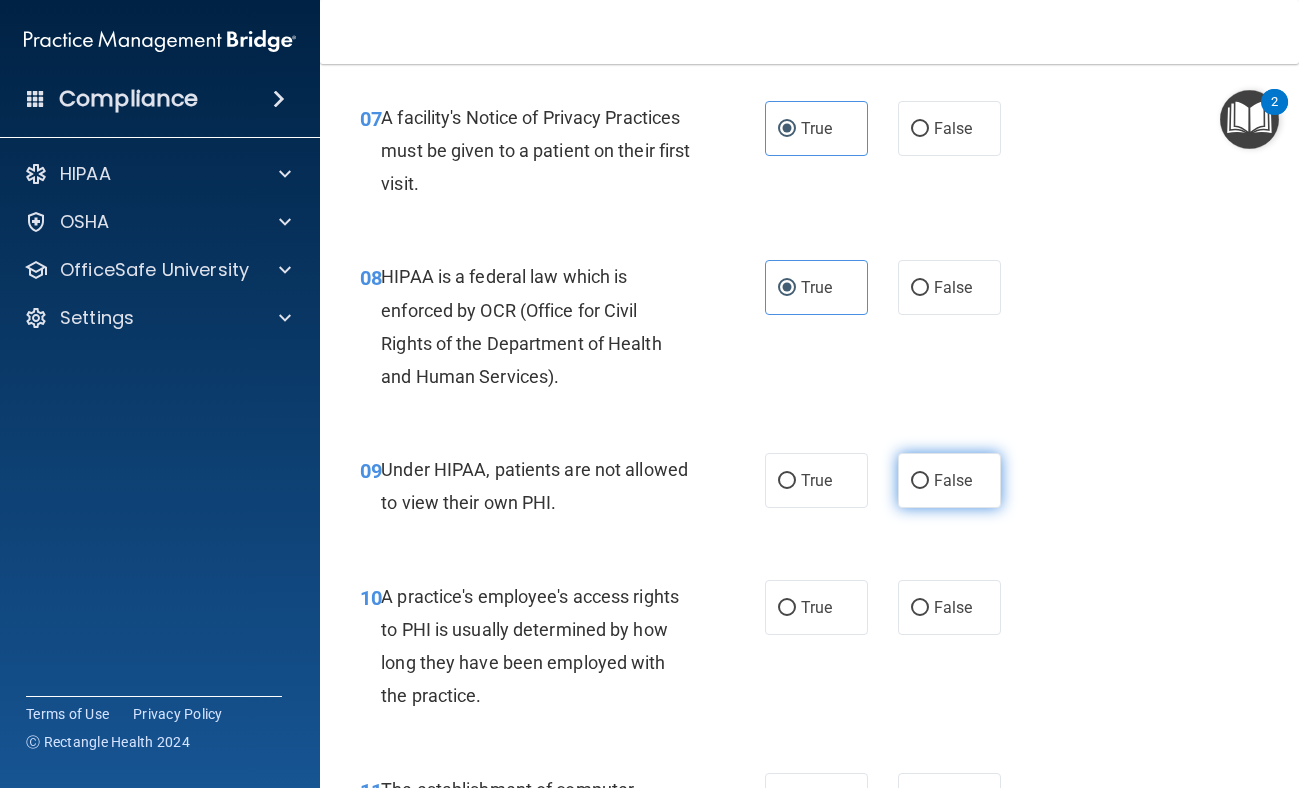 click on "False" at bounding box center [953, 480] 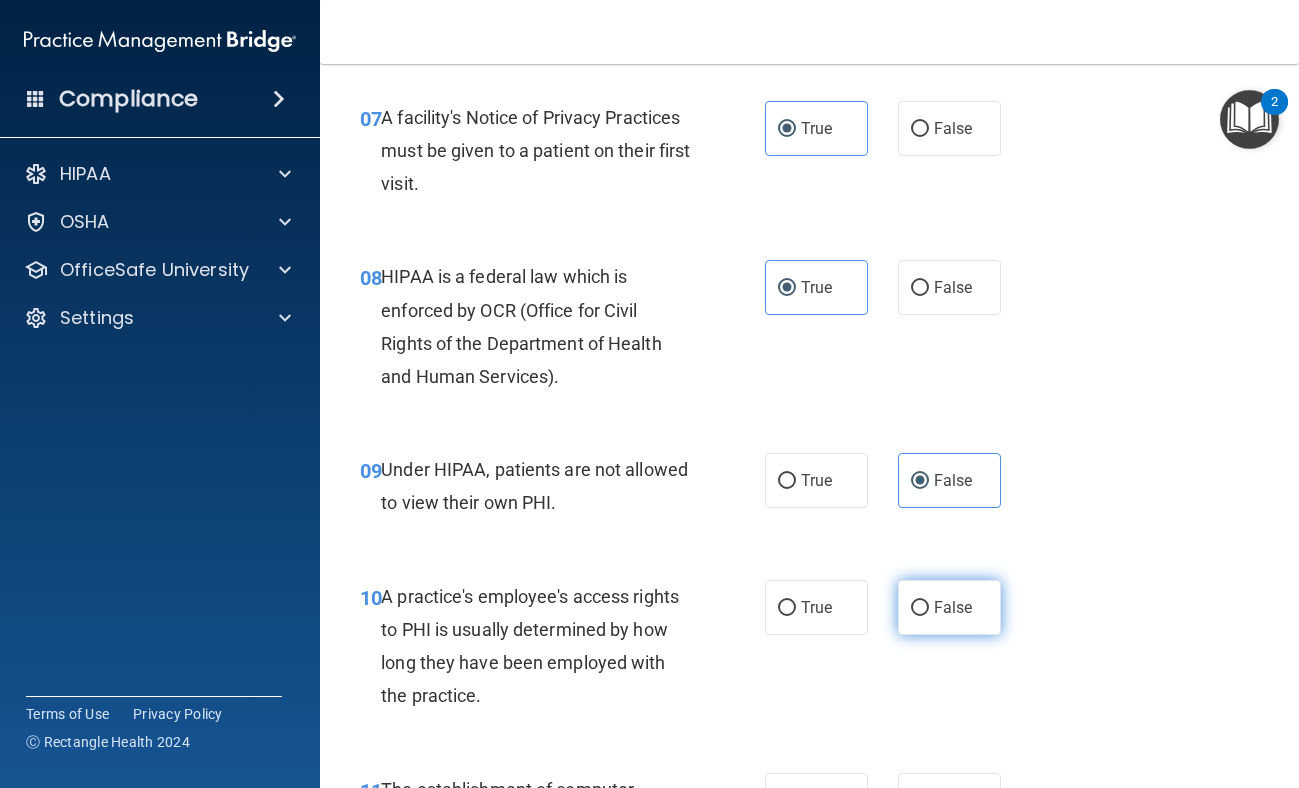 click on "False" at bounding box center [949, 607] 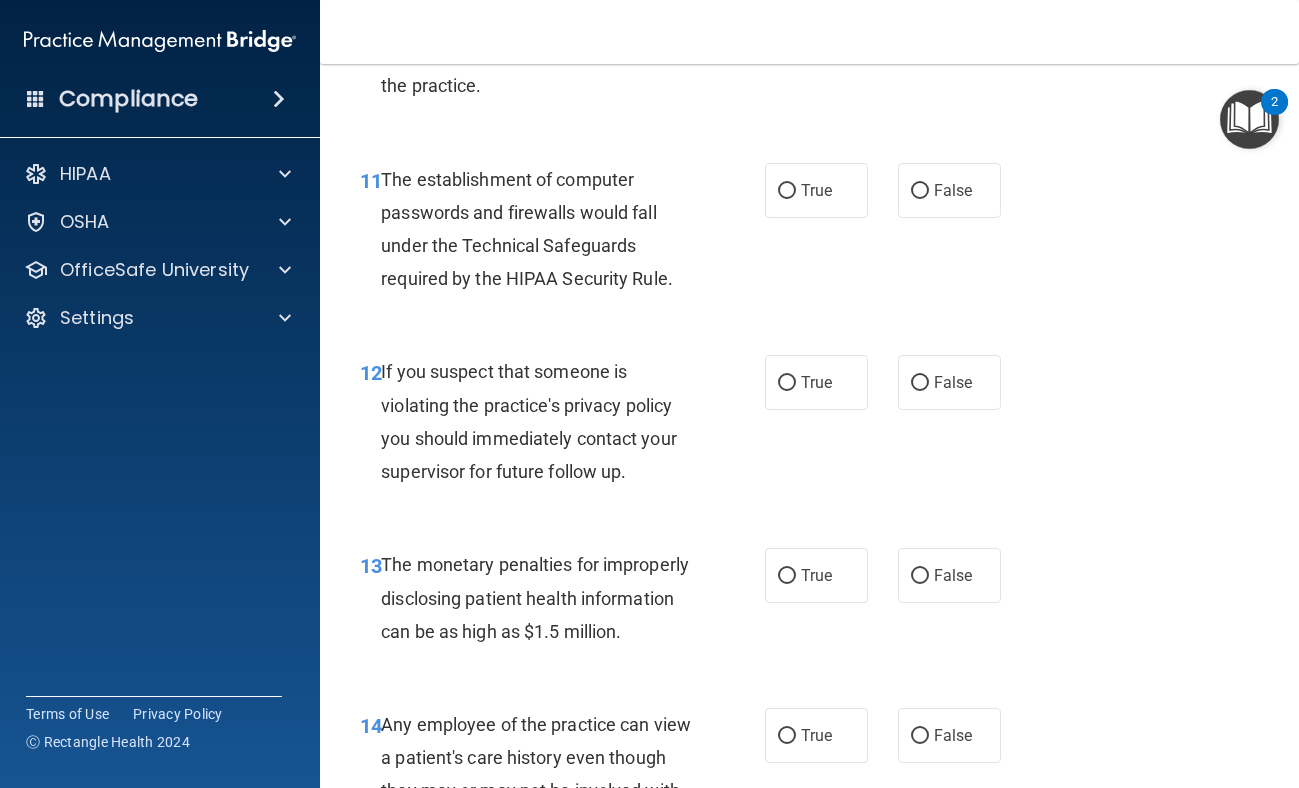 scroll, scrollTop: 1990, scrollLeft: 0, axis: vertical 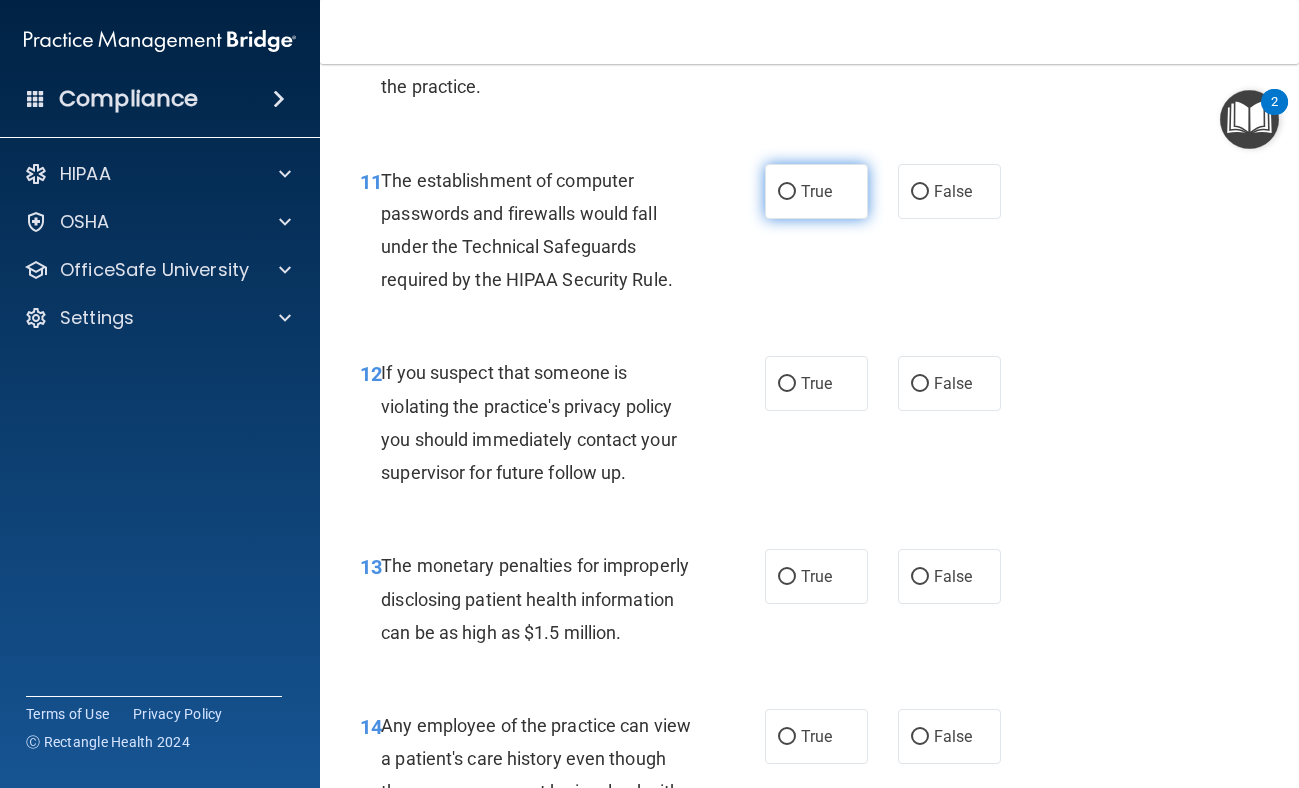 click on "True" at bounding box center (816, 191) 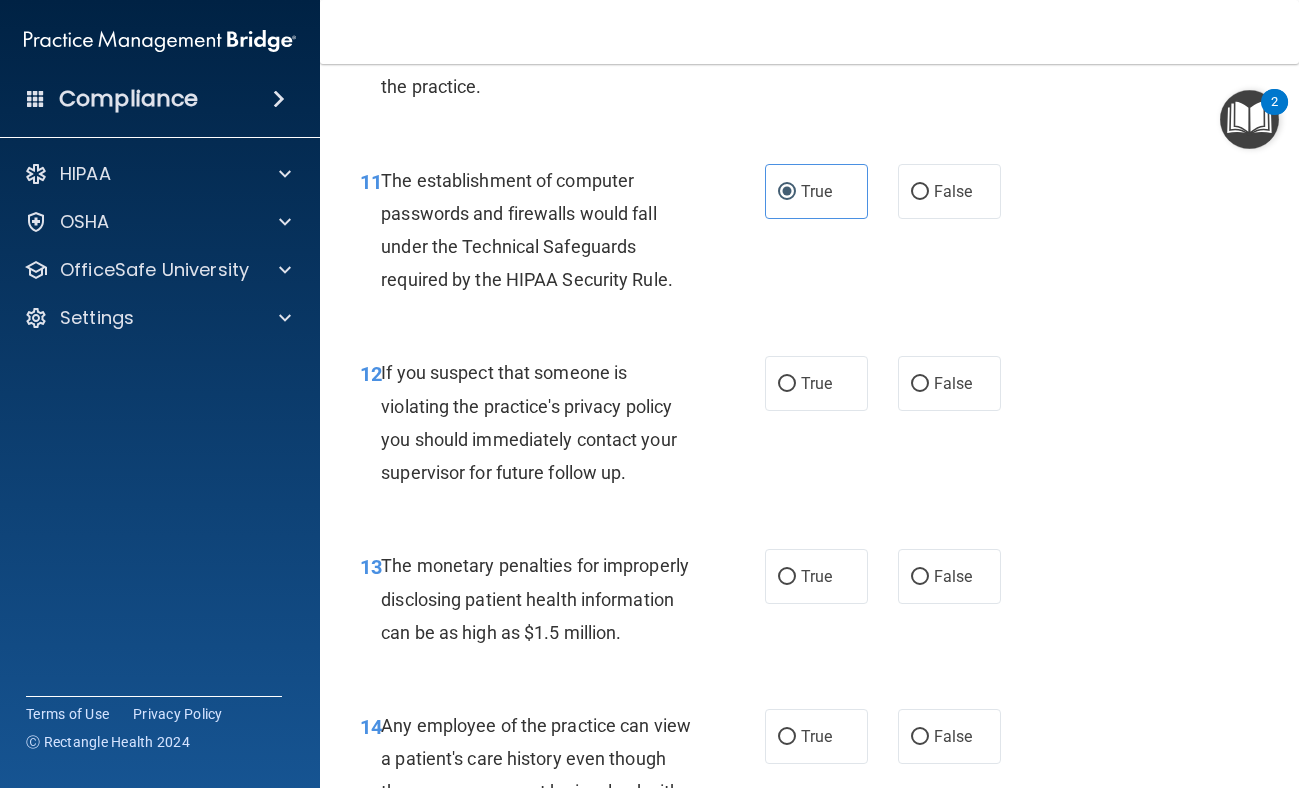 click on "12       If you suspect that someone is violating the practice's privacy policy you should immediately contact your supervisor for future follow up.                 True           False" at bounding box center [809, 427] 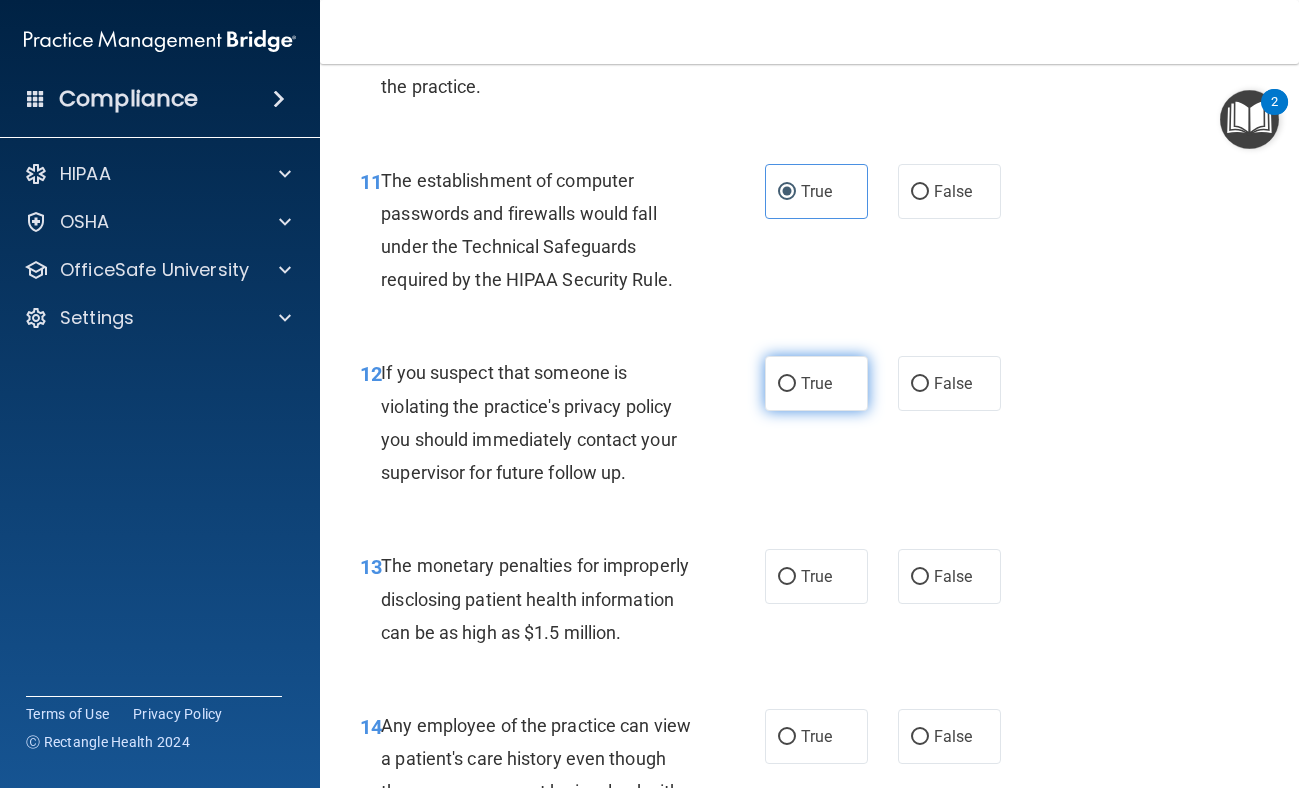 click on "True" at bounding box center [816, 383] 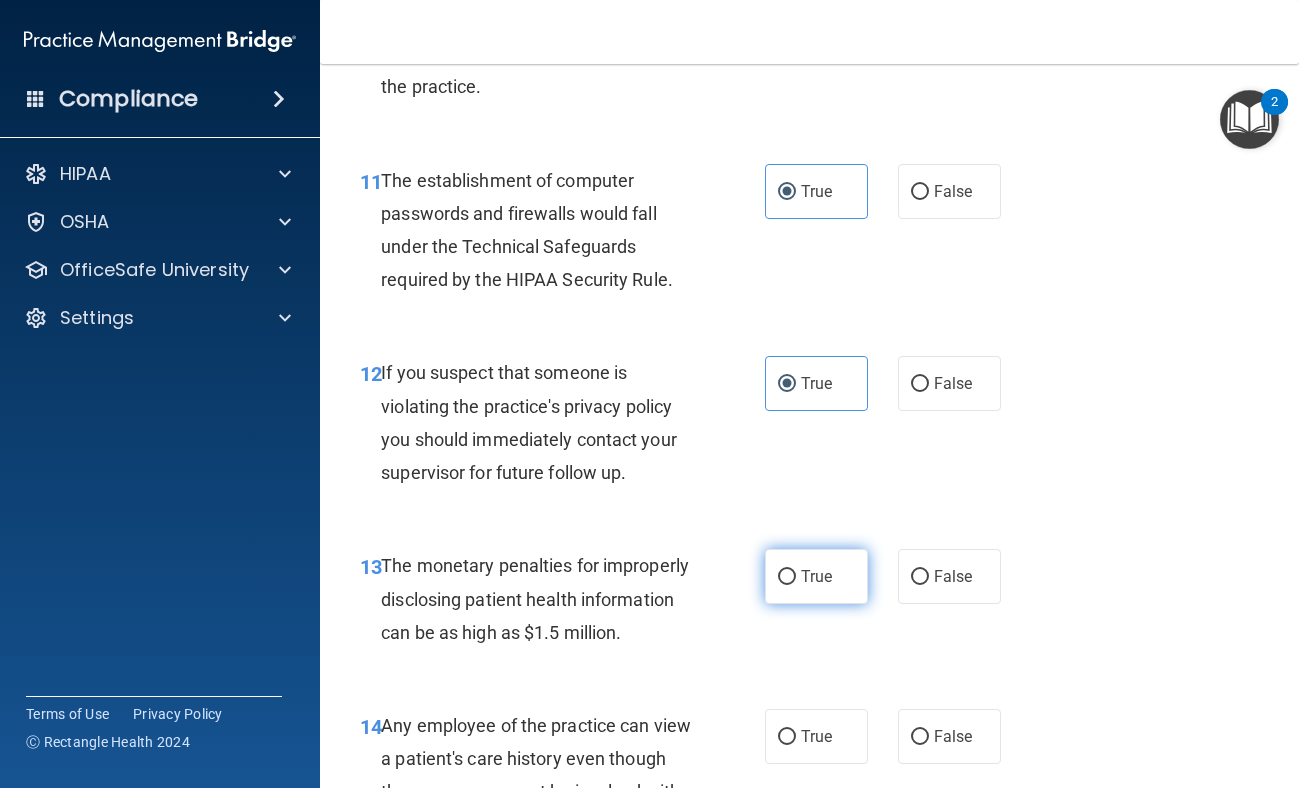 click on "True" at bounding box center (816, 576) 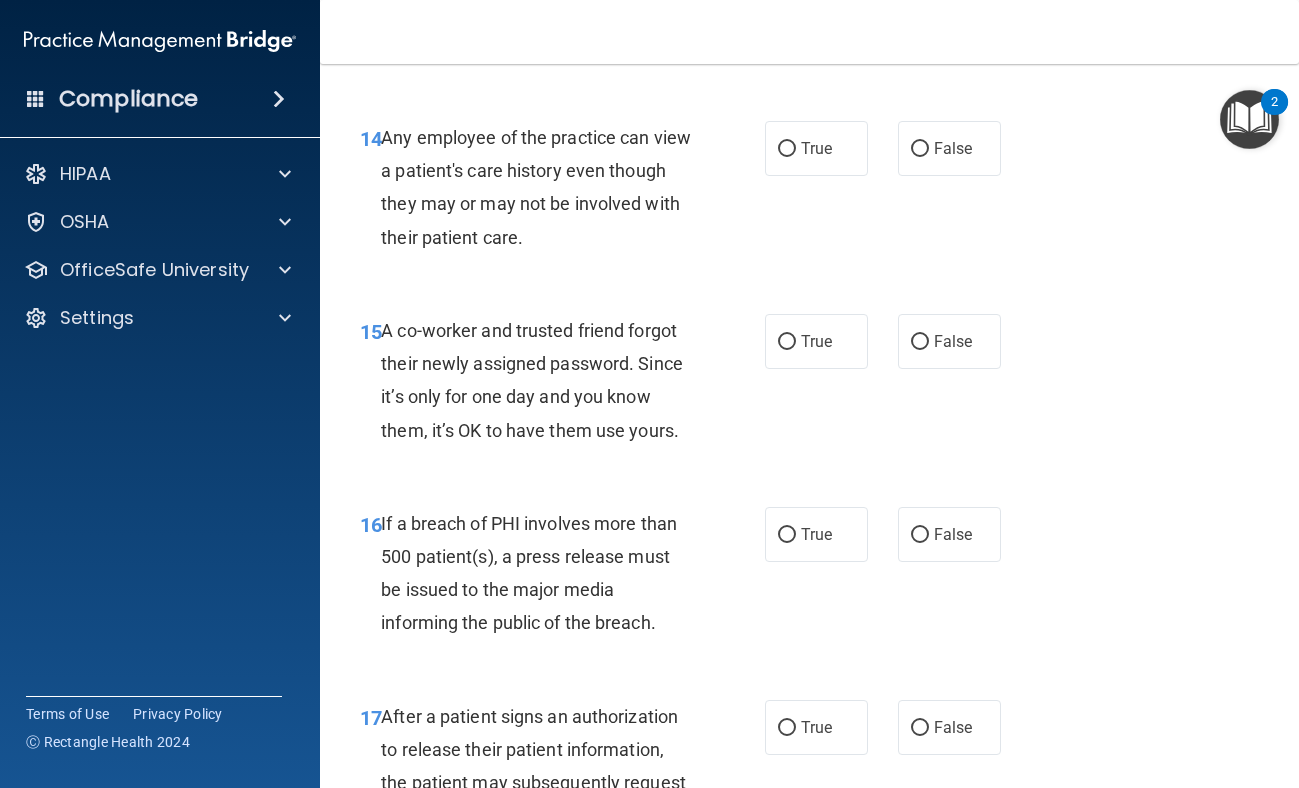 scroll, scrollTop: 2578, scrollLeft: 0, axis: vertical 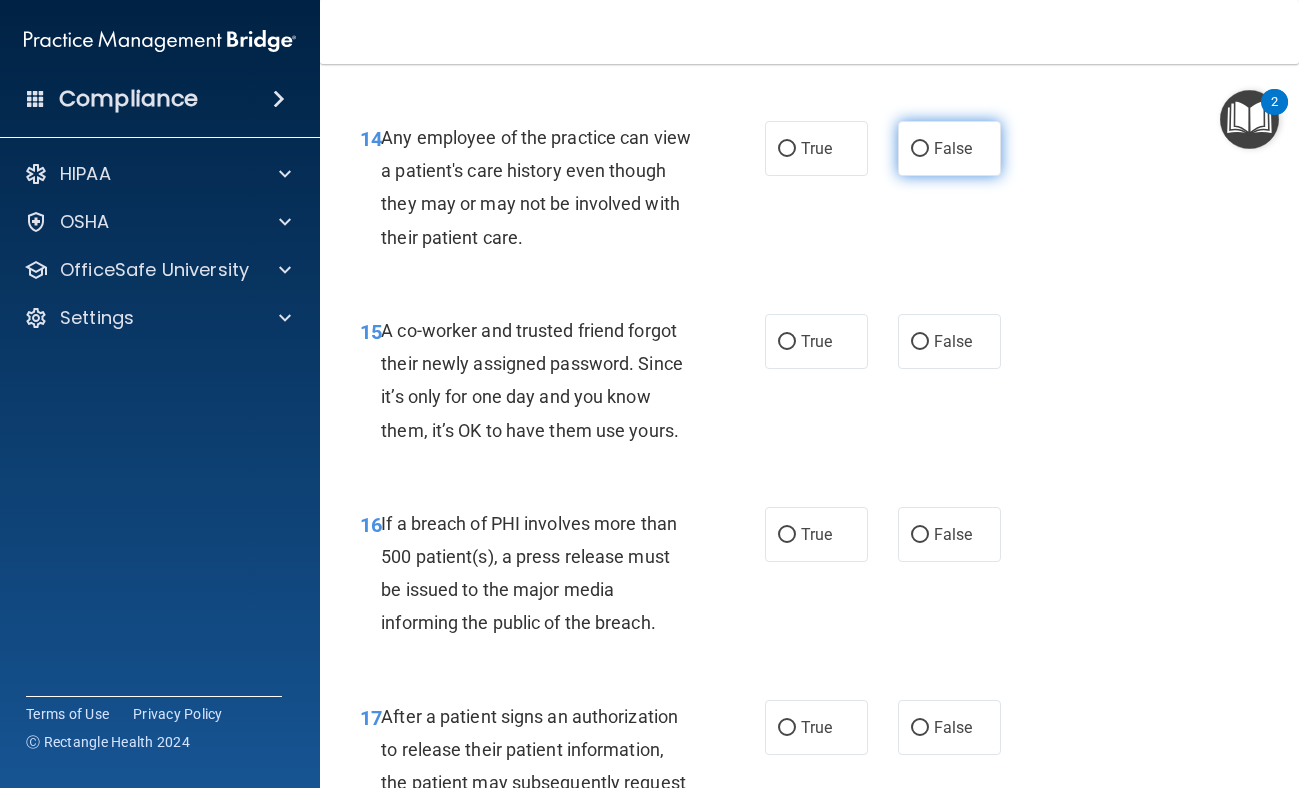 click on "False" at bounding box center [920, 149] 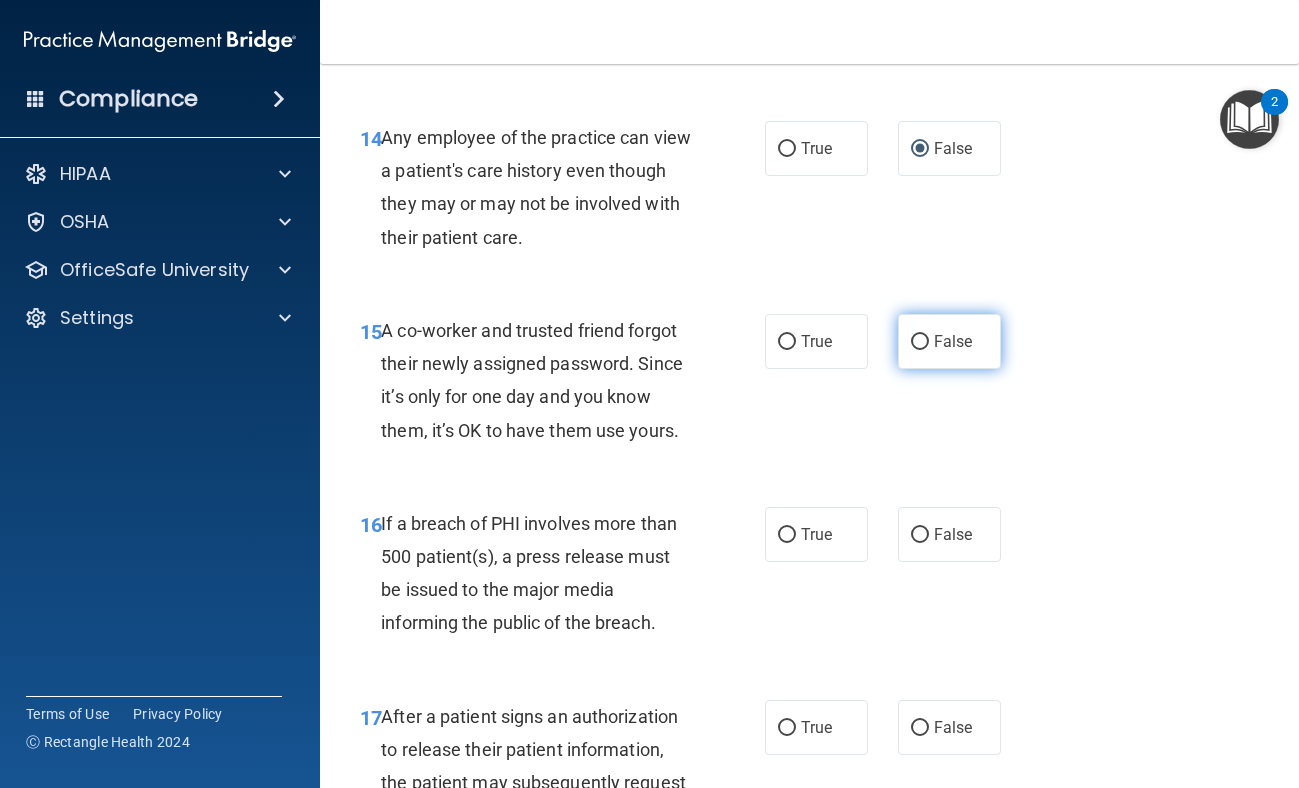 click on "False" at bounding box center [949, 341] 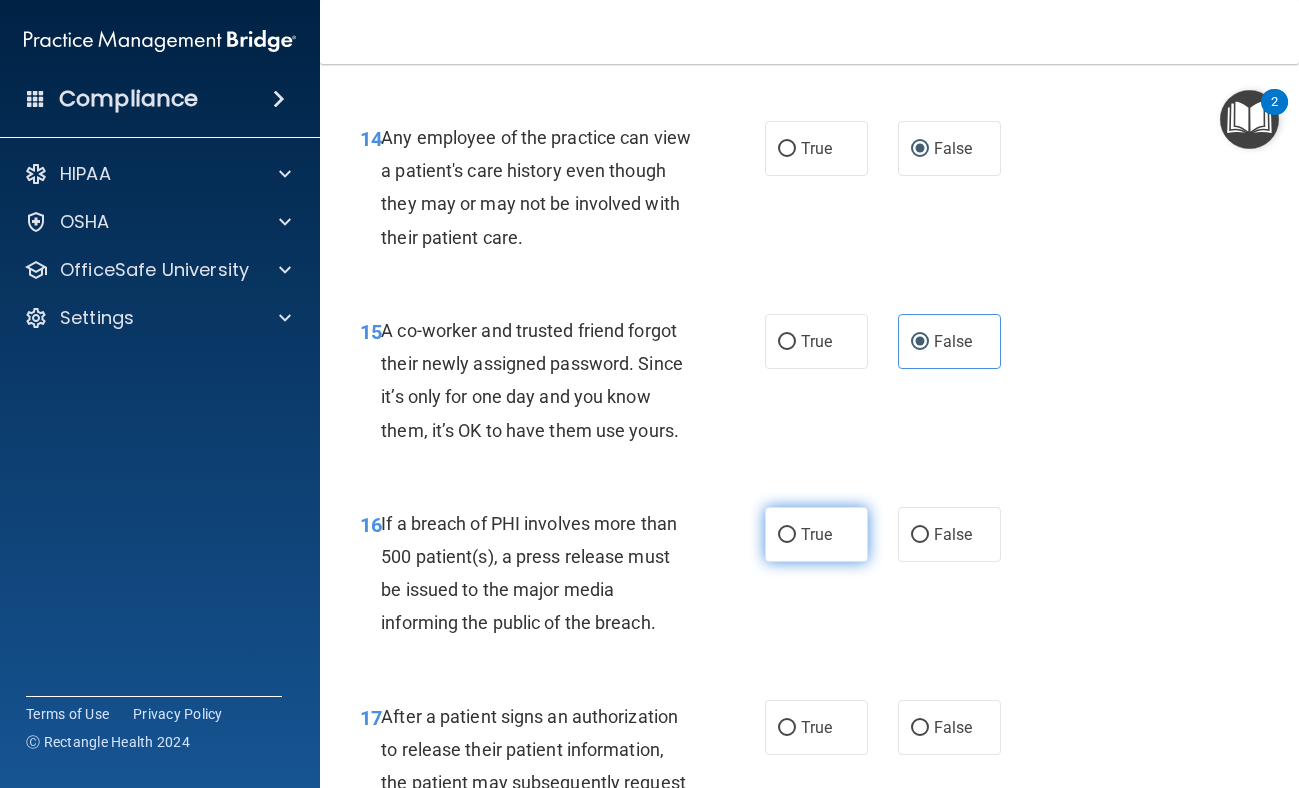 click on "True" at bounding box center (787, 535) 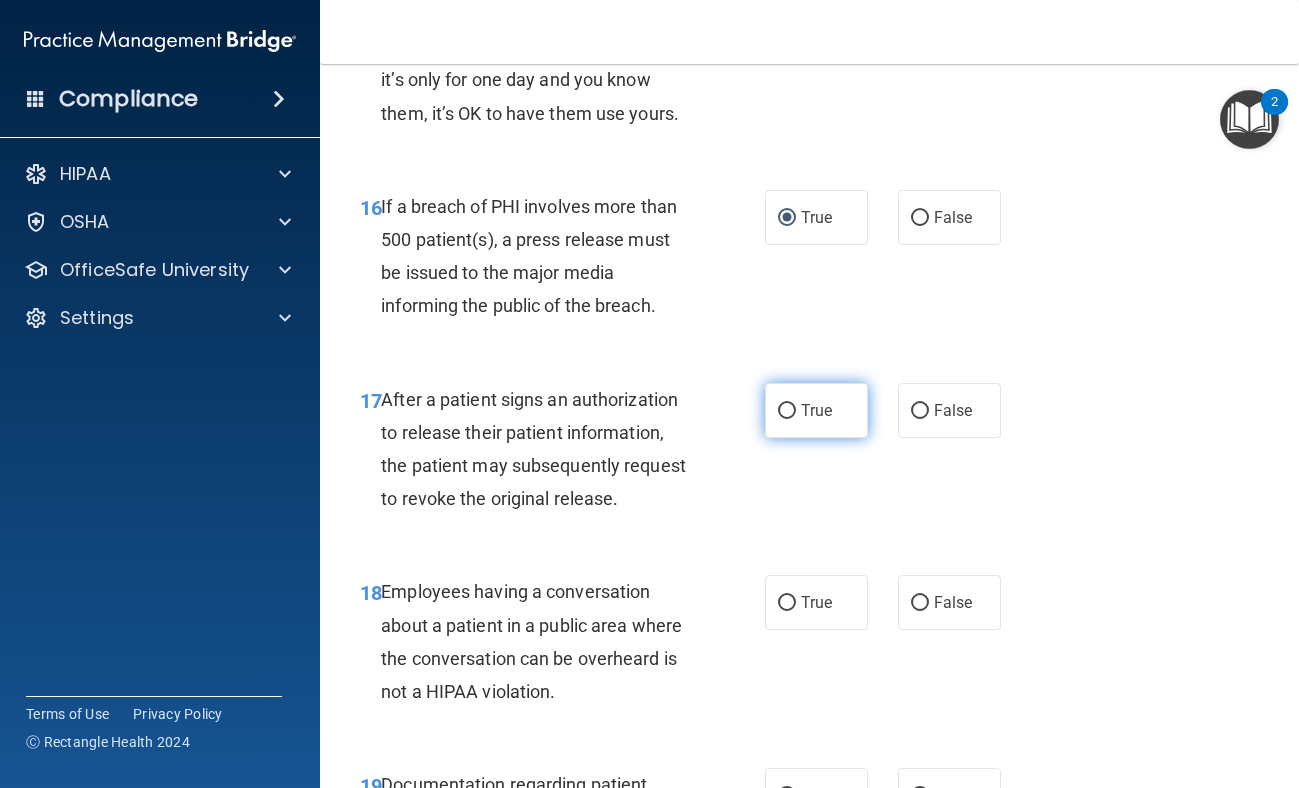 click on "True" at bounding box center (816, 410) 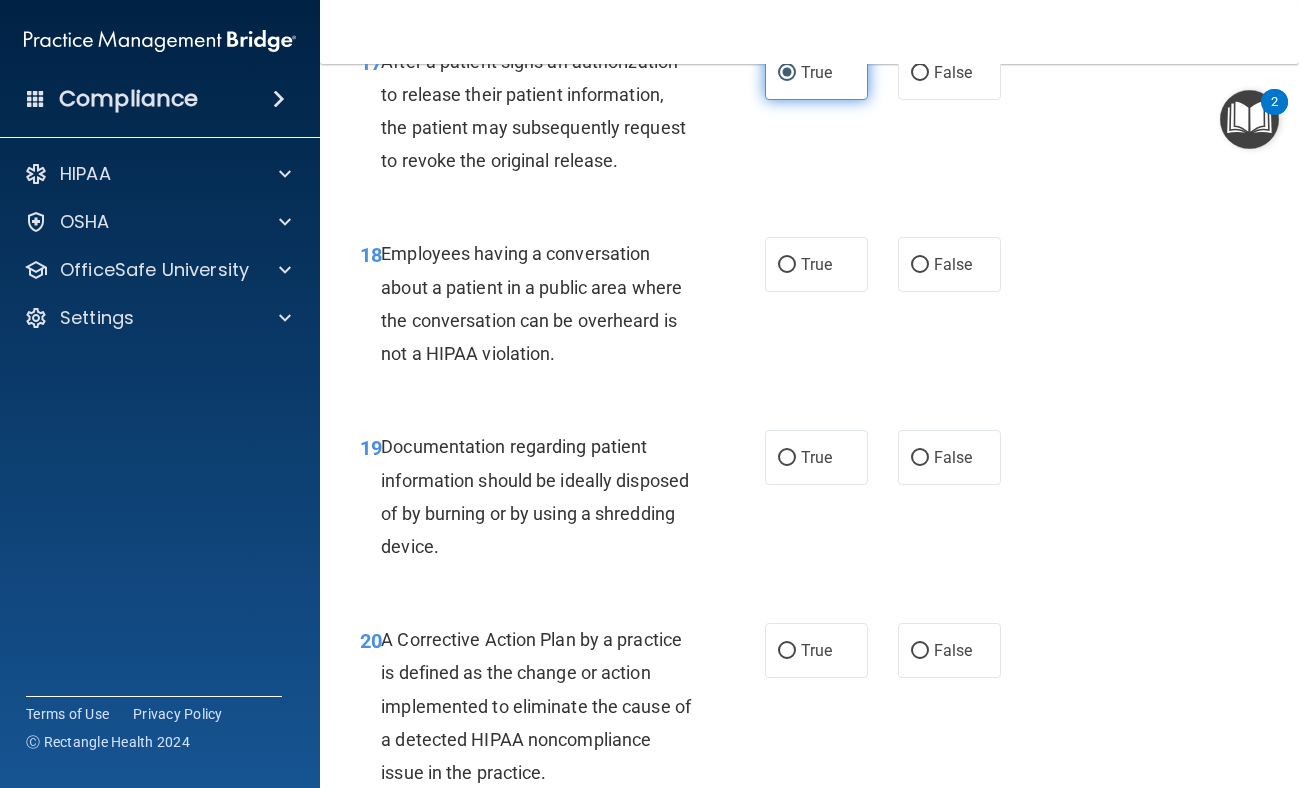 scroll, scrollTop: 3242, scrollLeft: 0, axis: vertical 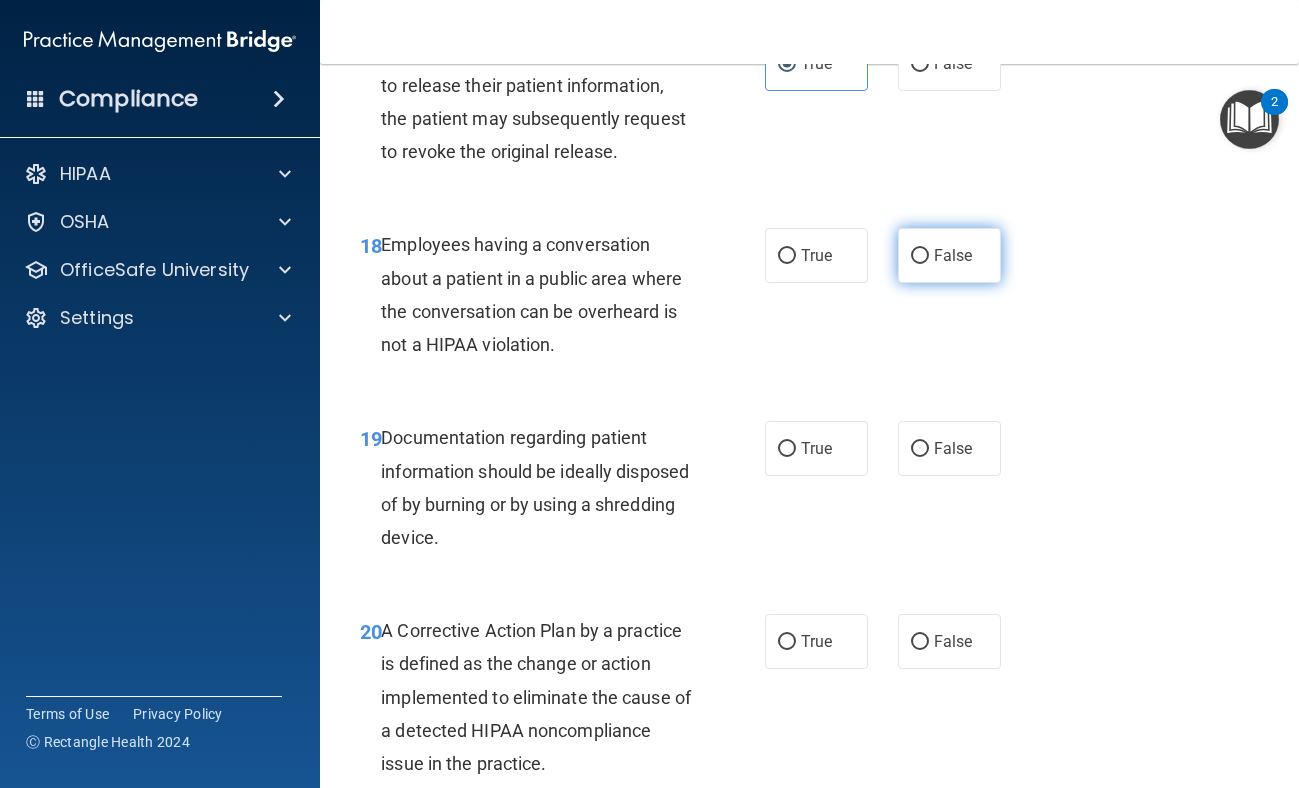 click on "False" at bounding box center (953, 255) 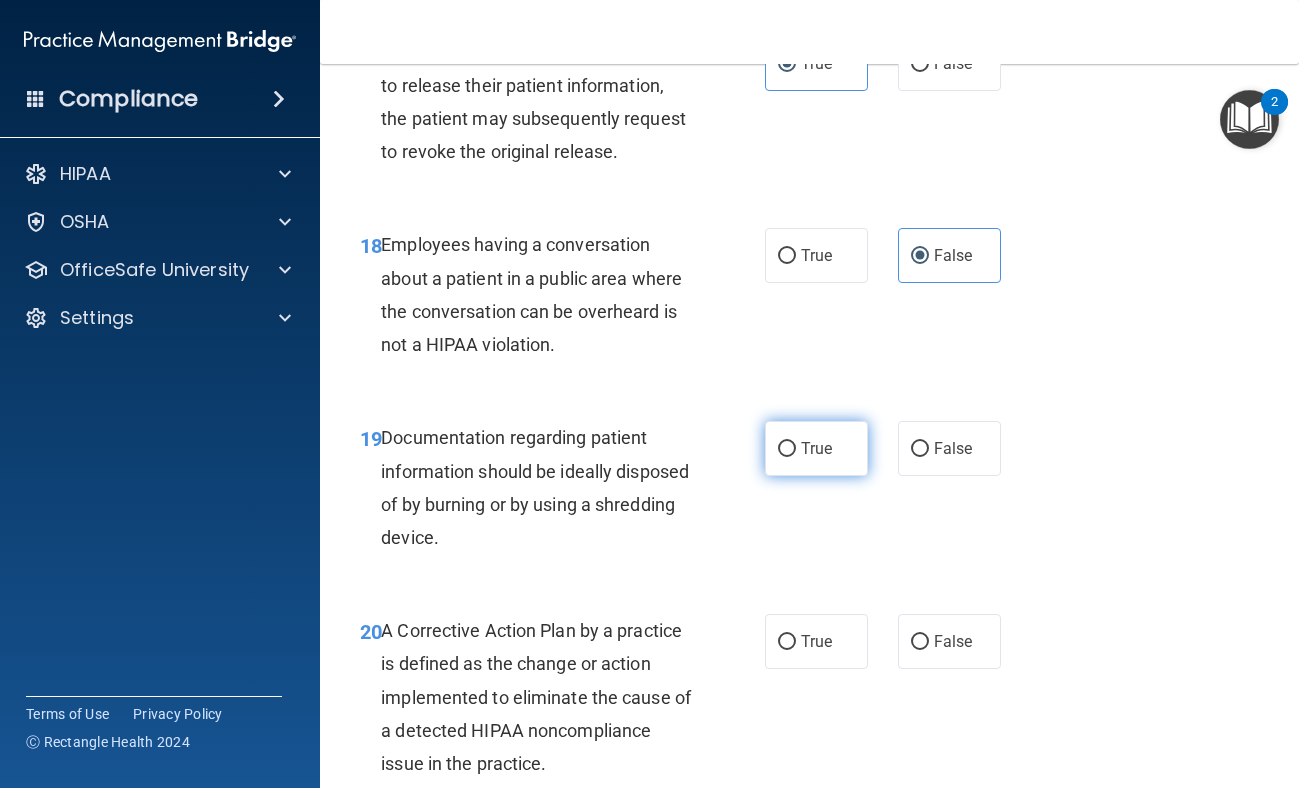 click on "True" at bounding box center [816, 448] 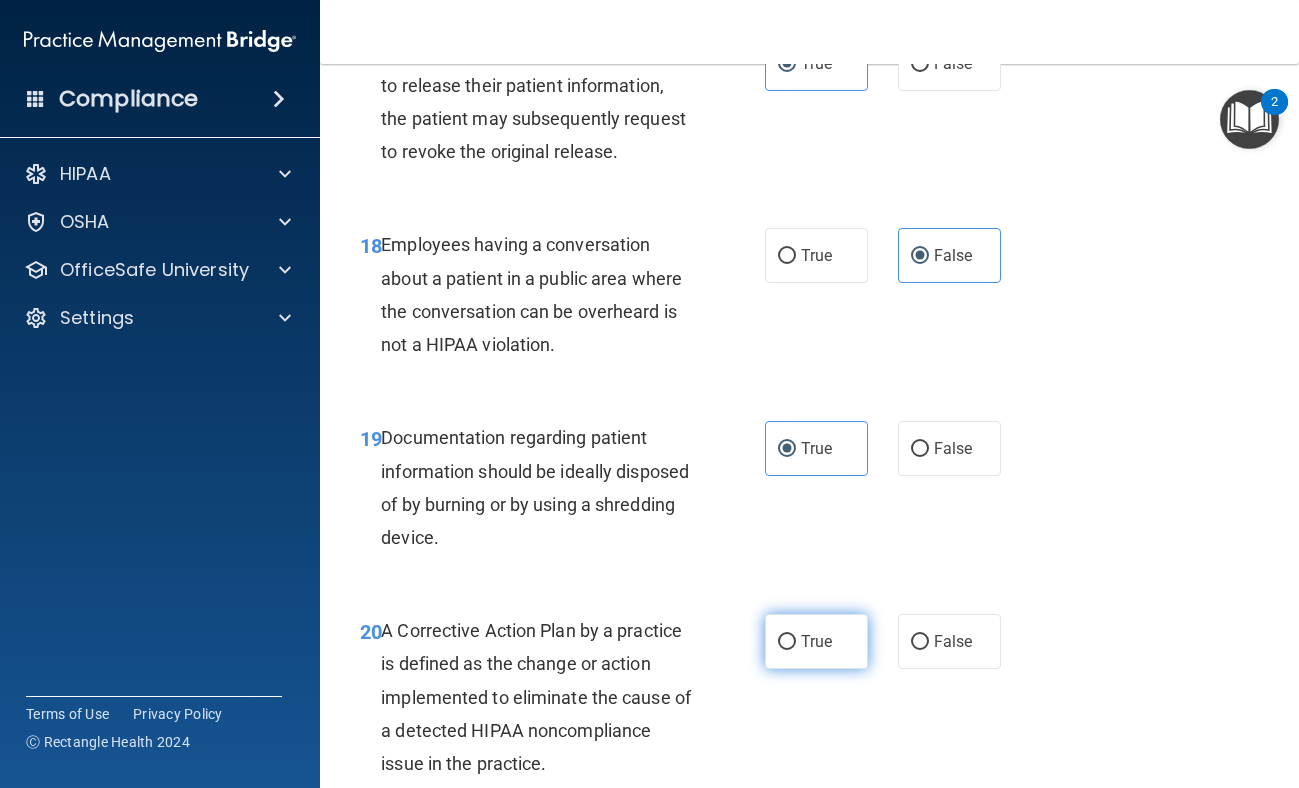 click on "True" at bounding box center (816, 641) 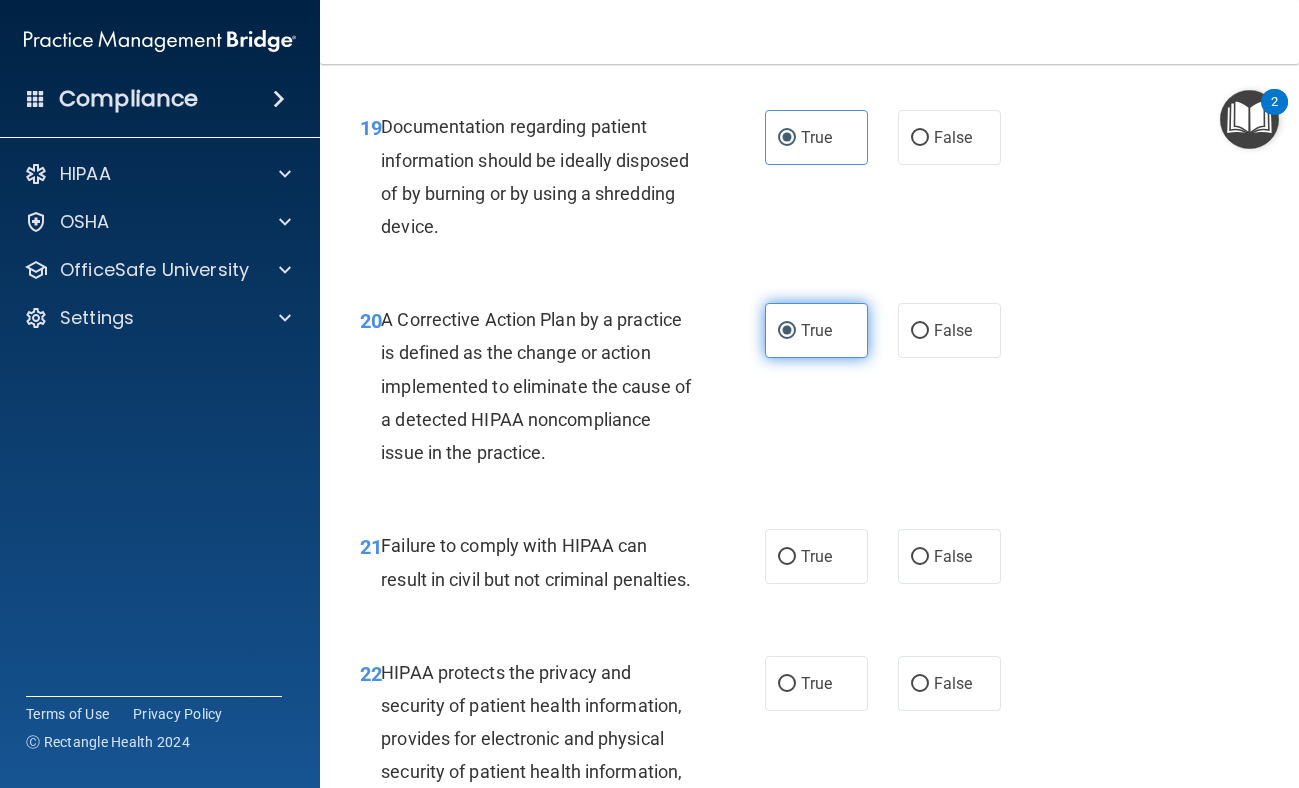 scroll, scrollTop: 3555, scrollLeft: 0, axis: vertical 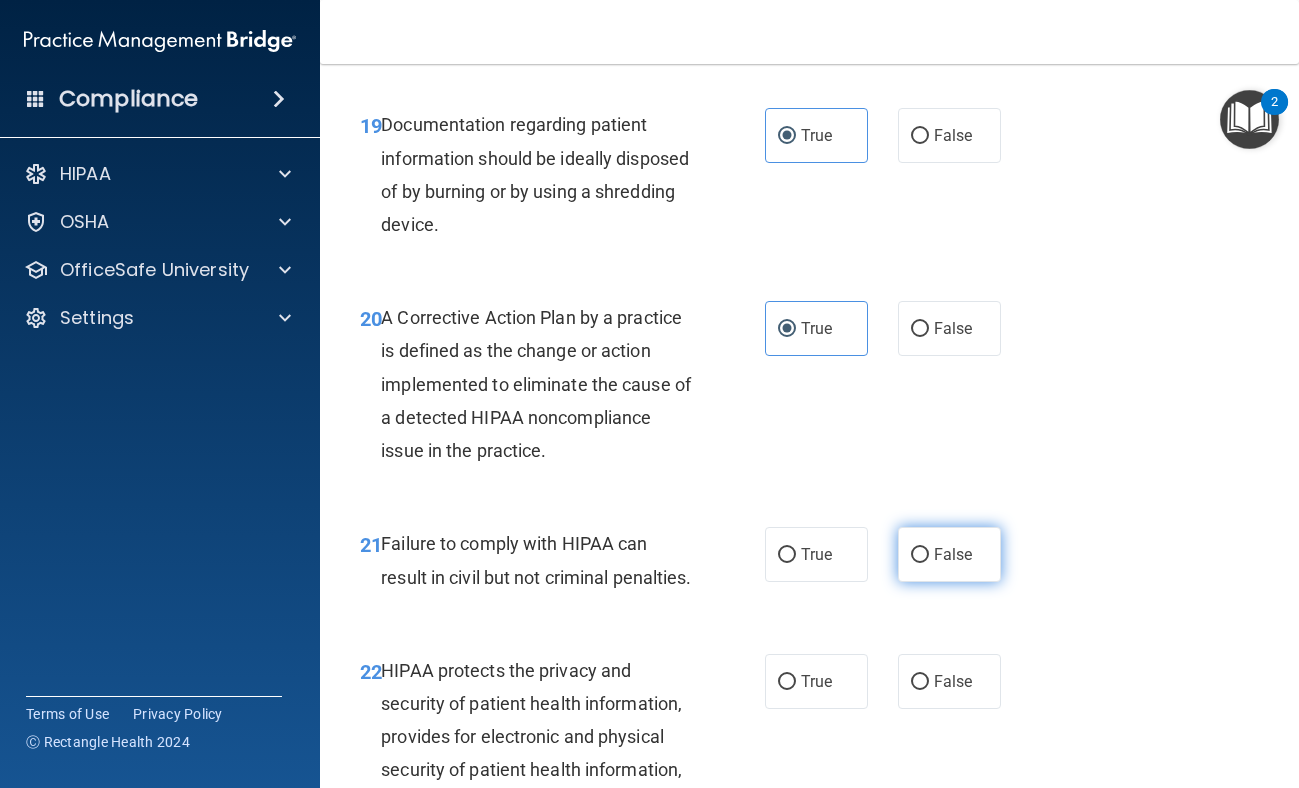 click on "False" at bounding box center [949, 554] 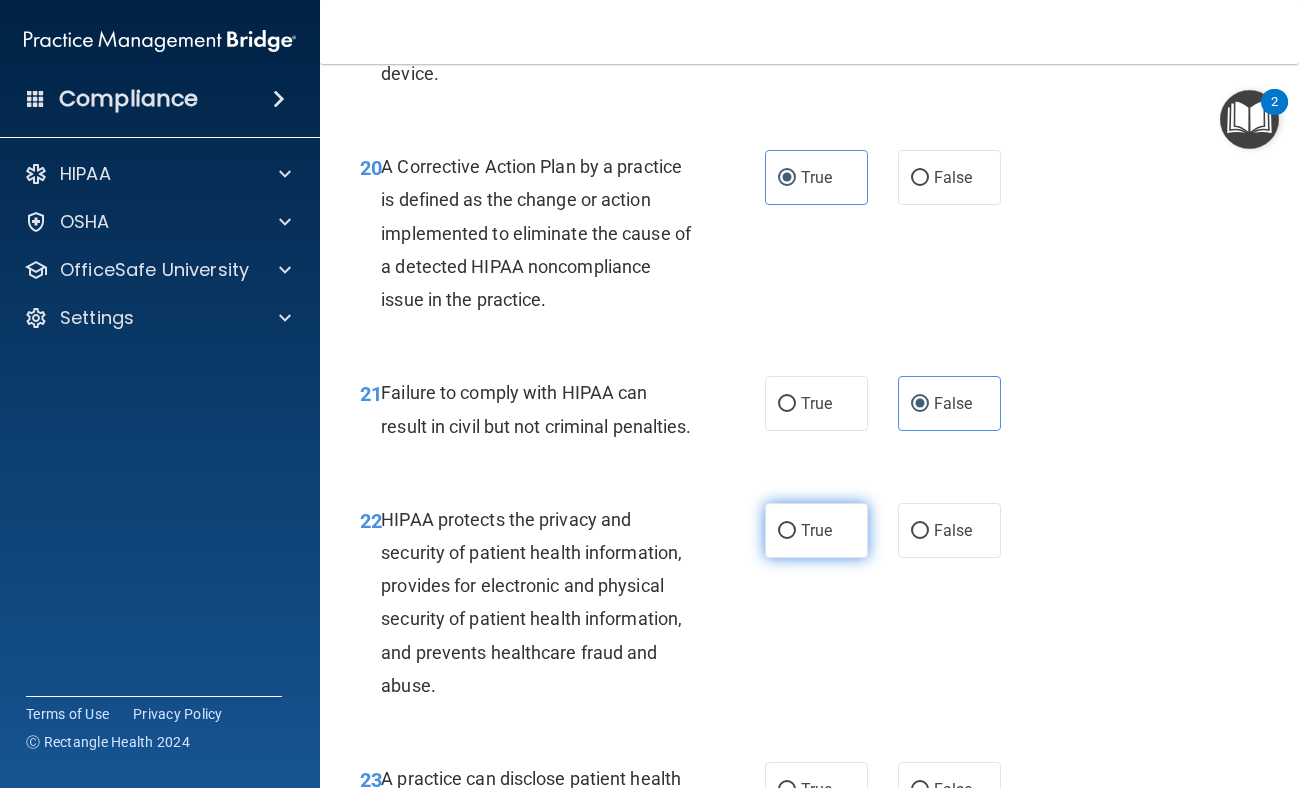 click on "True" at bounding box center [816, 530] 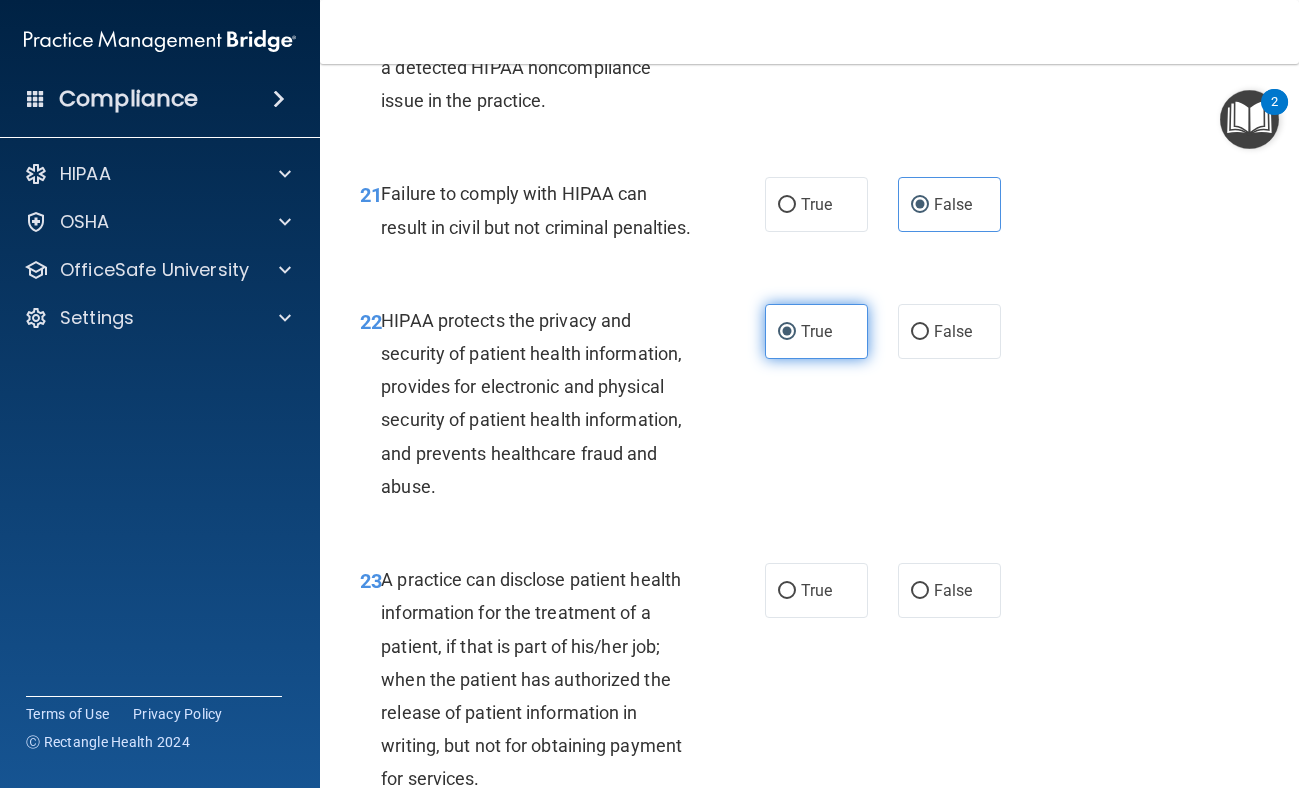 scroll, scrollTop: 3975, scrollLeft: 0, axis: vertical 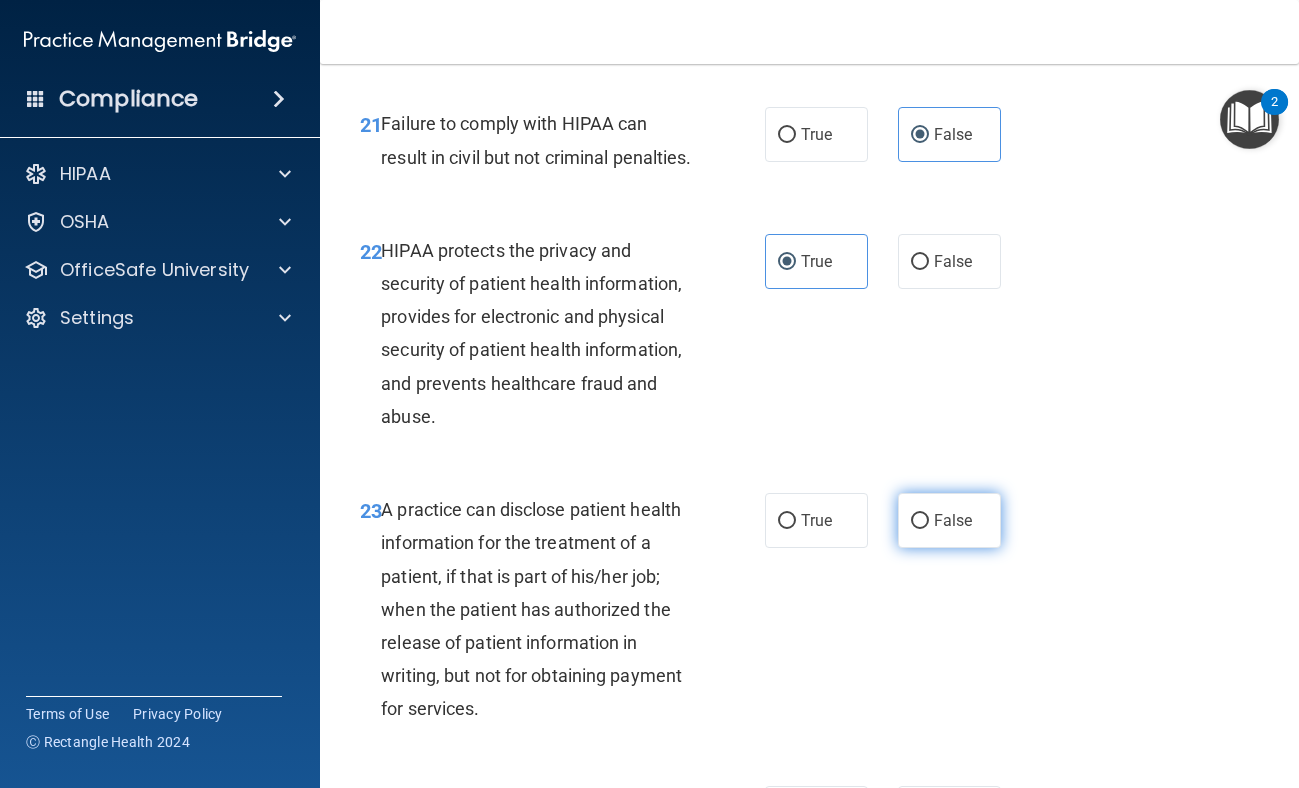 click on "False" at bounding box center (949, 520) 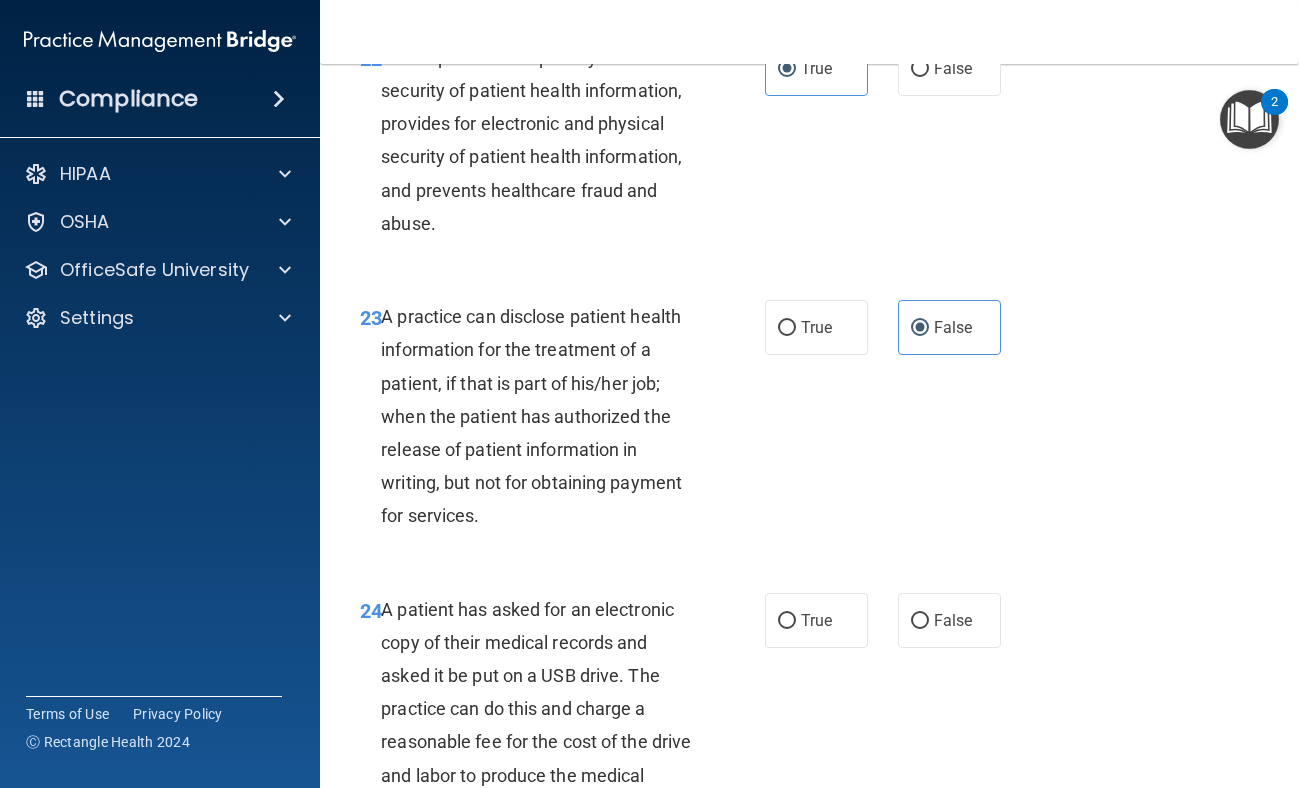 scroll, scrollTop: 4187, scrollLeft: 0, axis: vertical 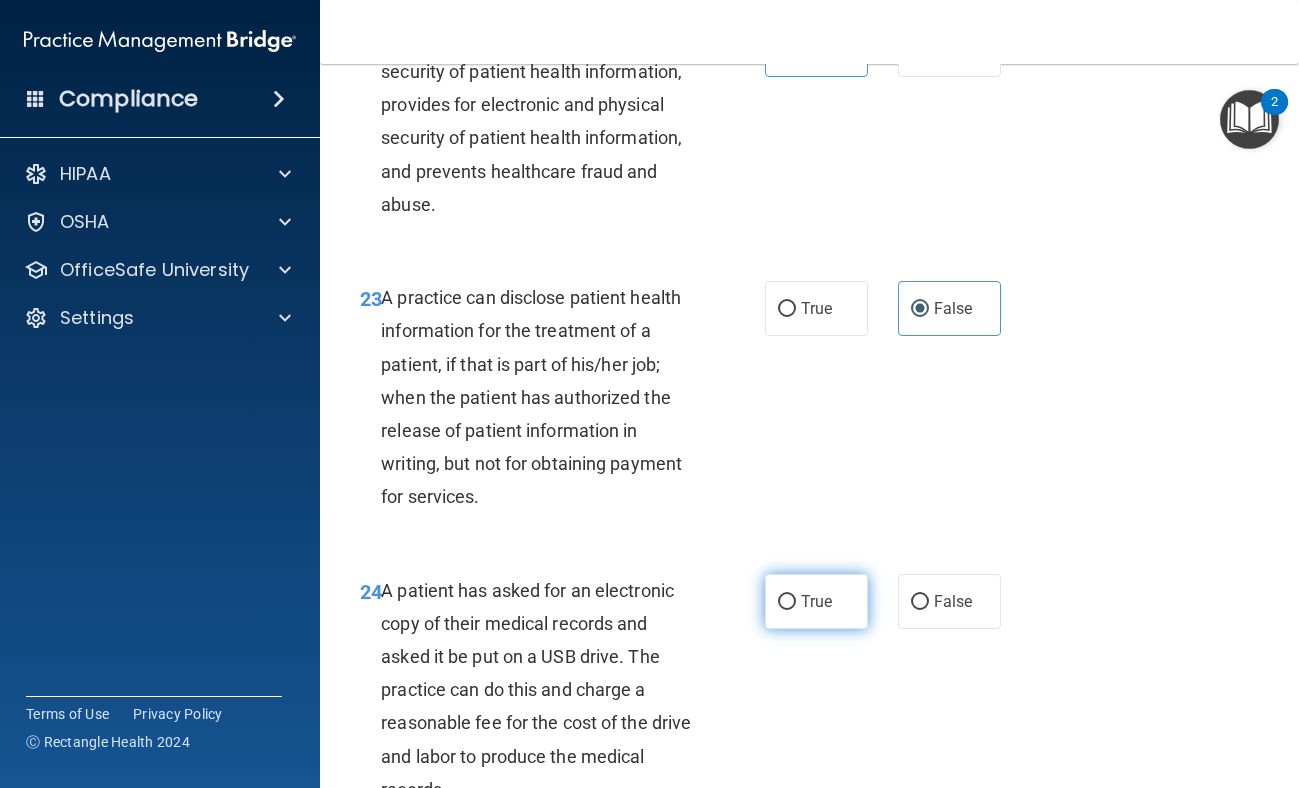 click on "True" at bounding box center [816, 601] 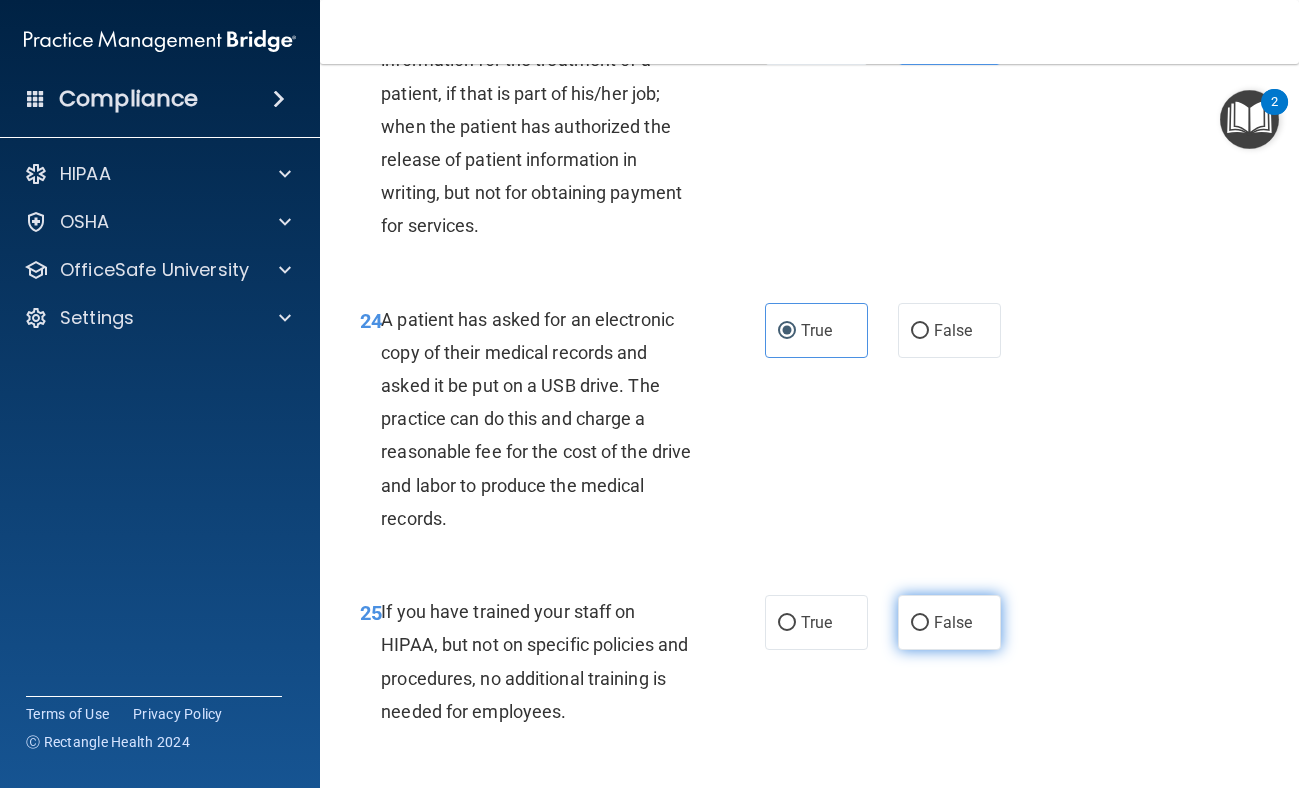 click on "False" at bounding box center (920, 623) 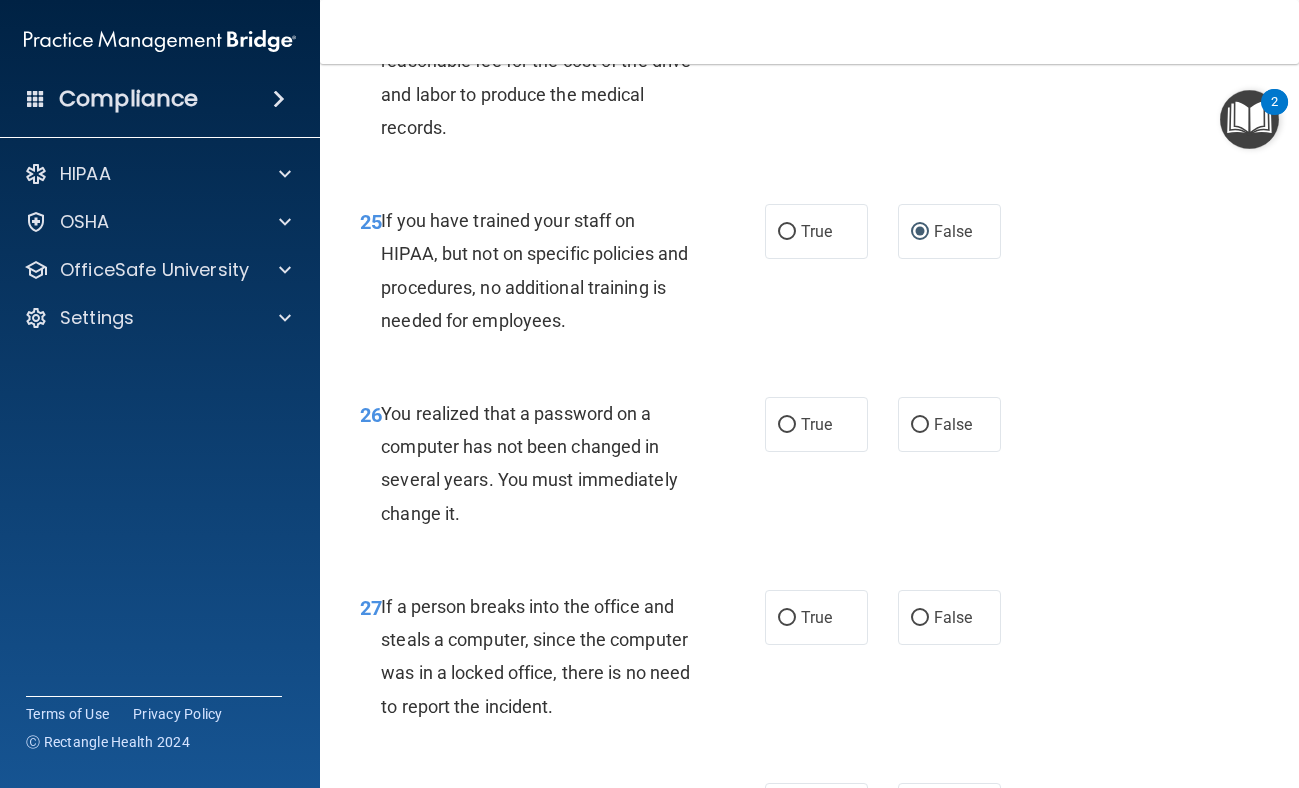 scroll, scrollTop: 4860, scrollLeft: 0, axis: vertical 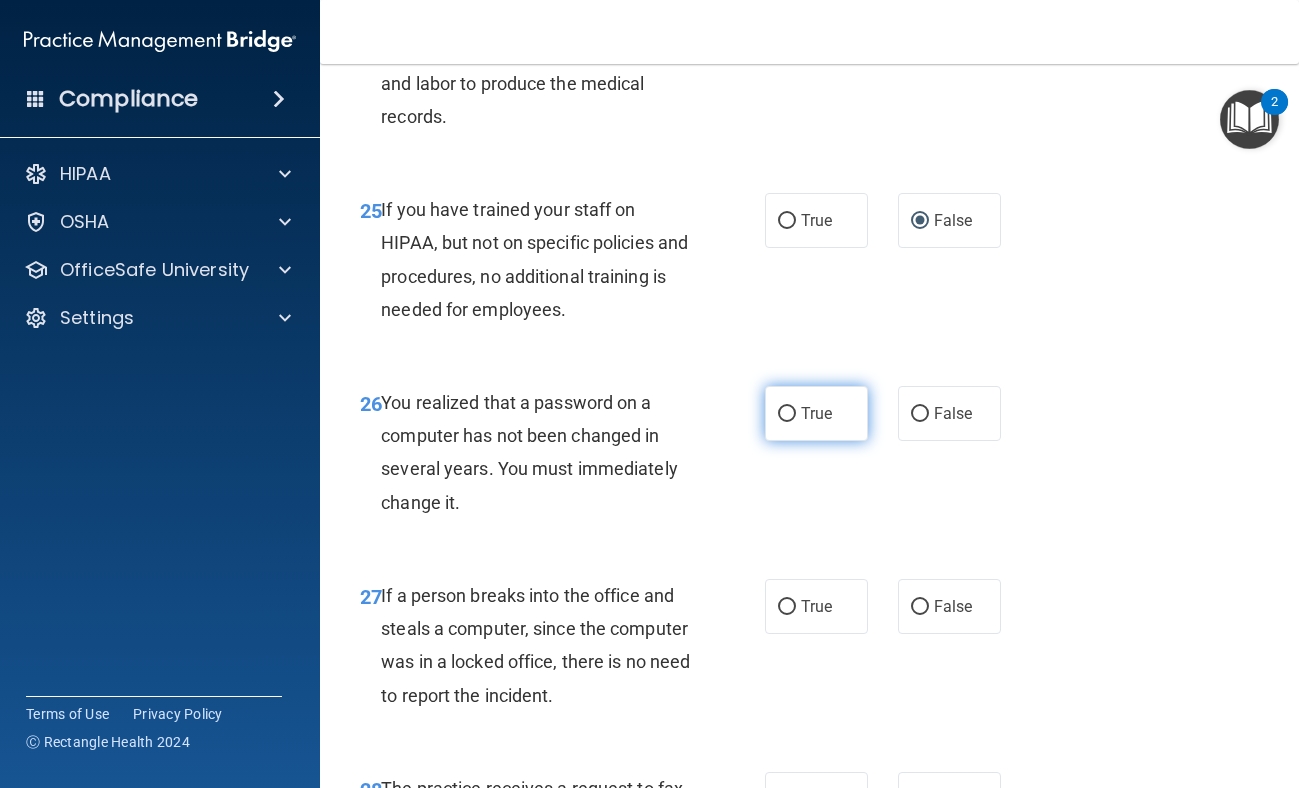 click on "True" at bounding box center [816, 413] 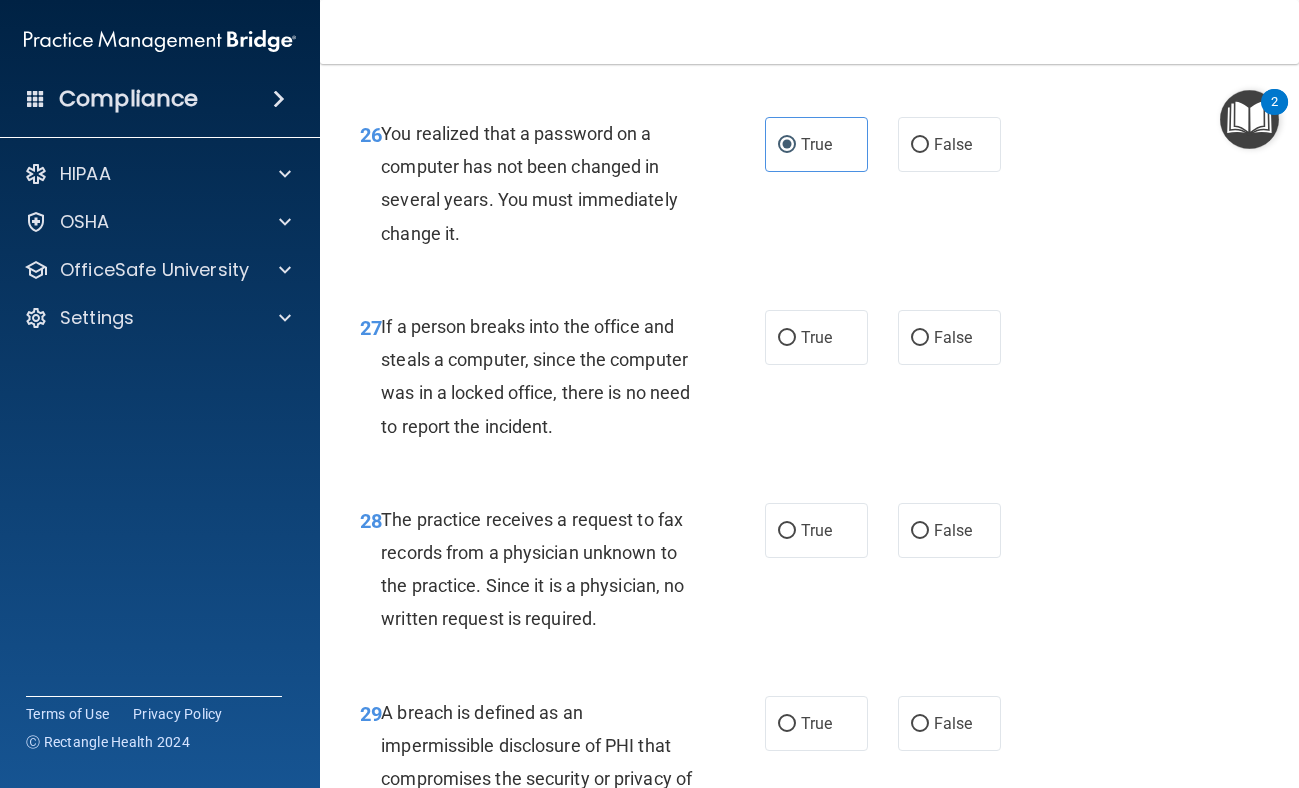 scroll, scrollTop: 5140, scrollLeft: 0, axis: vertical 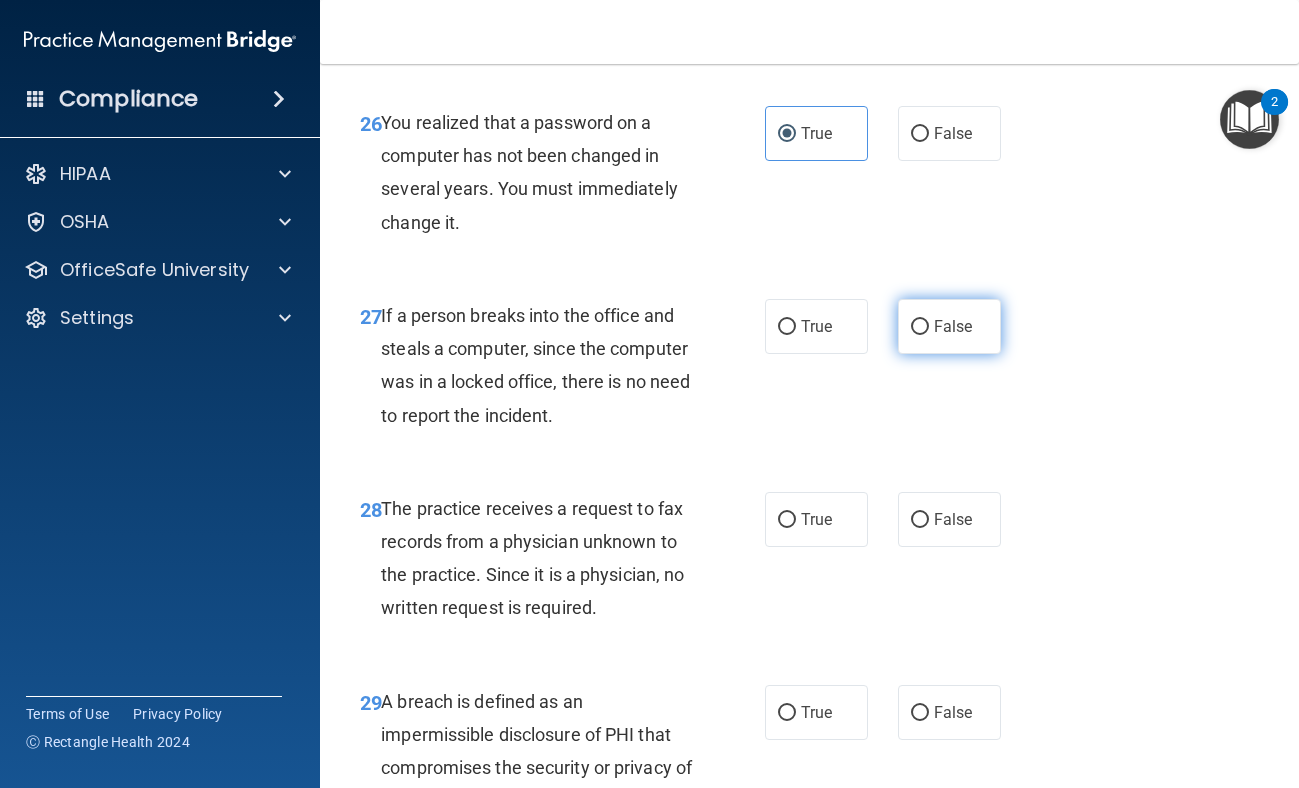 click on "False" at bounding box center (949, 326) 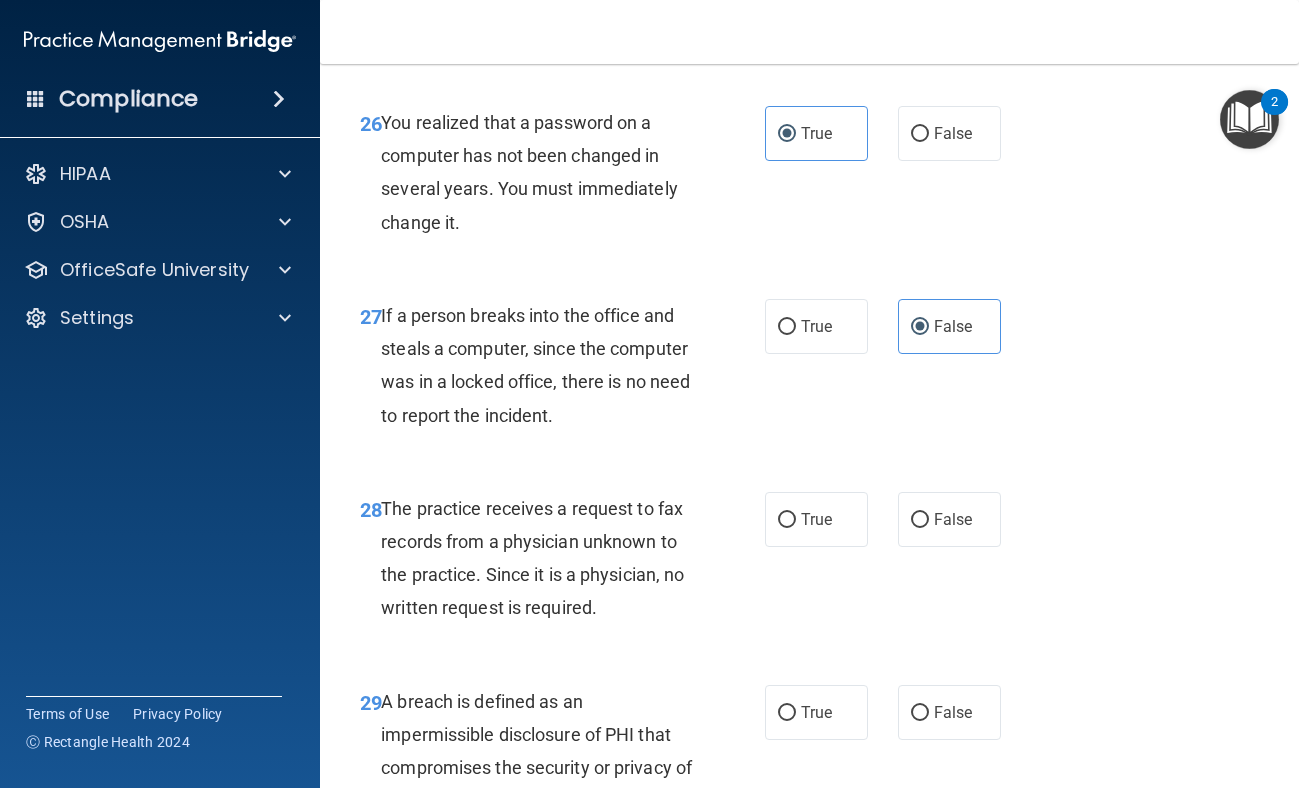 click on "28       The practice receives a request to fax records from a physician unknown to the practice.  Since it is a physician, no written request is required.                 True           False" at bounding box center (809, 563) 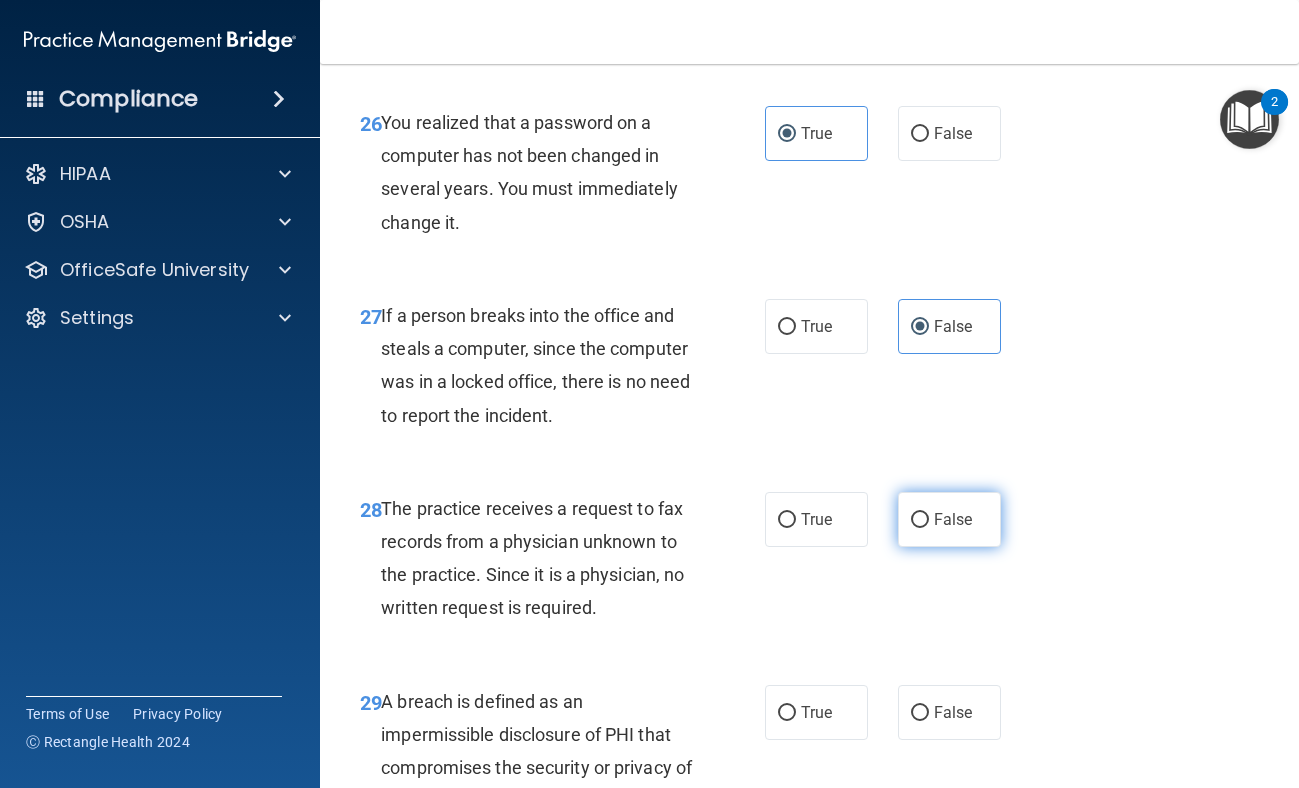 click on "False" at bounding box center (949, 519) 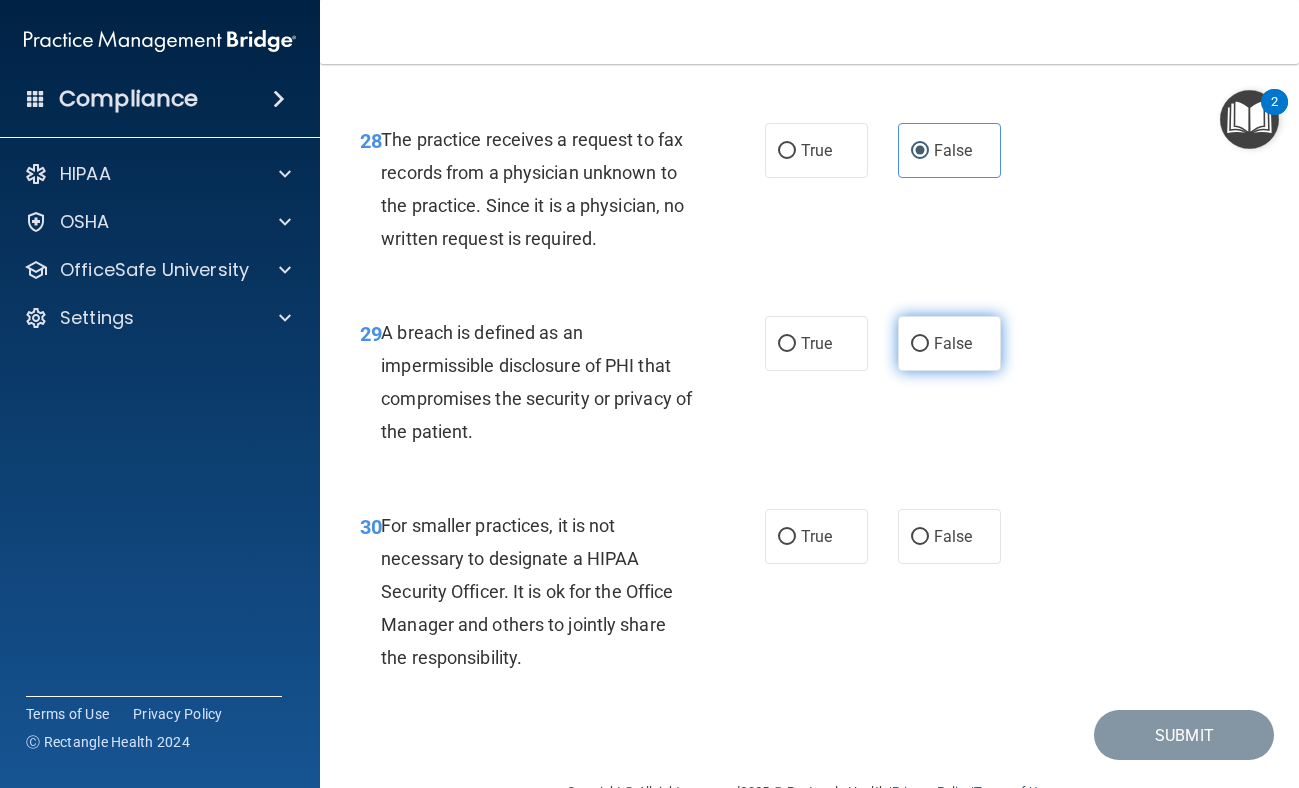 scroll, scrollTop: 5510, scrollLeft: 0, axis: vertical 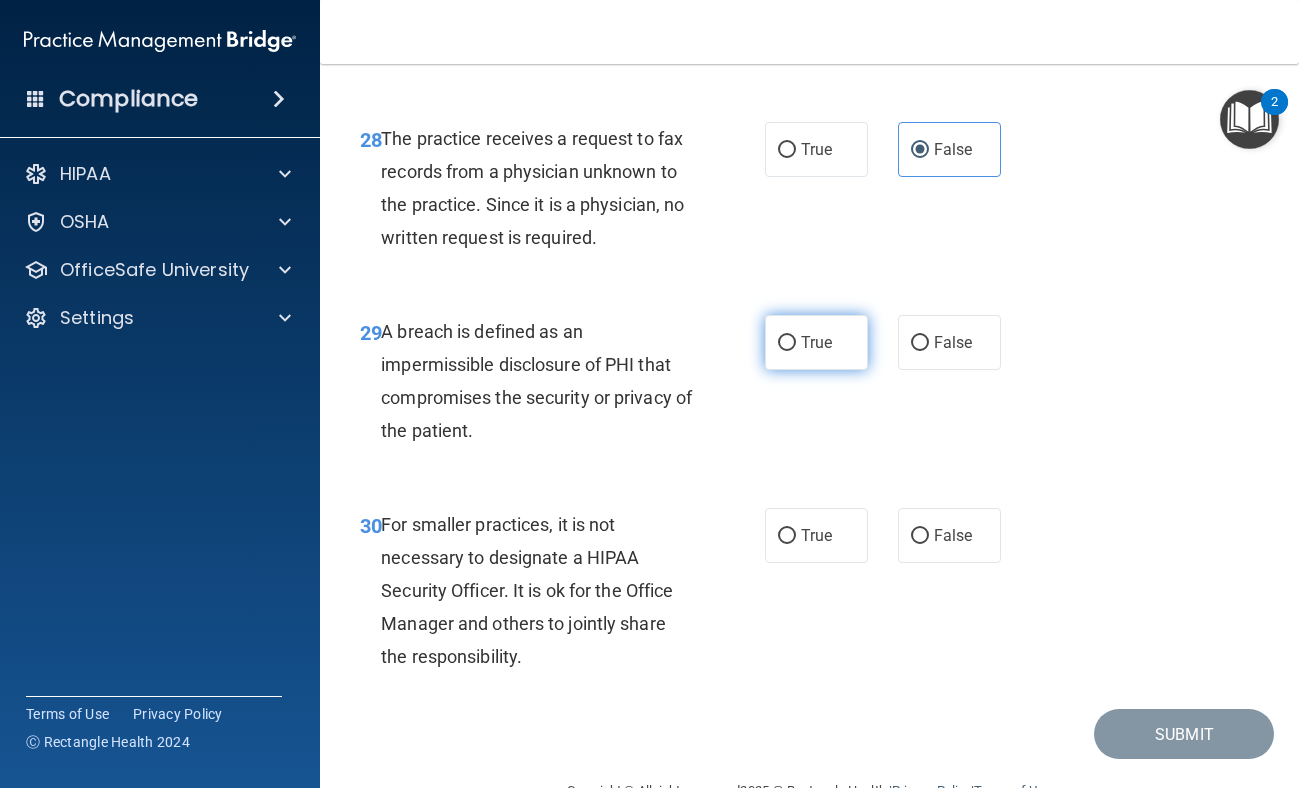 click on "True" at bounding box center [816, 342] 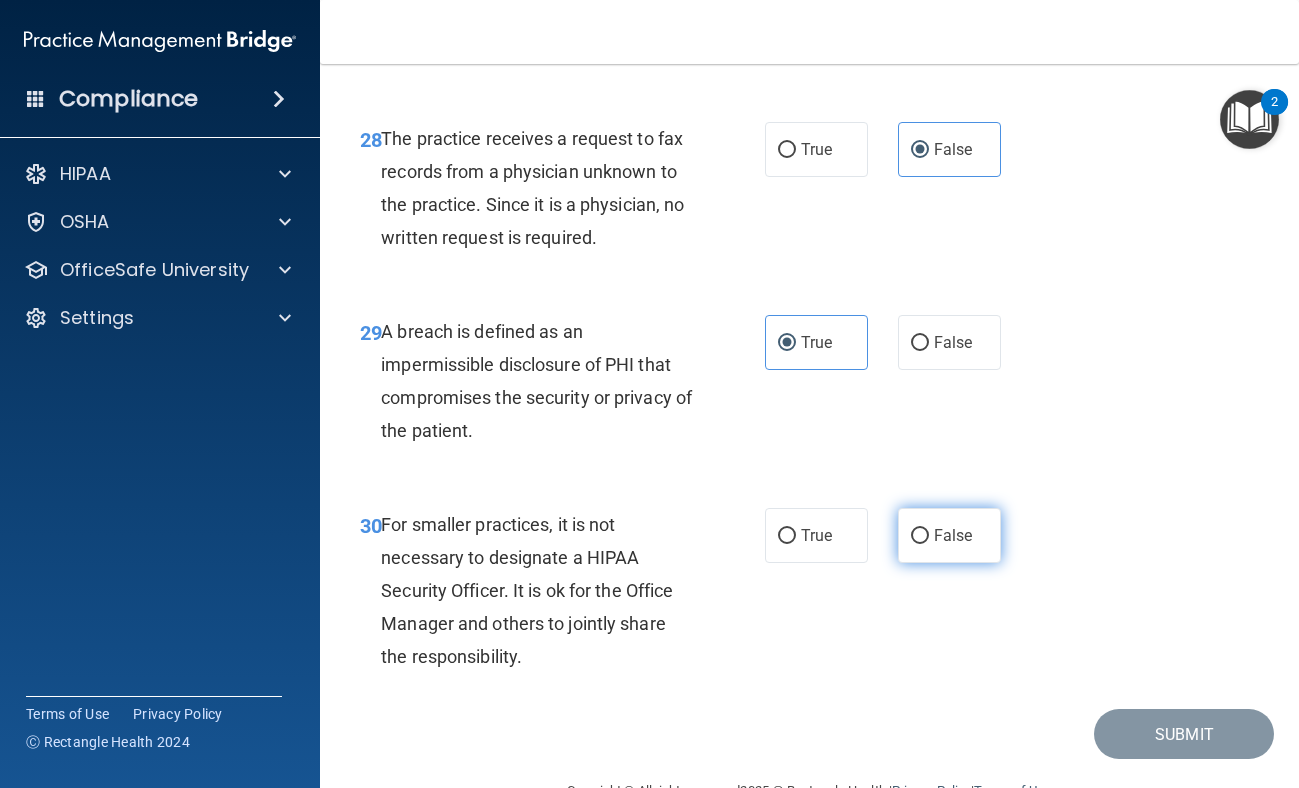 click on "False" at bounding box center (920, 536) 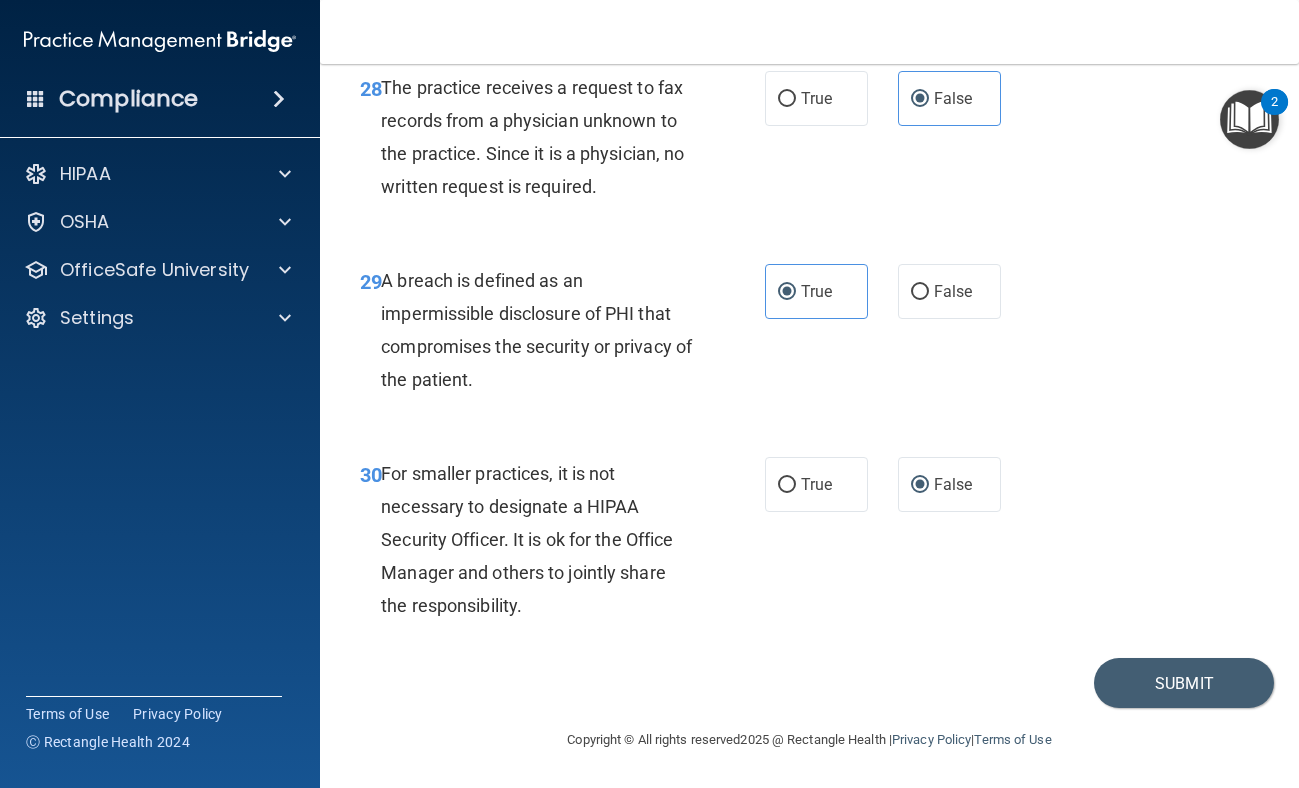scroll, scrollTop: 5664, scrollLeft: 0, axis: vertical 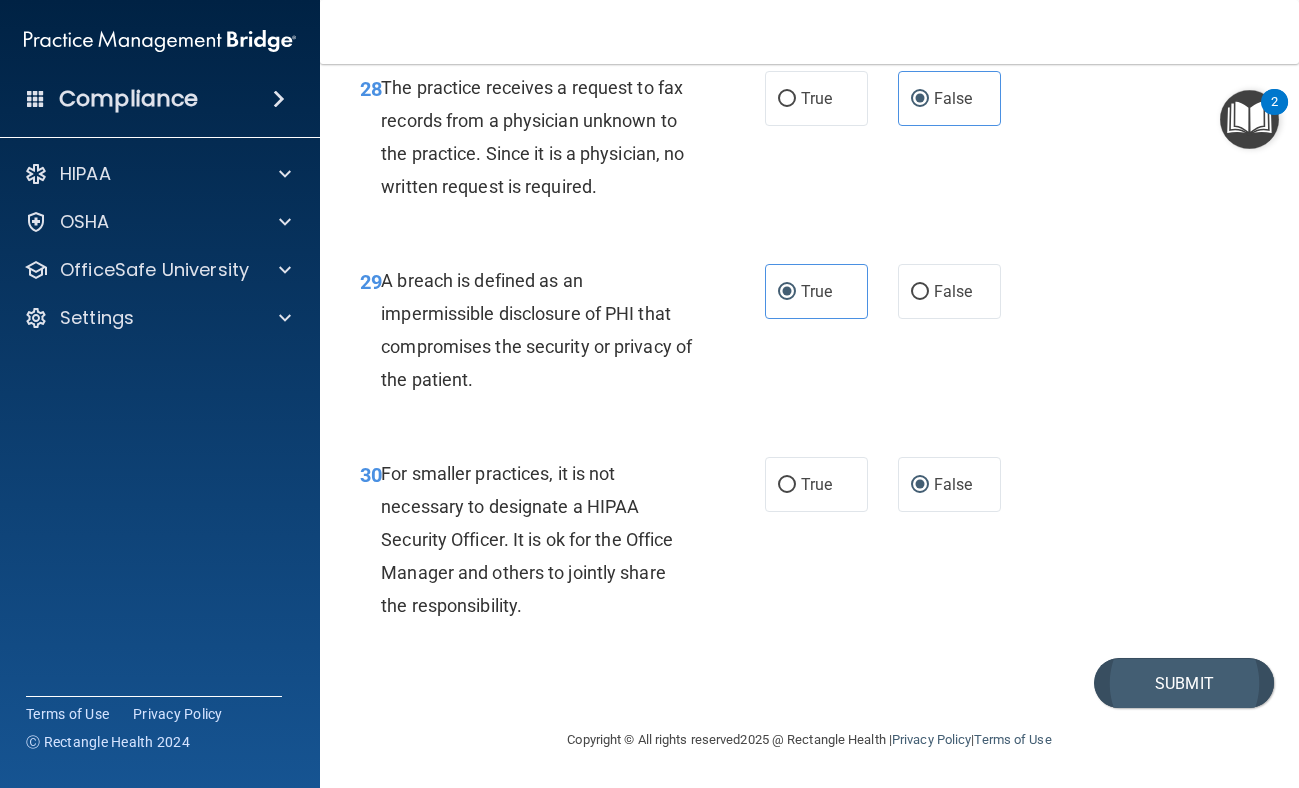 click on "Submit" at bounding box center (1184, 683) 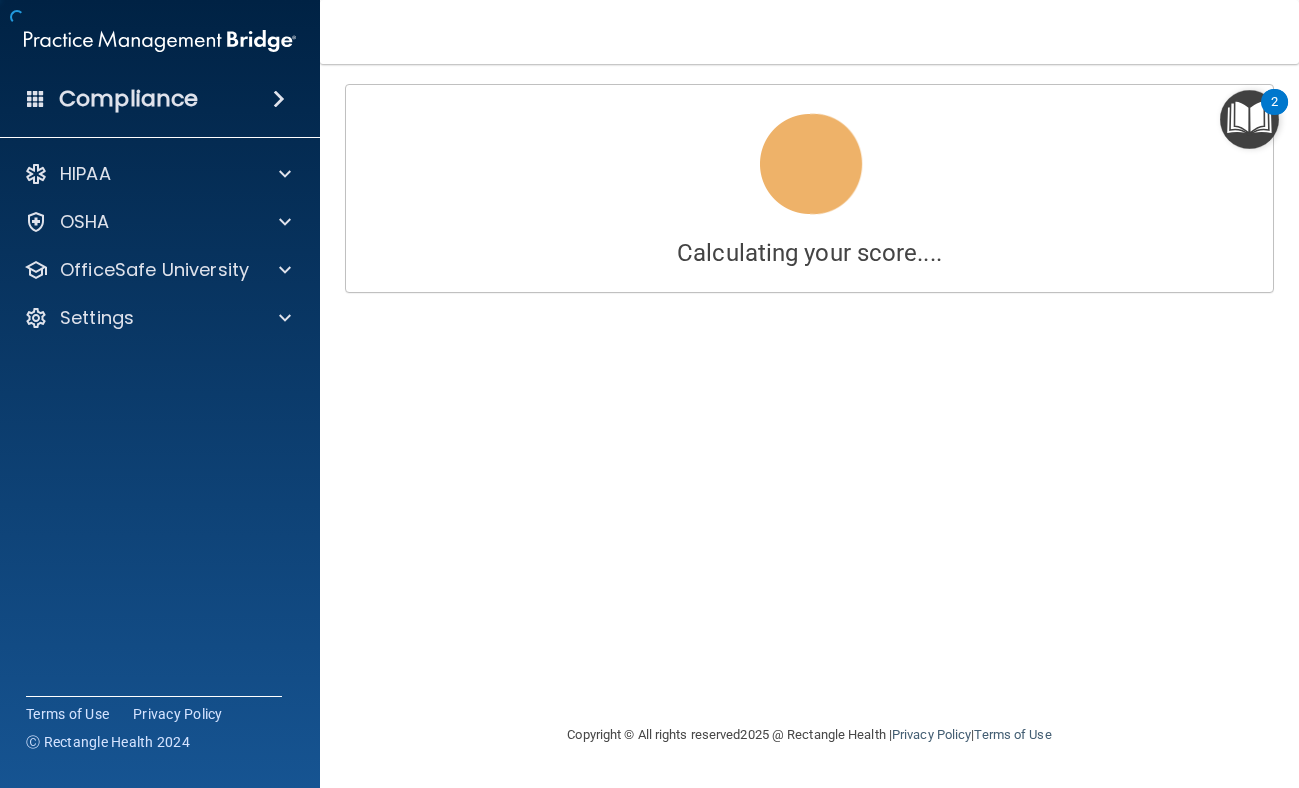 scroll, scrollTop: 0, scrollLeft: 0, axis: both 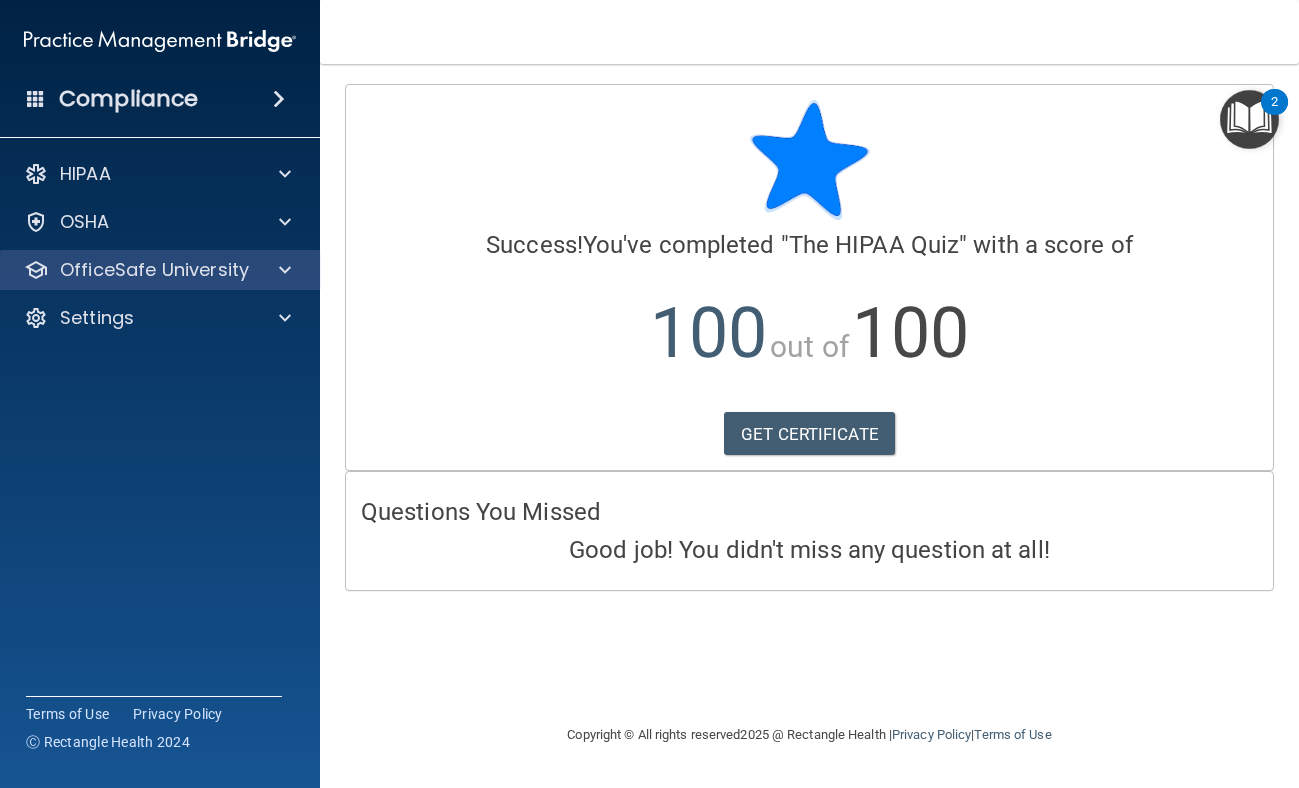 click on "OfficeSafe University" at bounding box center [154, 270] 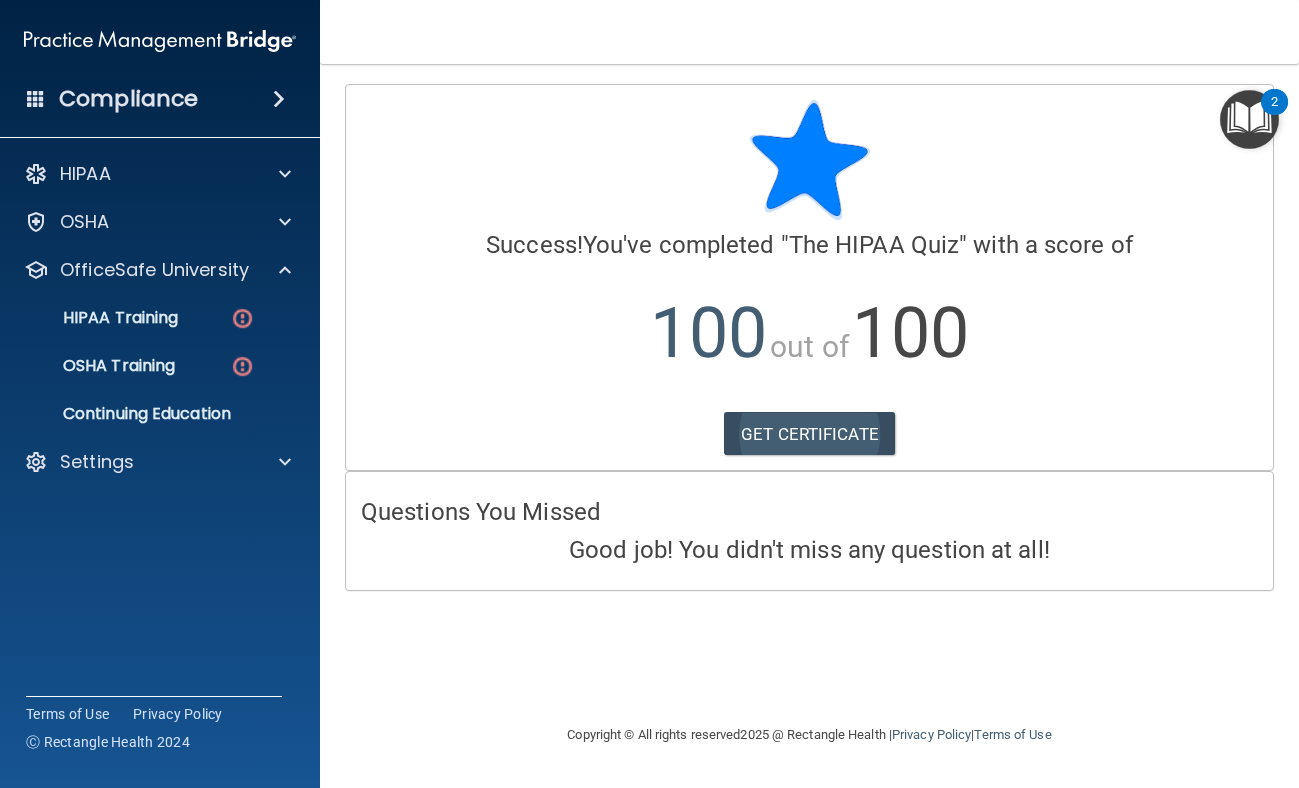 click on "GET CERTIFICATE" at bounding box center [809, 434] 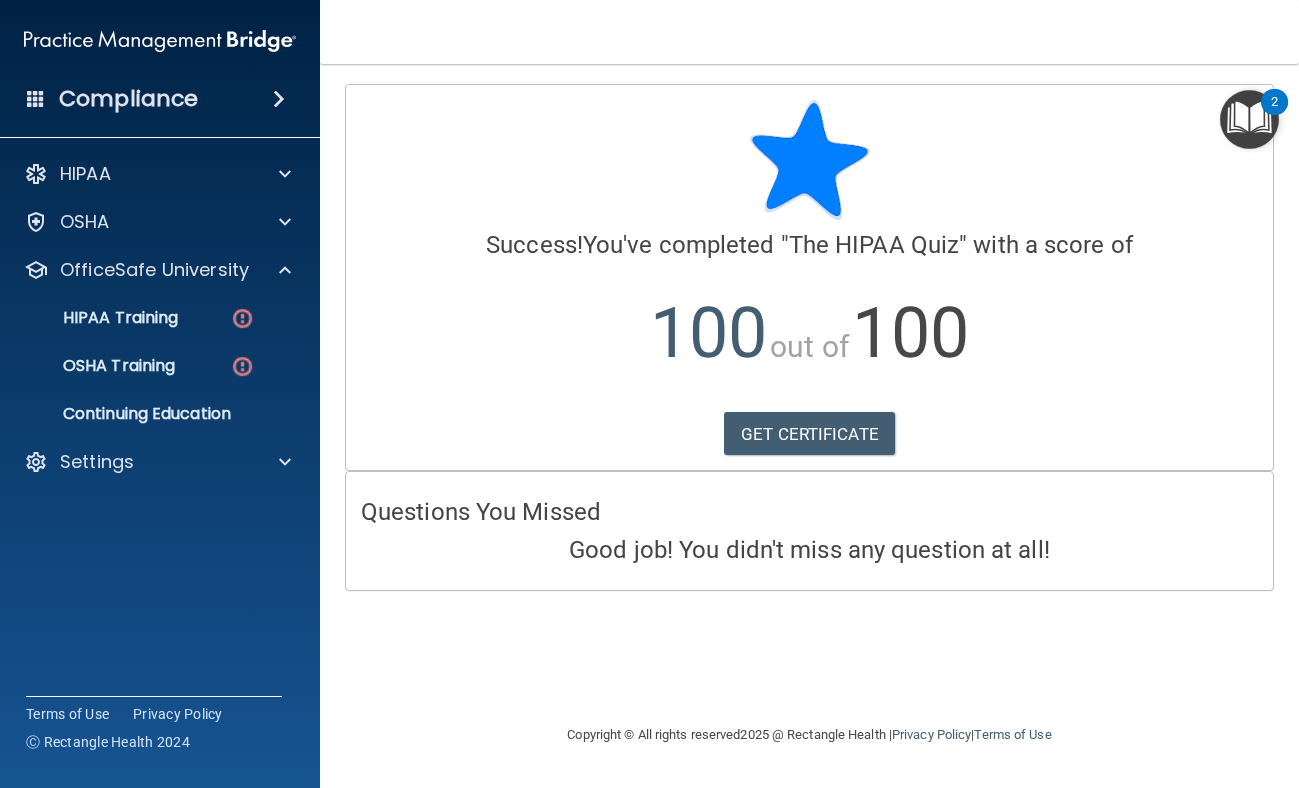 click on "Questions You Missed         Good job! You didn't miss any question at all!" at bounding box center [809, 530] 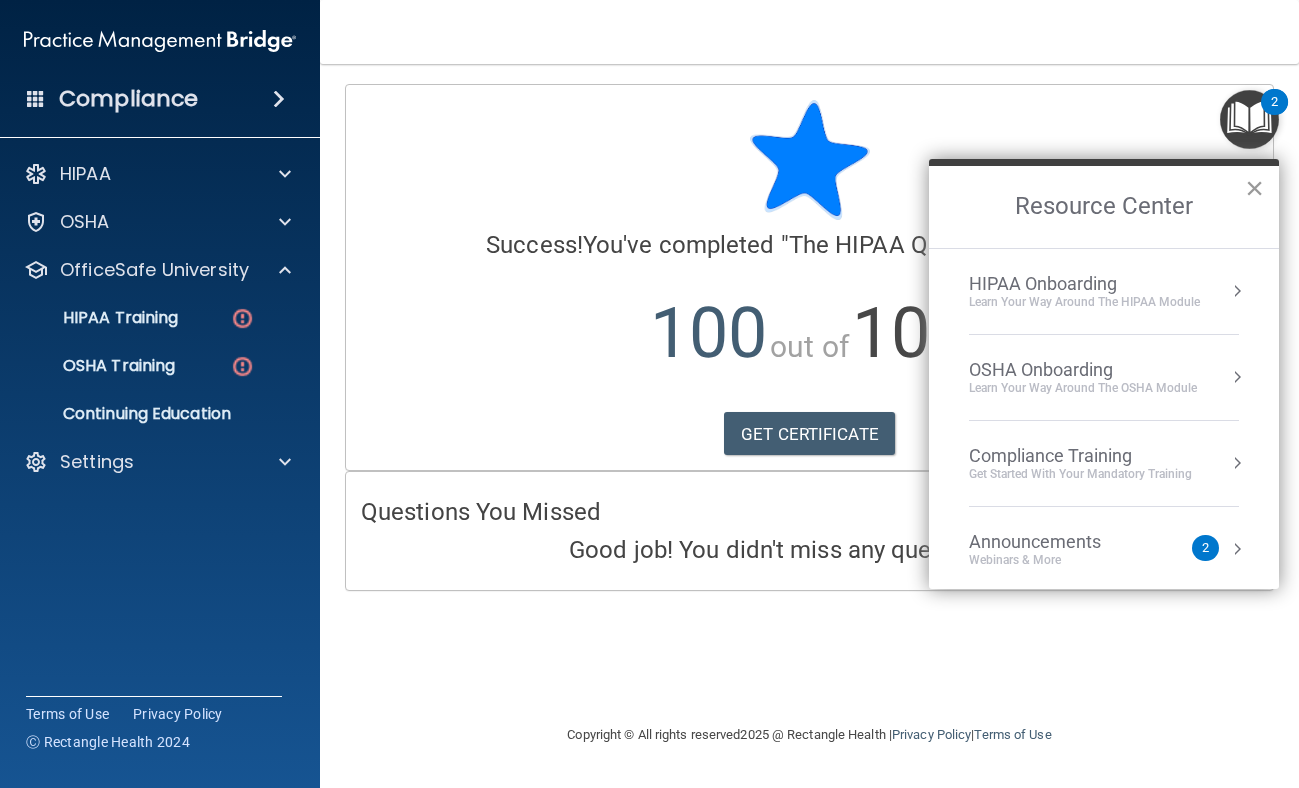 click on "×" at bounding box center [1254, 188] 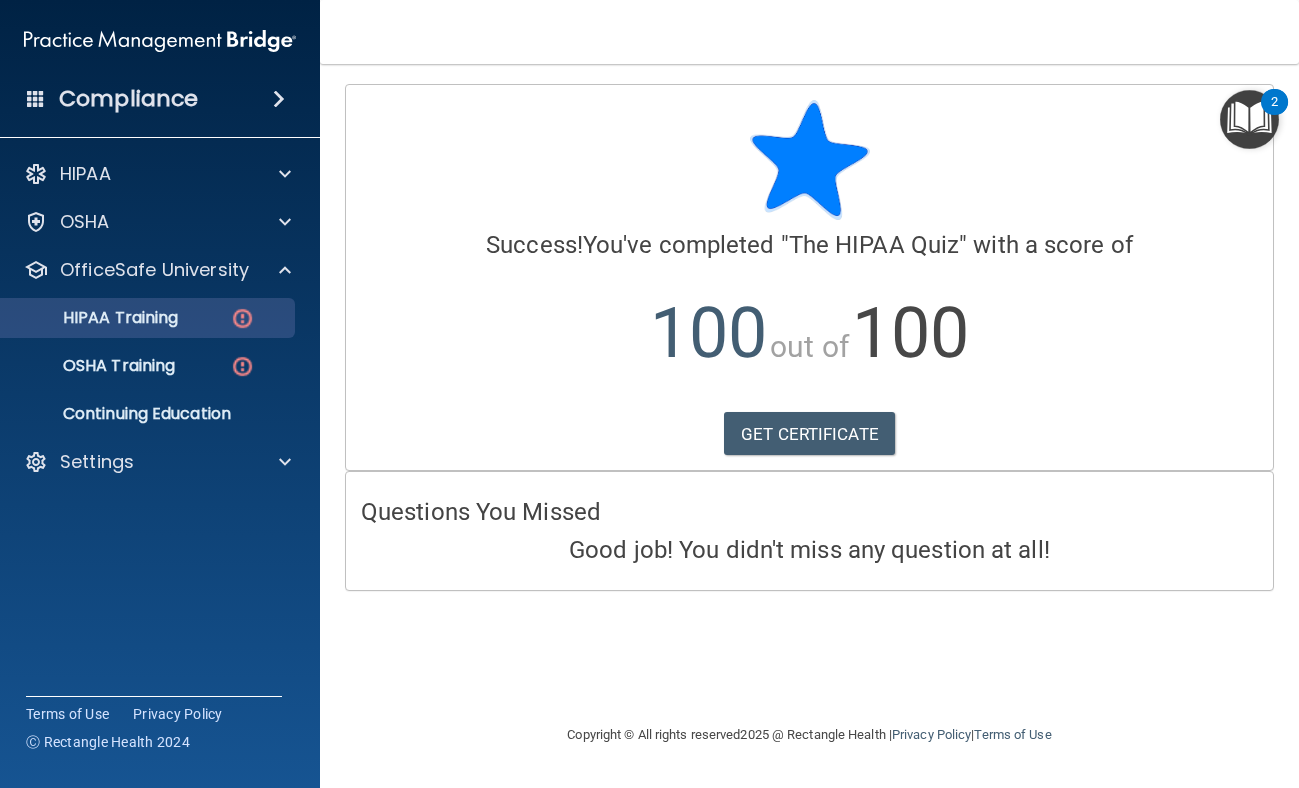 click on "HIPAA Training" at bounding box center (95, 318) 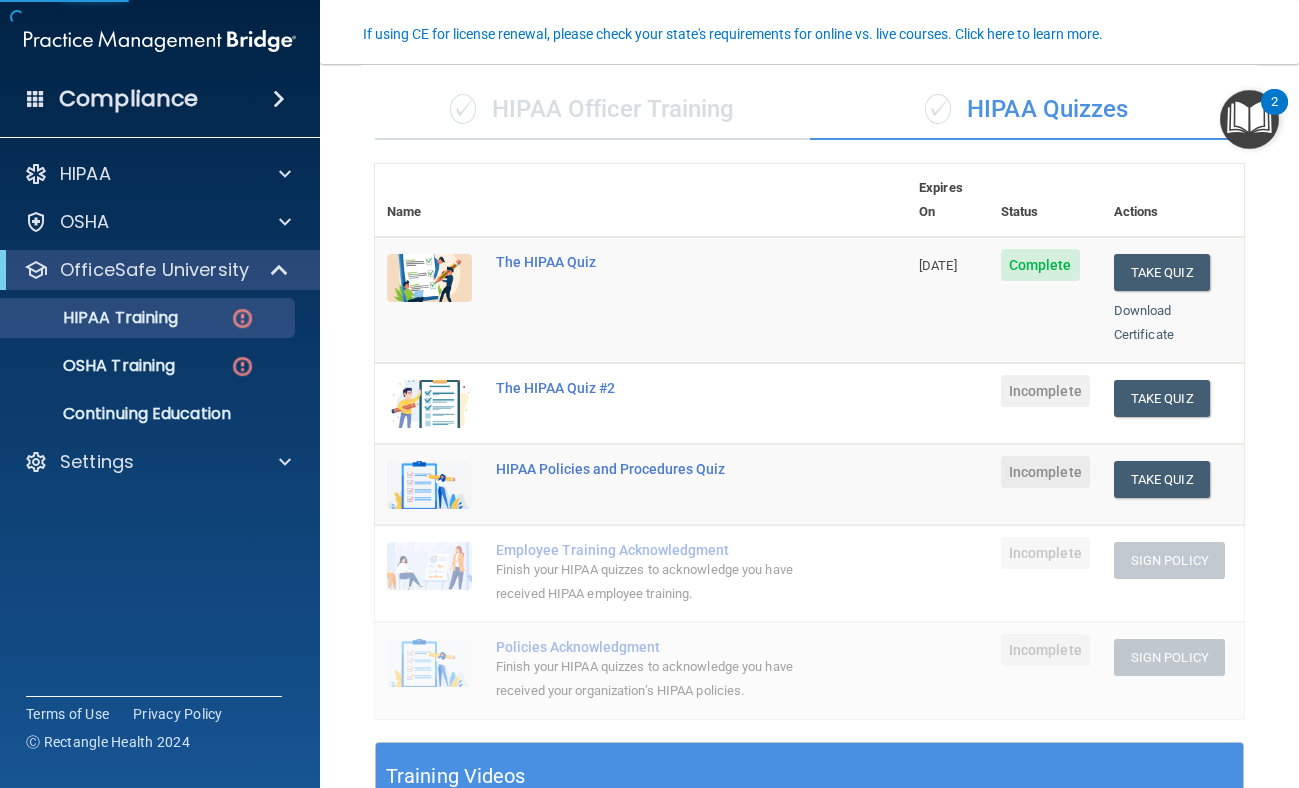 scroll, scrollTop: 185, scrollLeft: 0, axis: vertical 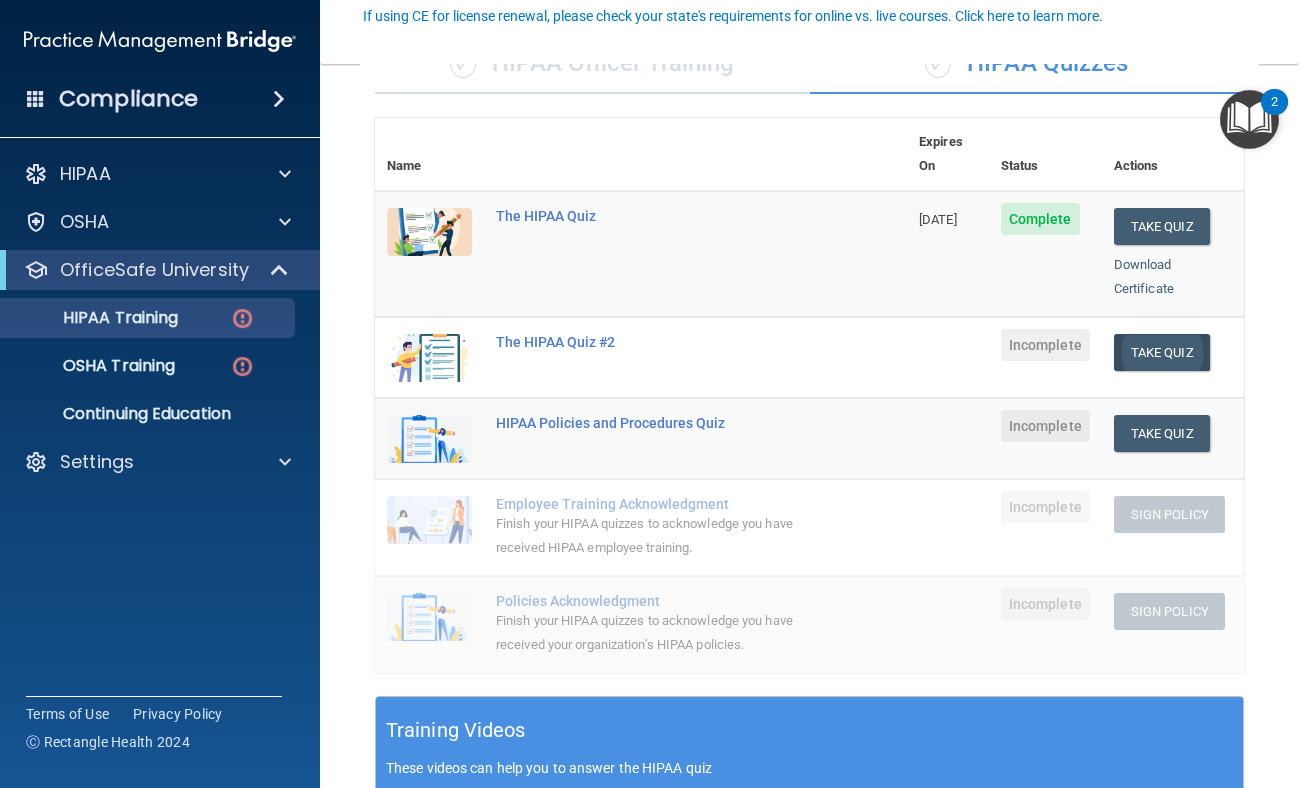 click on "Take Quiz" at bounding box center (1162, 352) 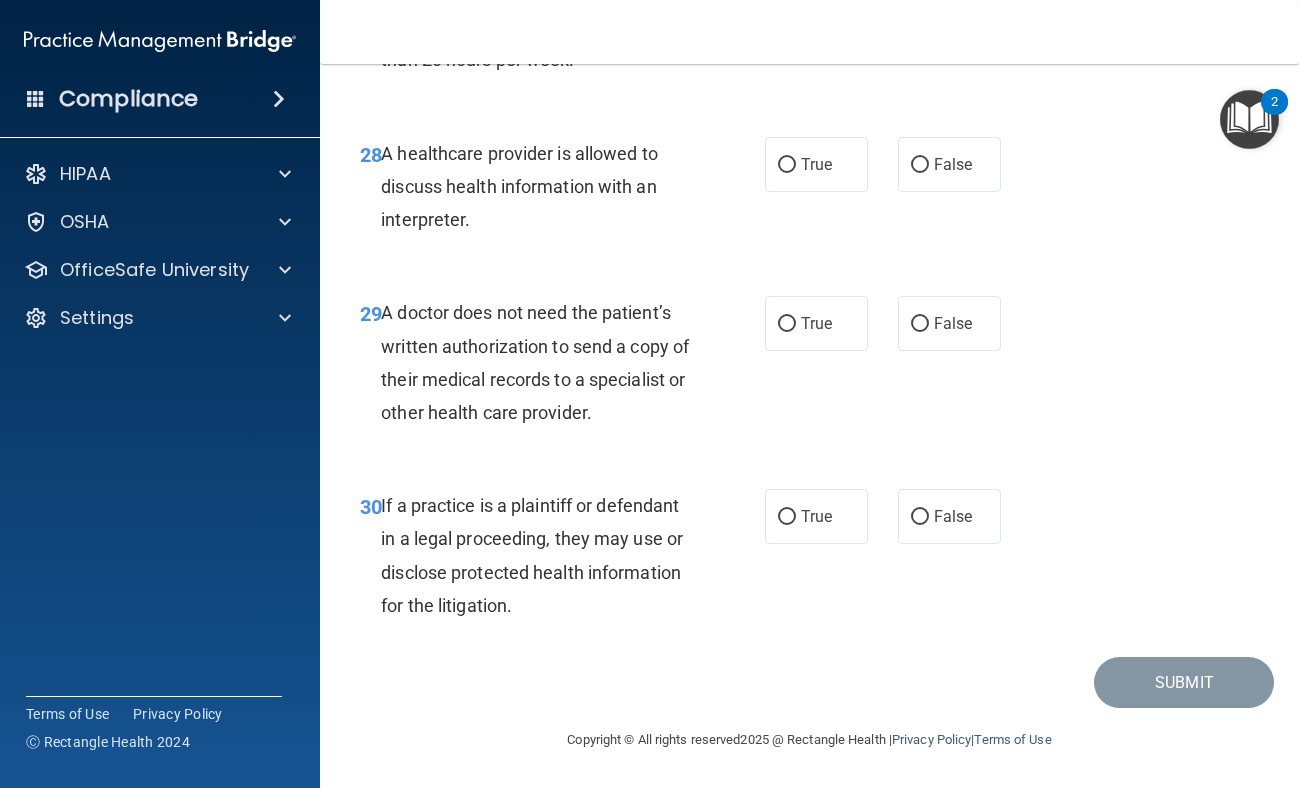 scroll, scrollTop: 5664, scrollLeft: 0, axis: vertical 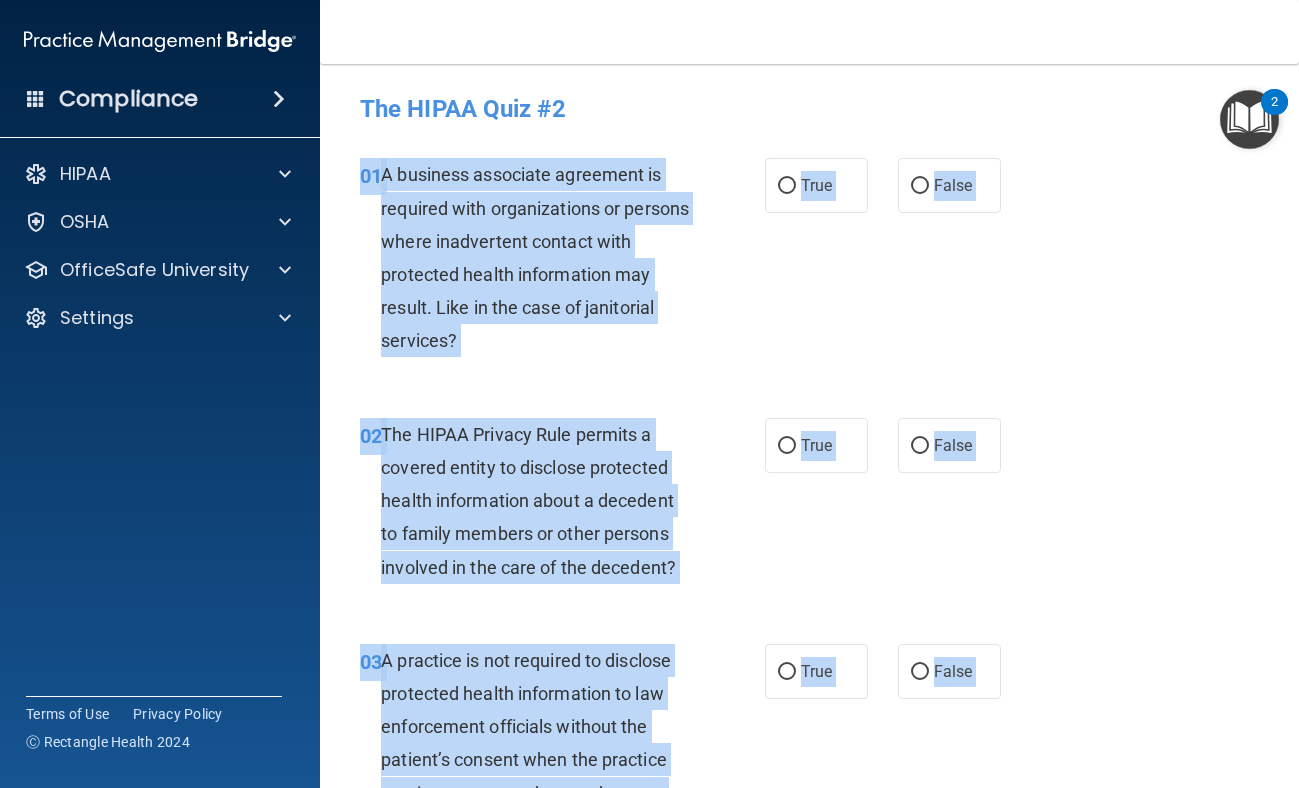 drag, startPoint x: 512, startPoint y: 609, endPoint x: 354, endPoint y: 167, distance: 469.39108 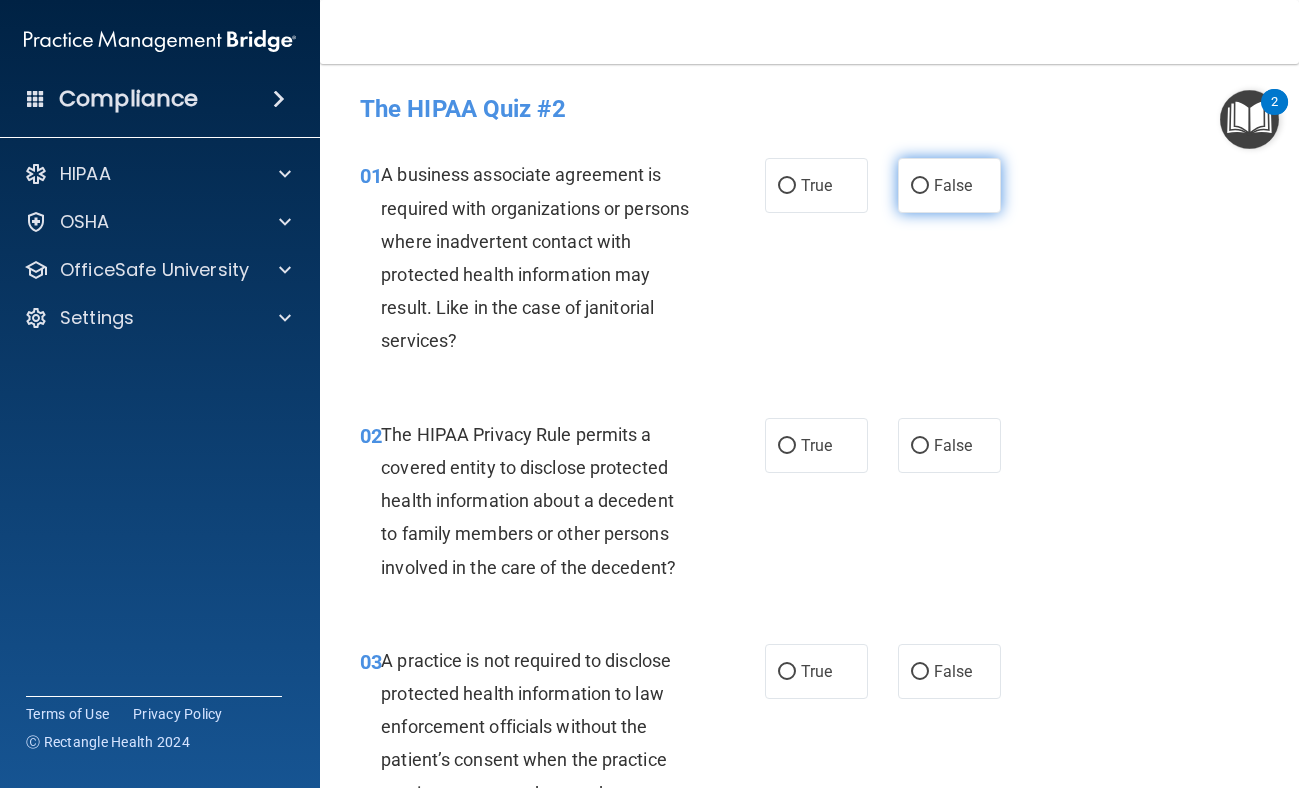 click on "False" at bounding box center (953, 185) 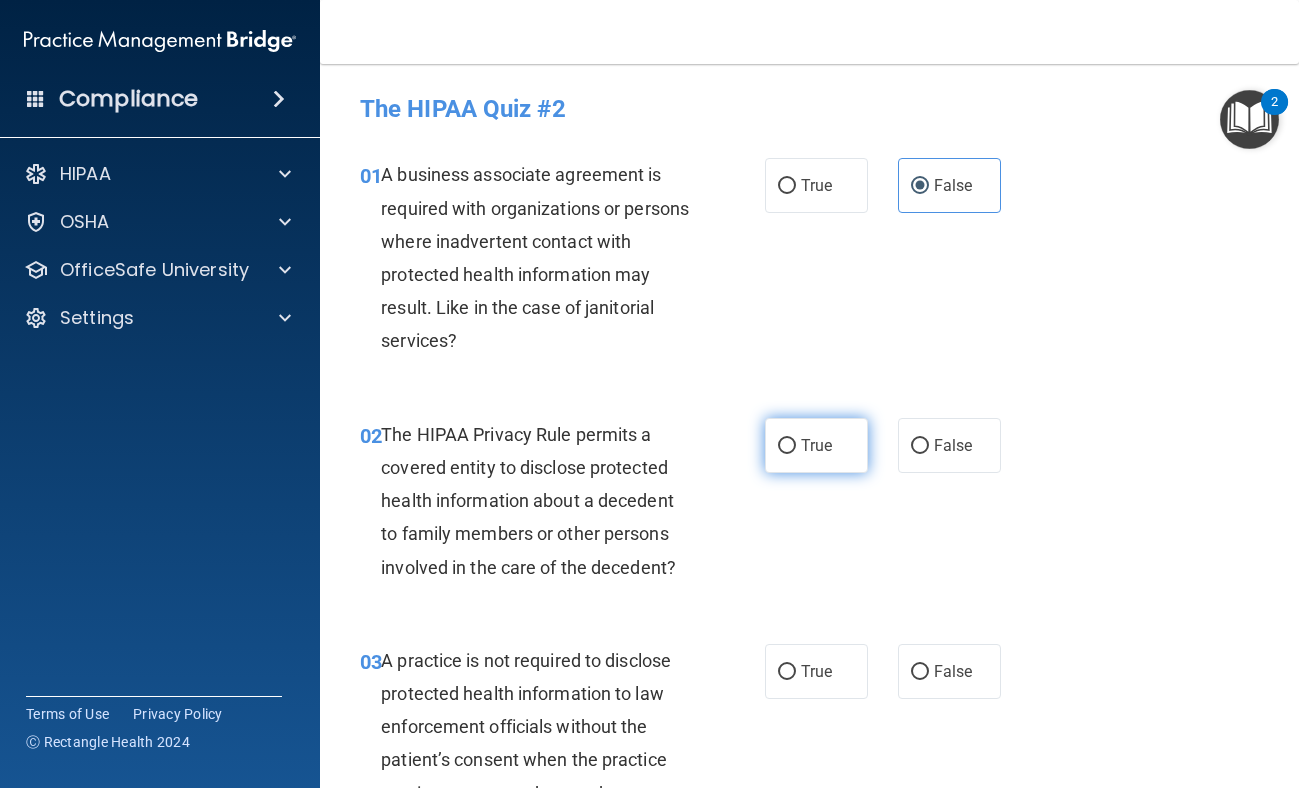 click on "True" at bounding box center (816, 445) 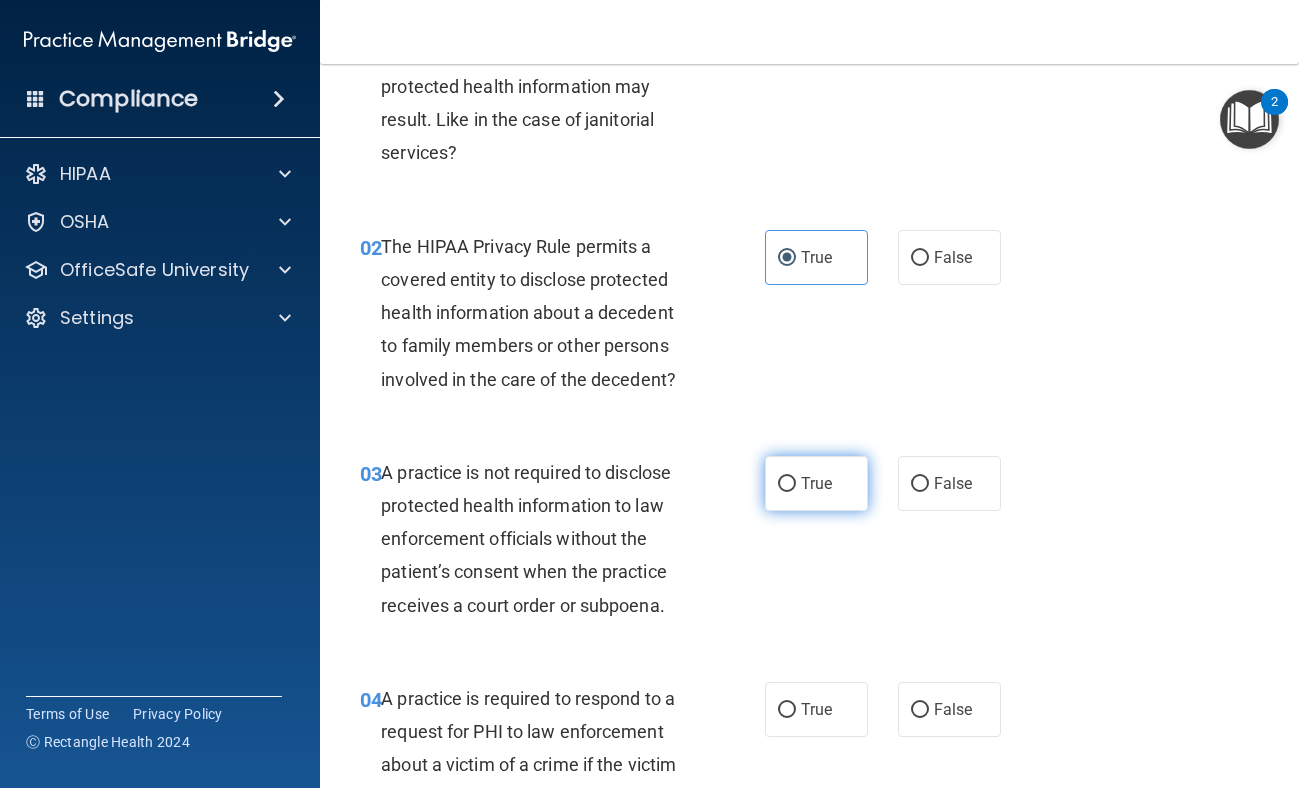 scroll, scrollTop: 204, scrollLeft: 0, axis: vertical 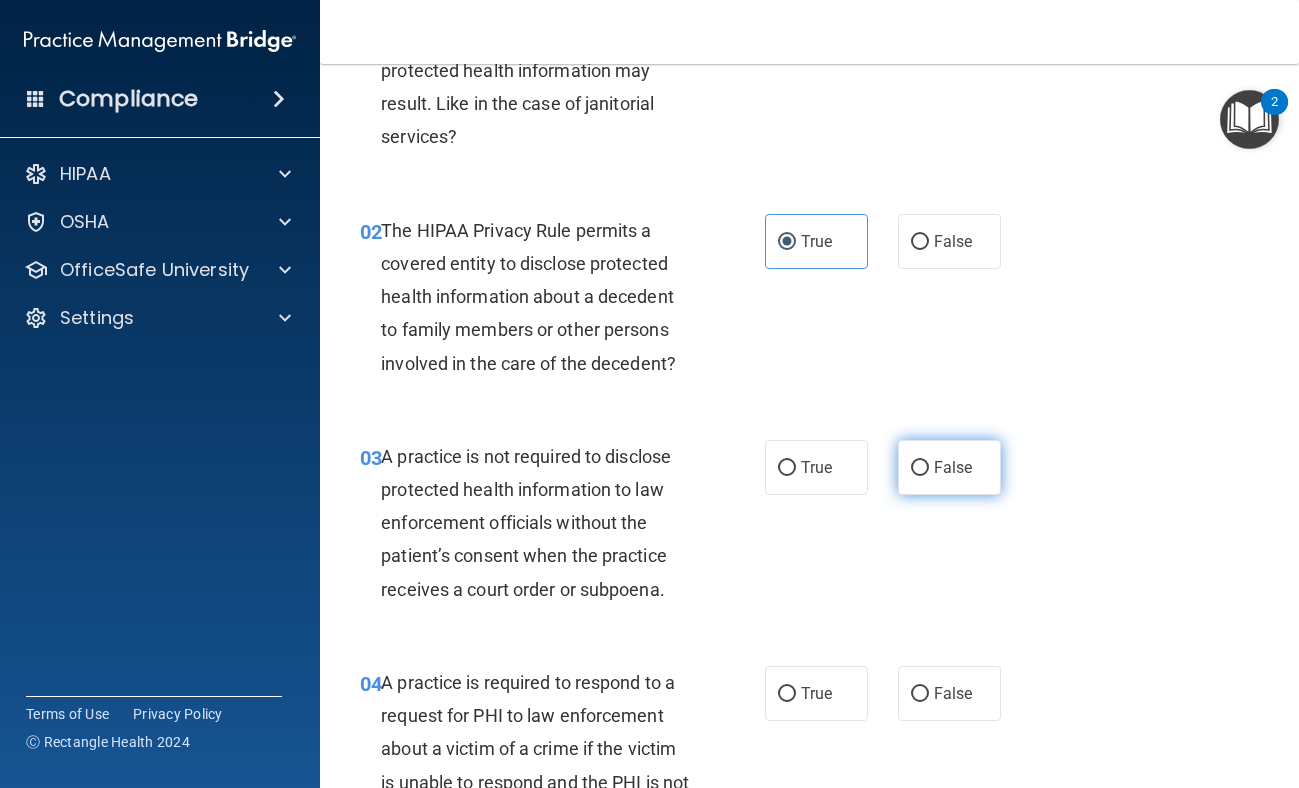 click on "False" at bounding box center [953, 467] 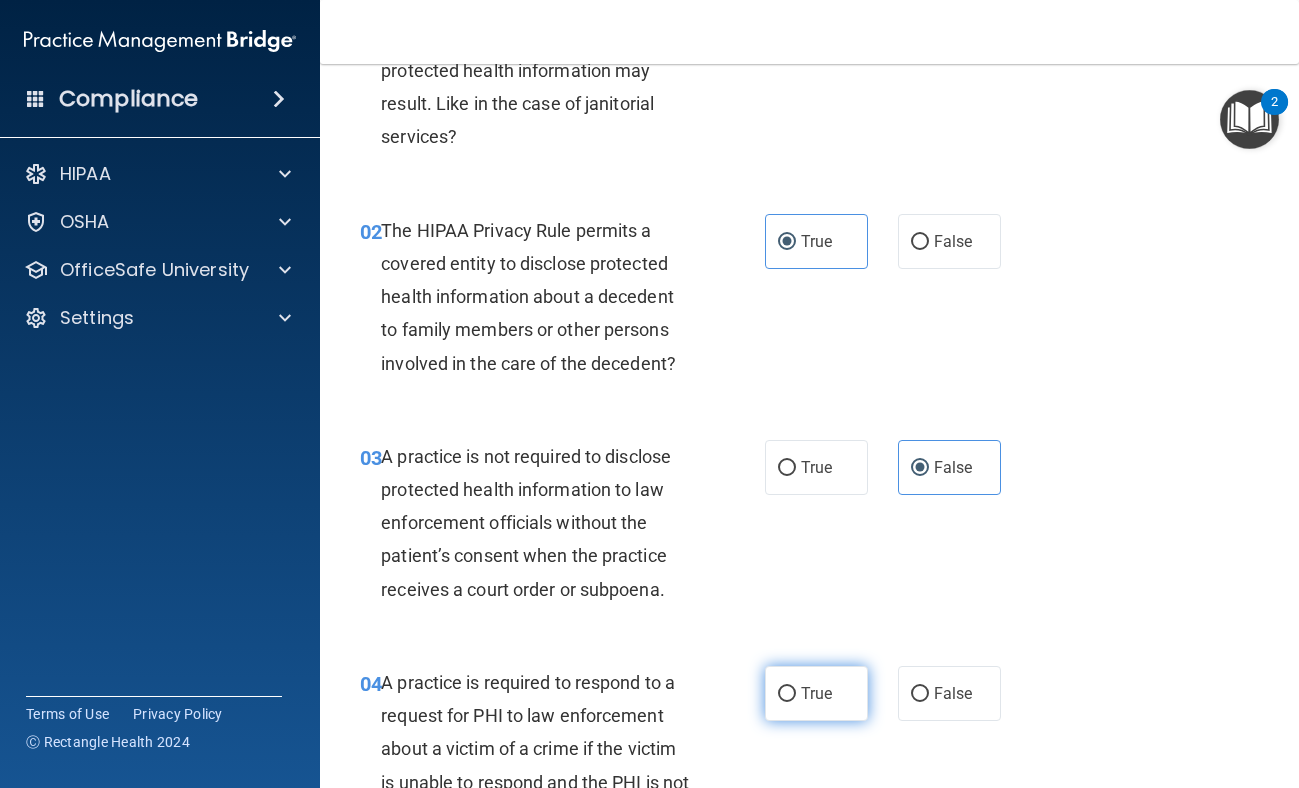click on "True" at bounding box center [816, 693] 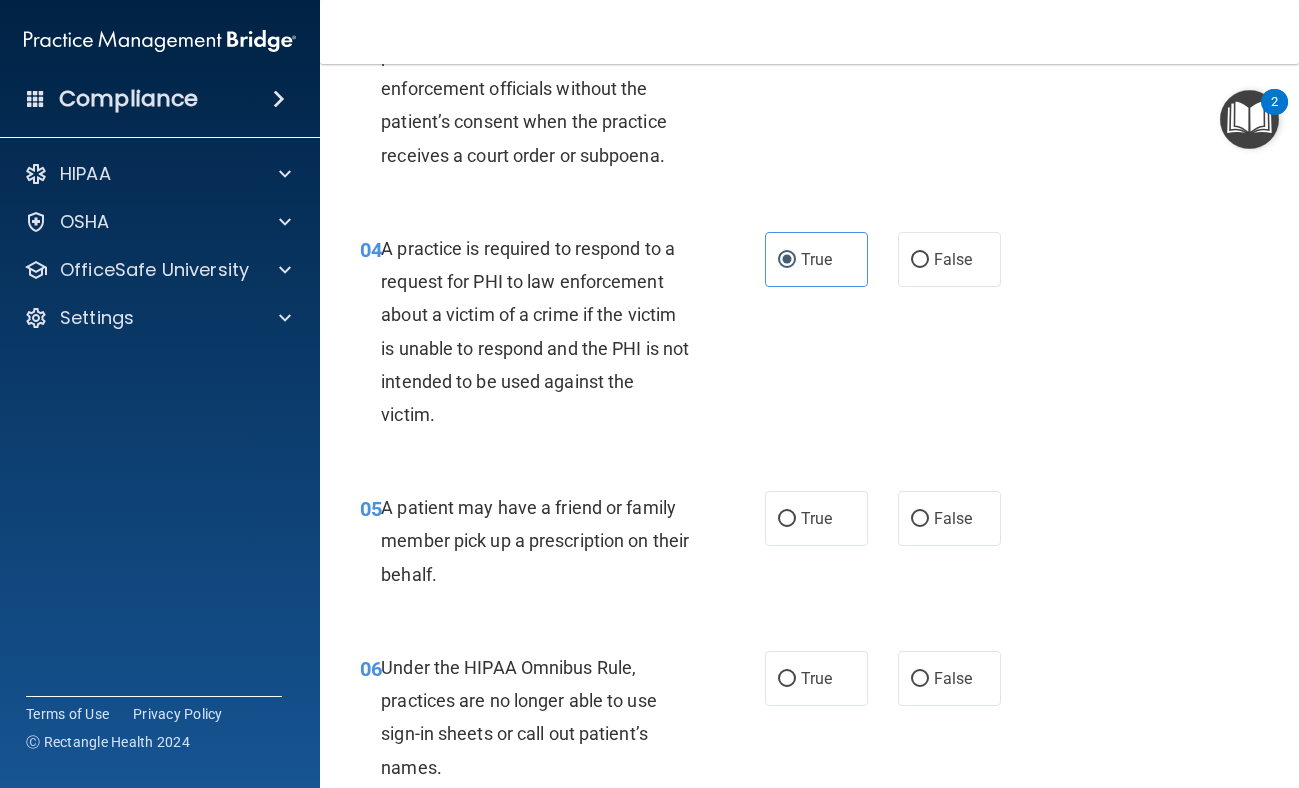 scroll, scrollTop: 670, scrollLeft: 0, axis: vertical 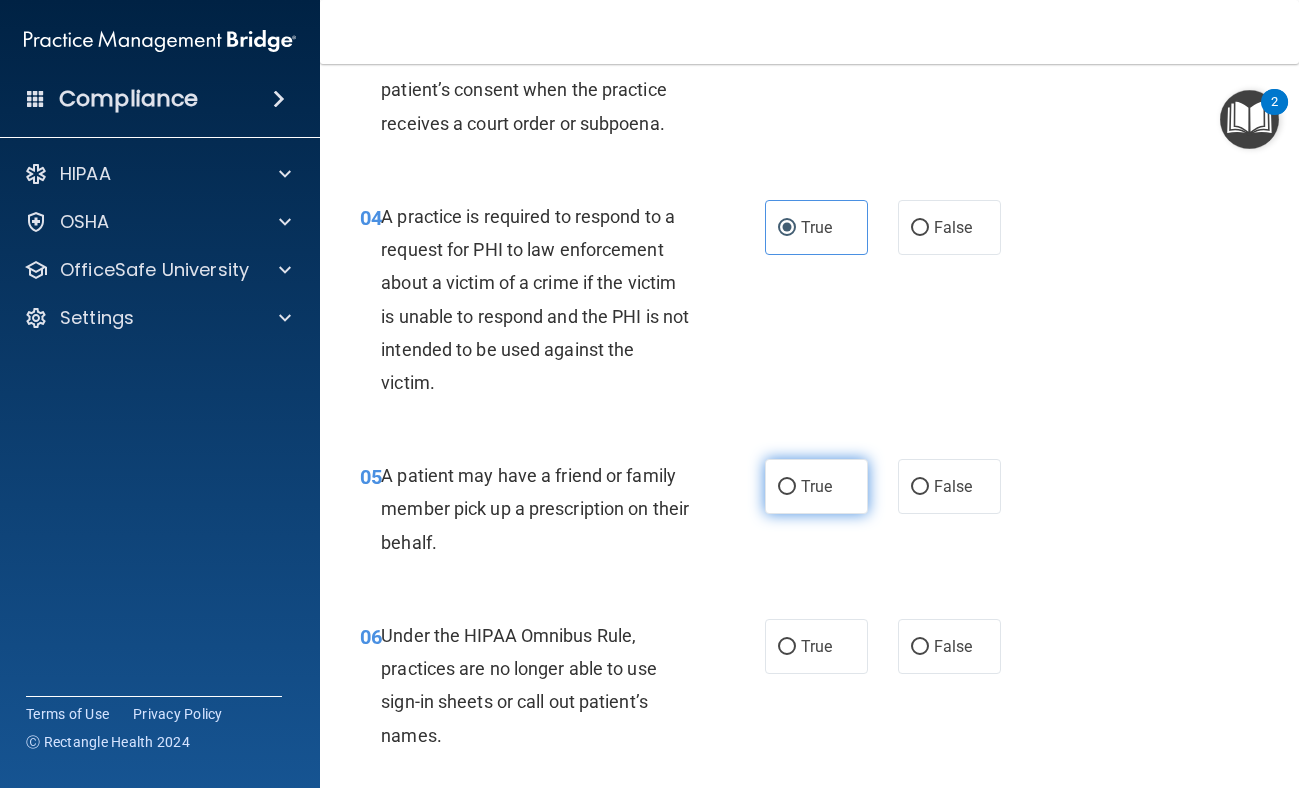 click on "True" at bounding box center [816, 486] 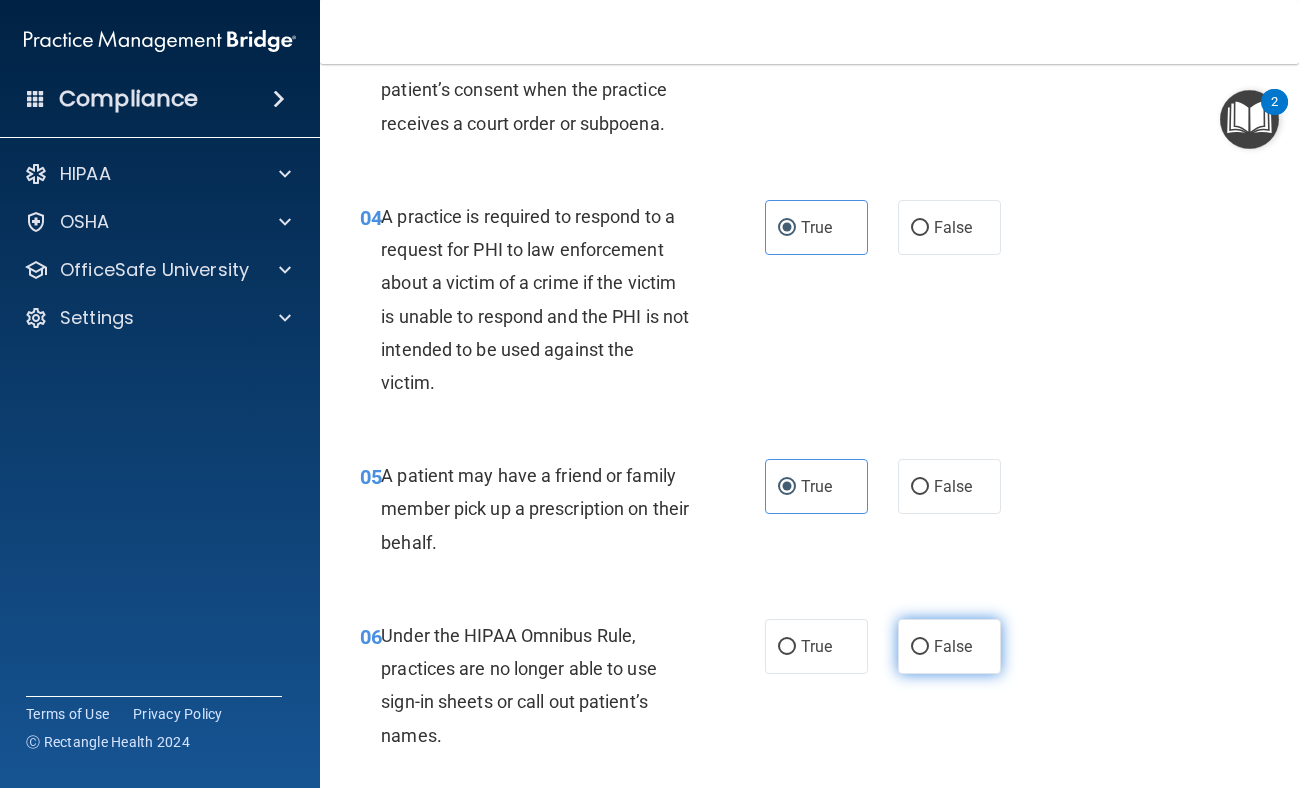 click on "False" at bounding box center (949, 646) 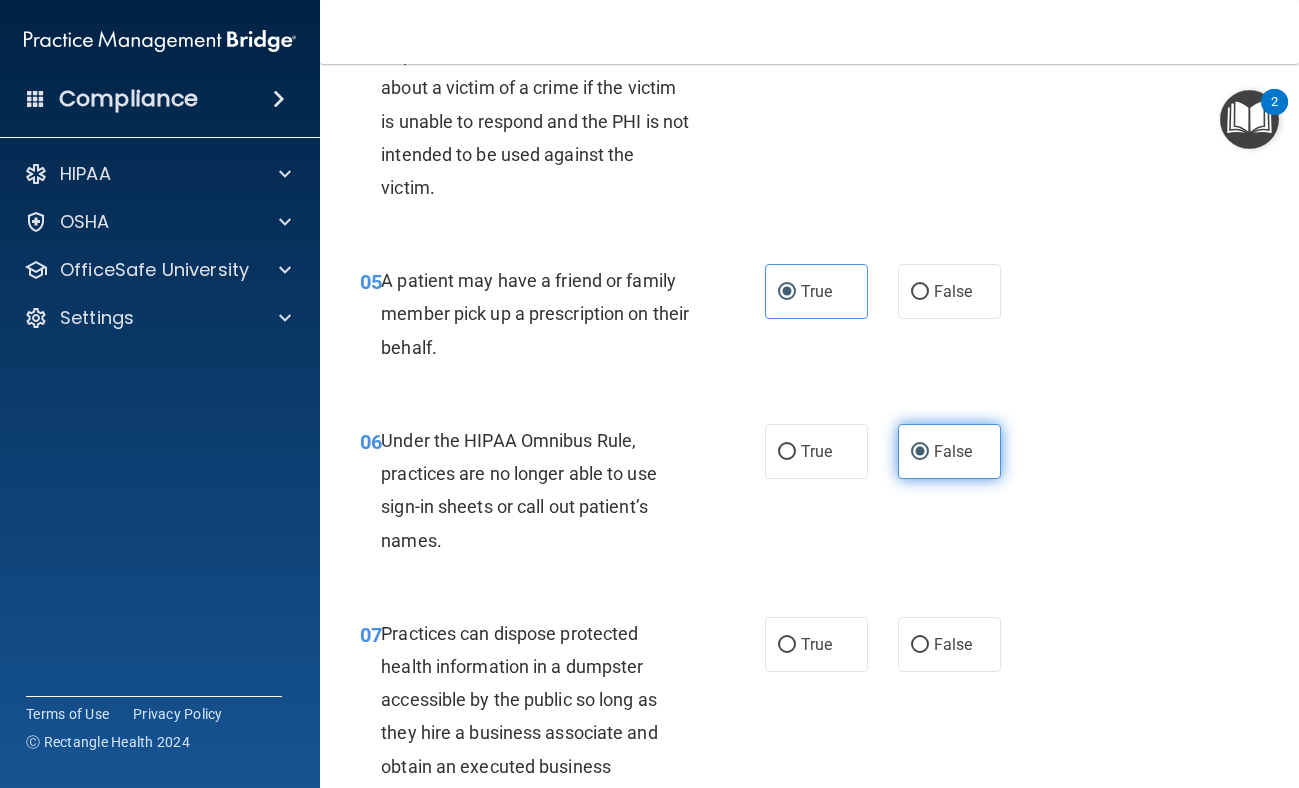 scroll, scrollTop: 867, scrollLeft: 0, axis: vertical 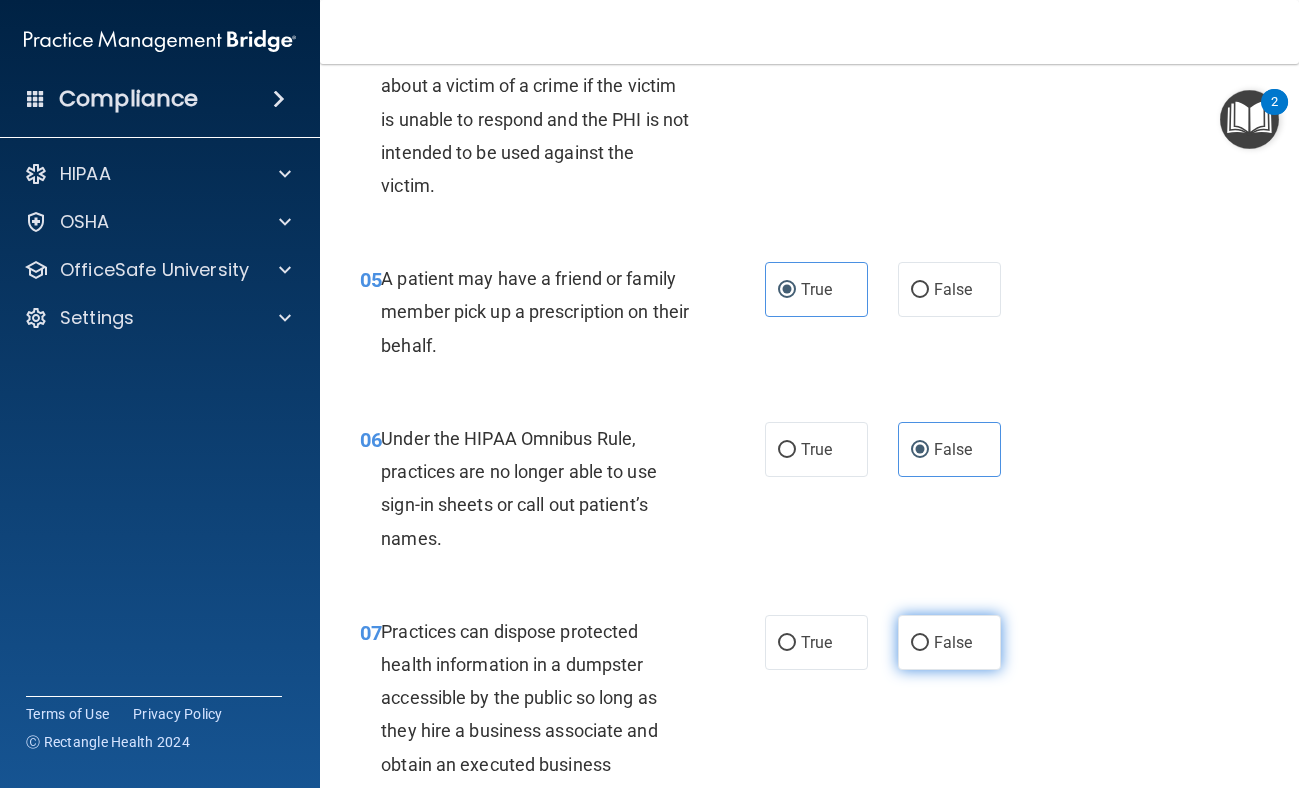 click on "False" at bounding box center (920, 643) 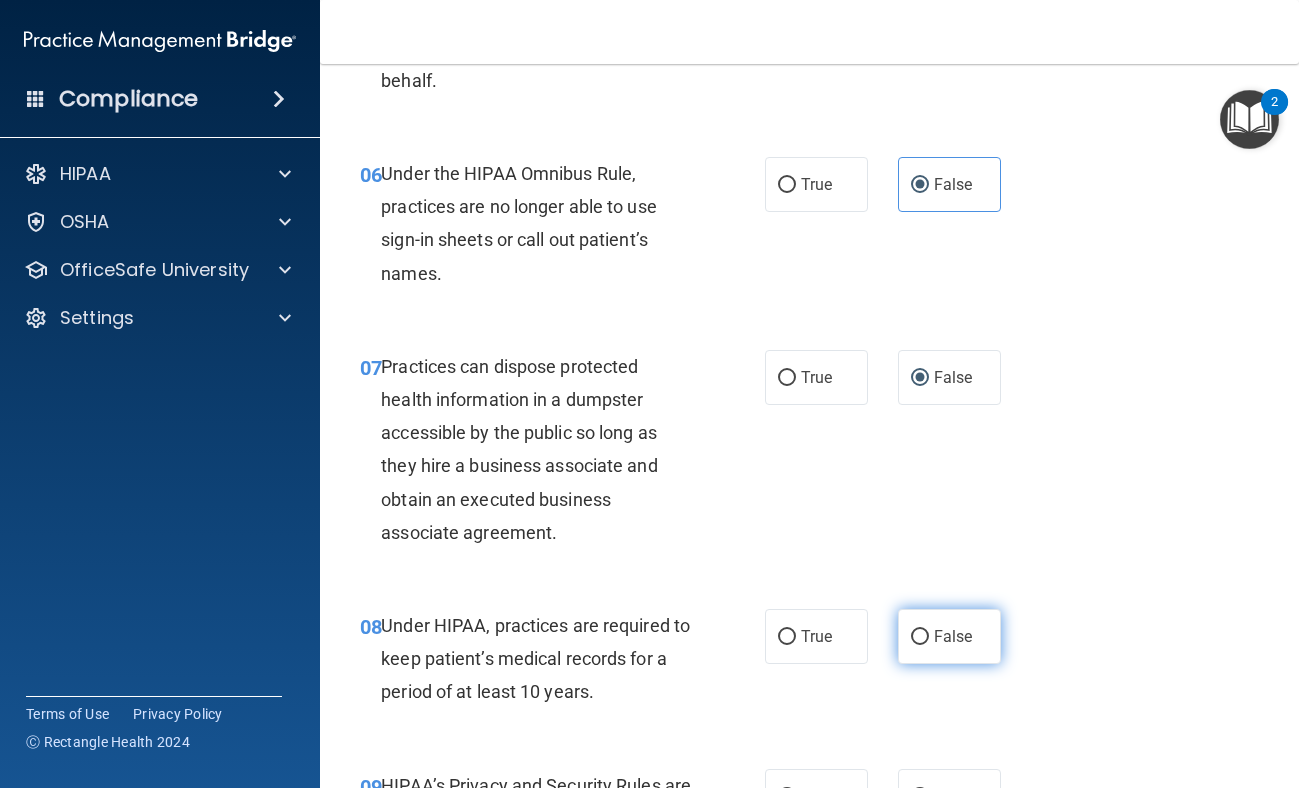 click on "False" at bounding box center [949, 636] 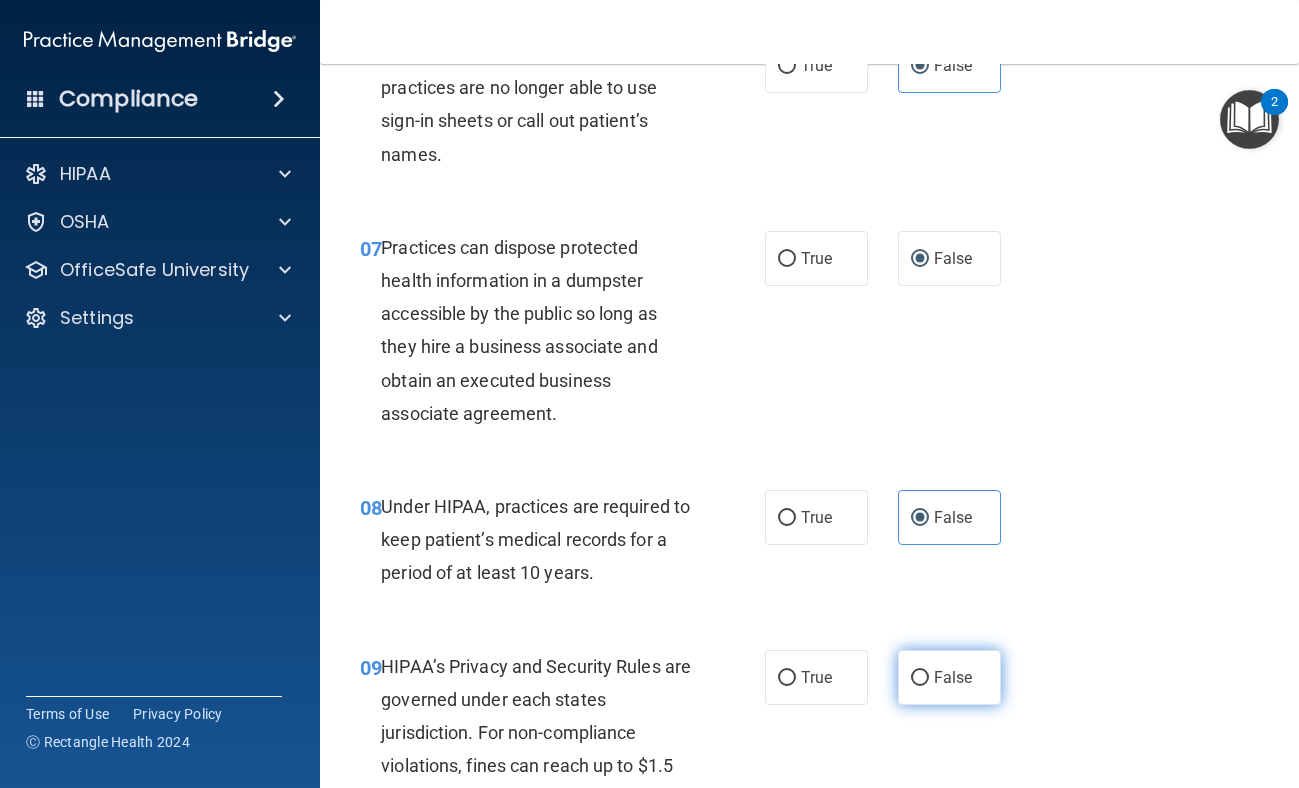 click on "False" at bounding box center [949, 677] 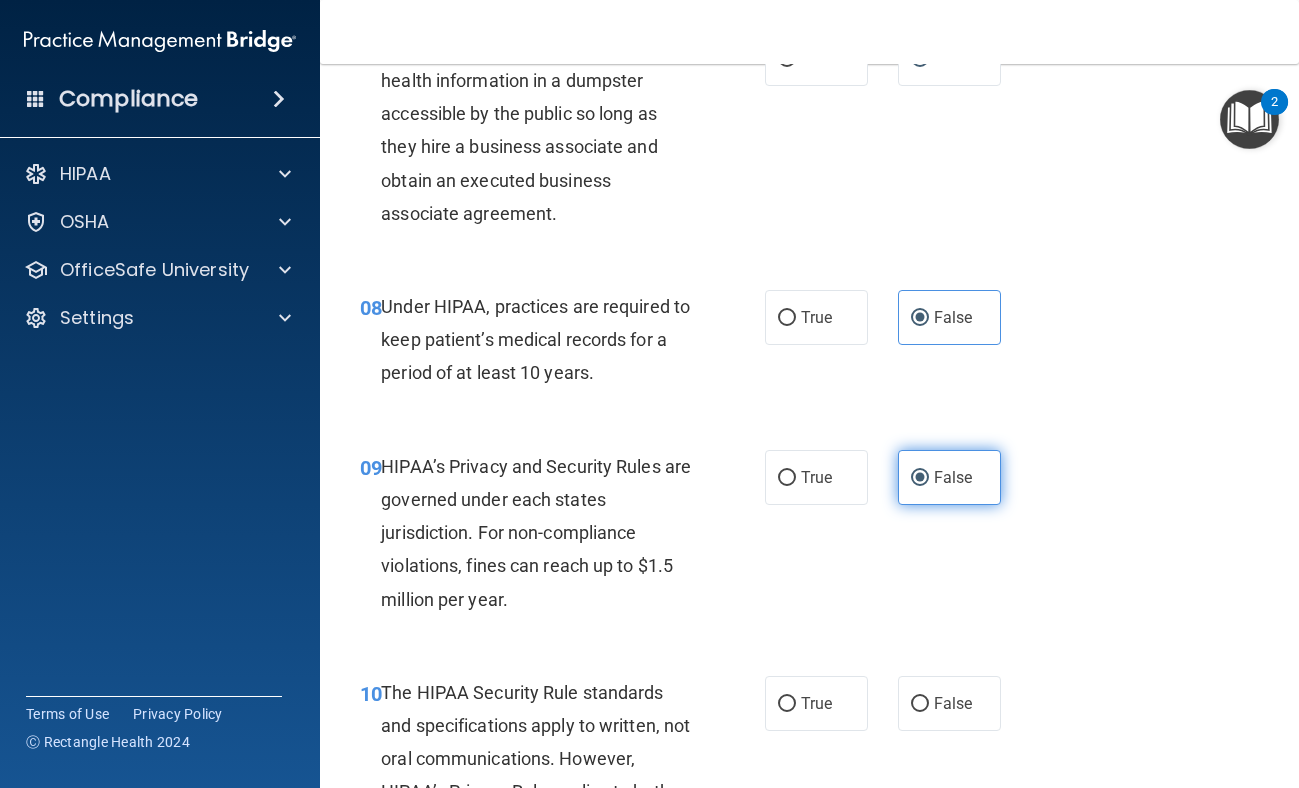 scroll, scrollTop: 1473, scrollLeft: 0, axis: vertical 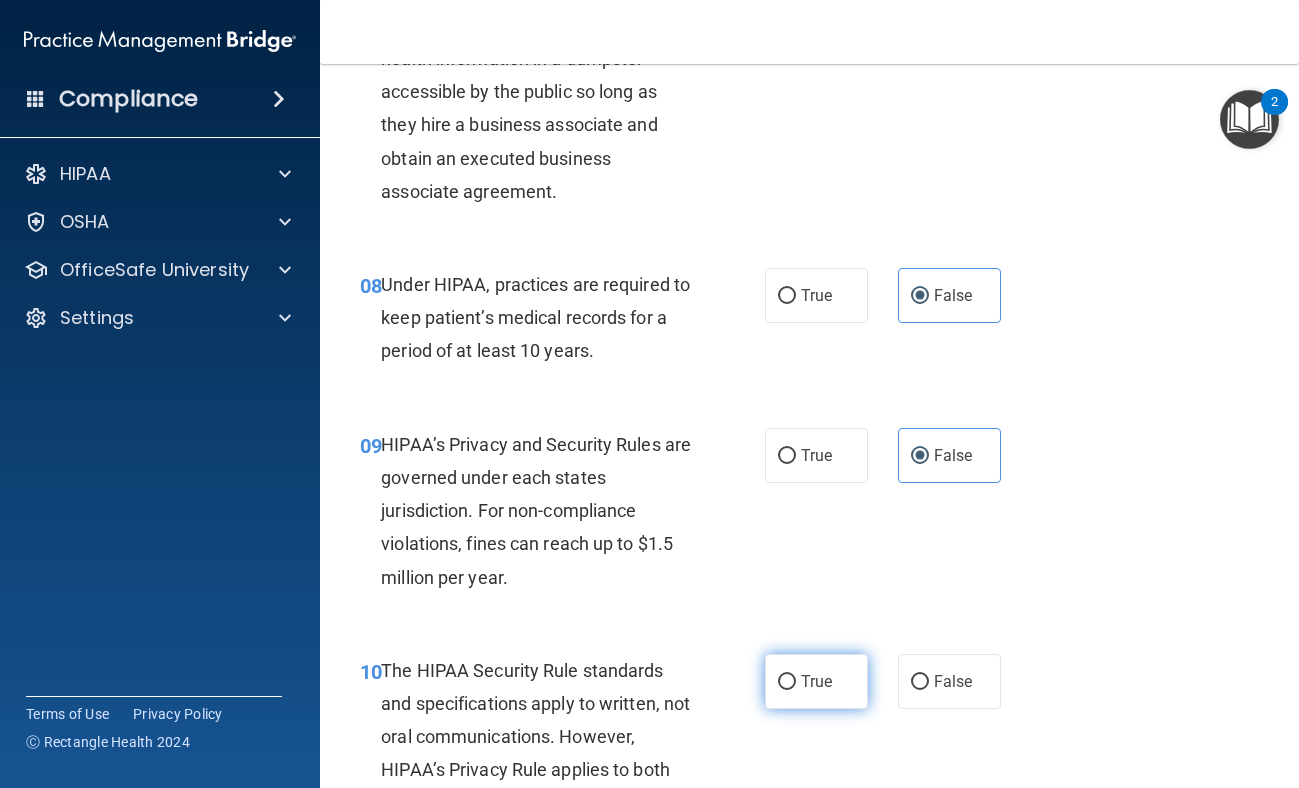 click on "True" at bounding box center (787, 682) 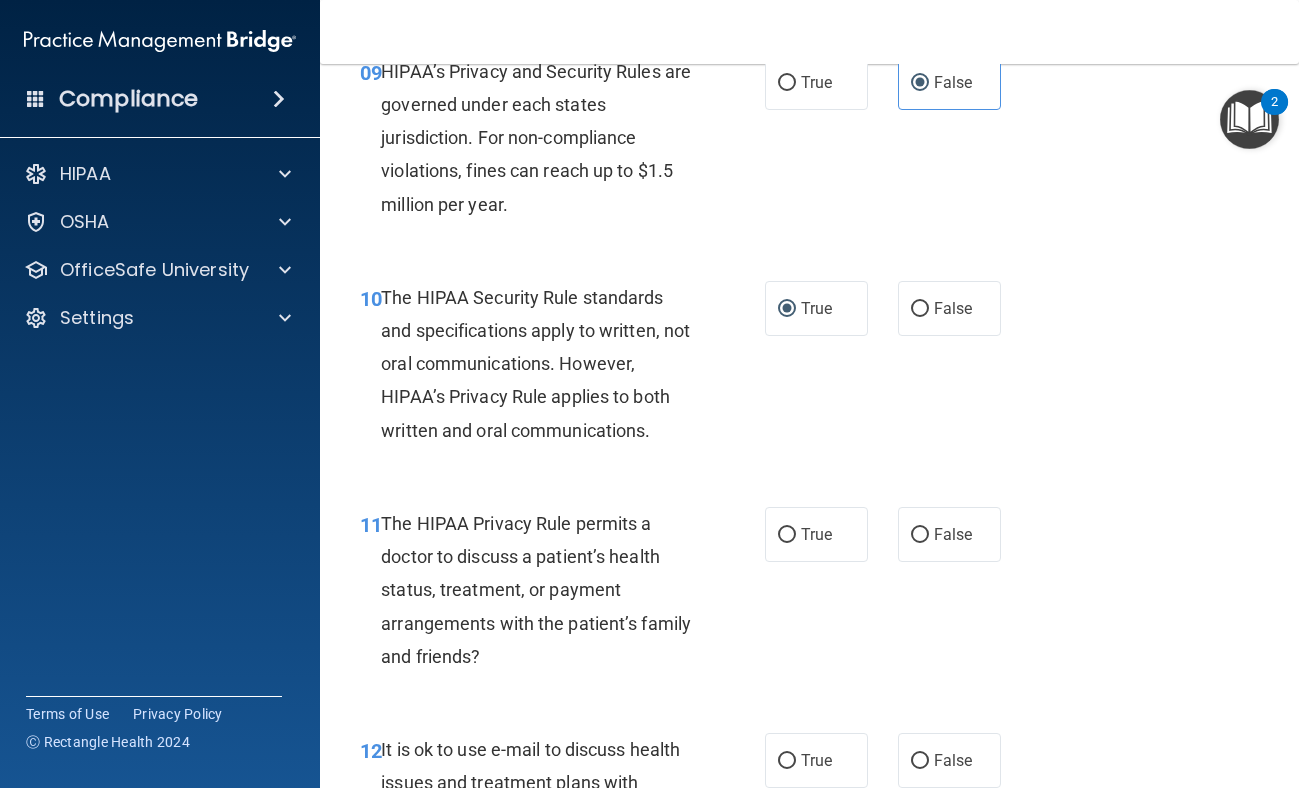 scroll, scrollTop: 1855, scrollLeft: 0, axis: vertical 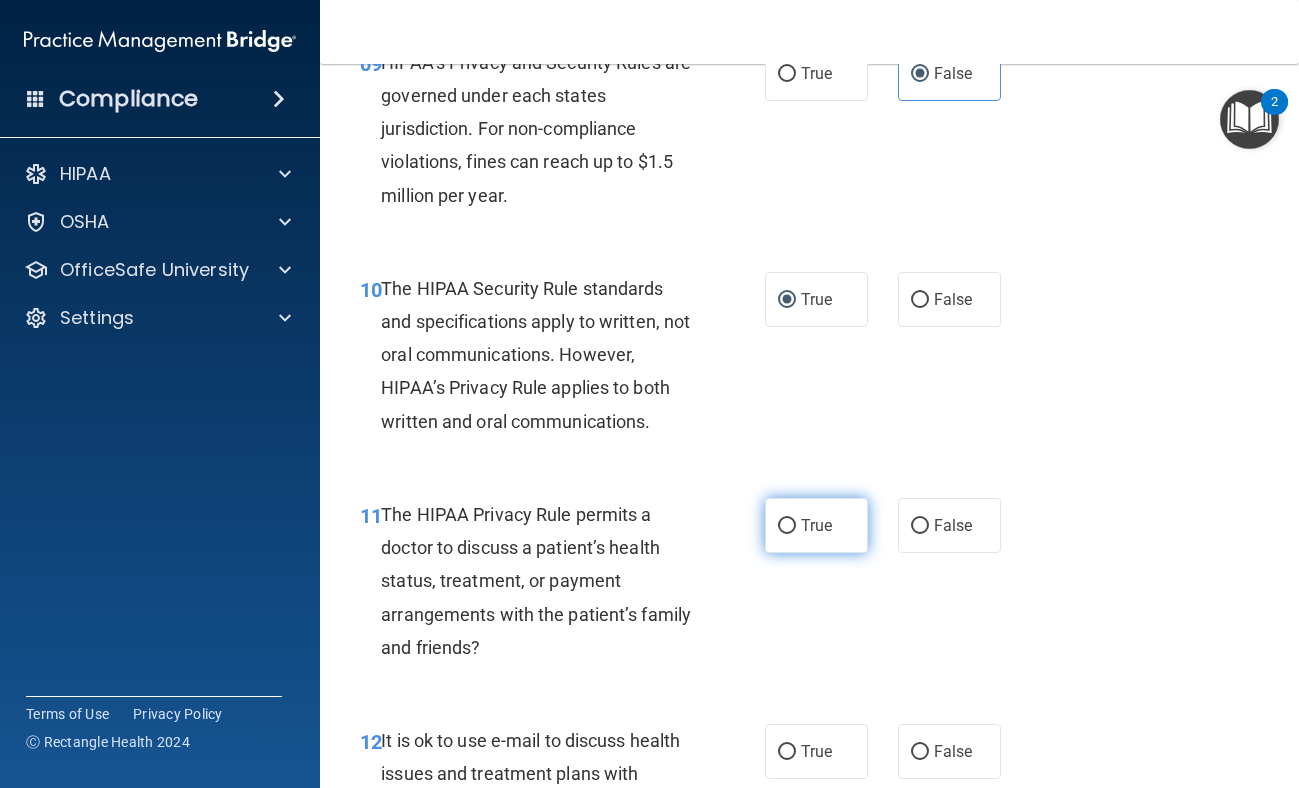 click on "True" at bounding box center [816, 525] 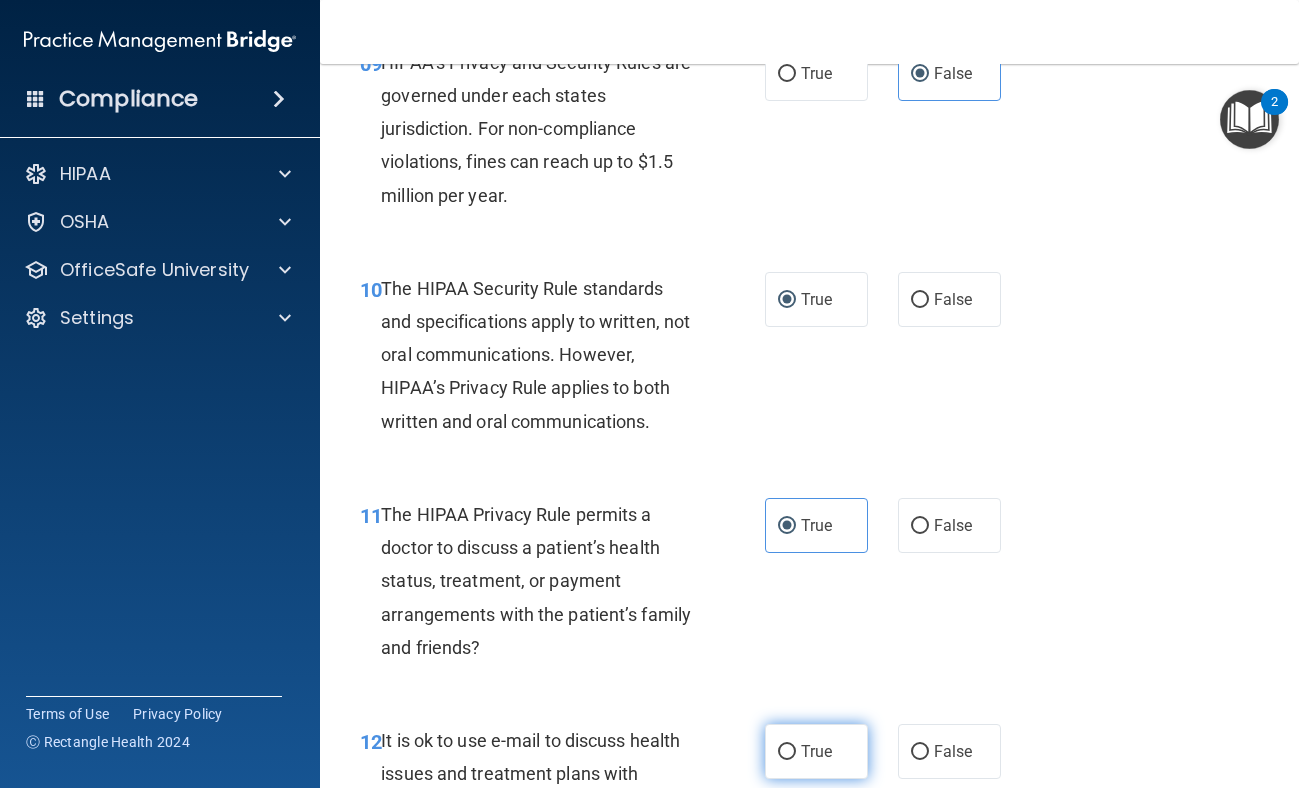 click on "True" at bounding box center (816, 751) 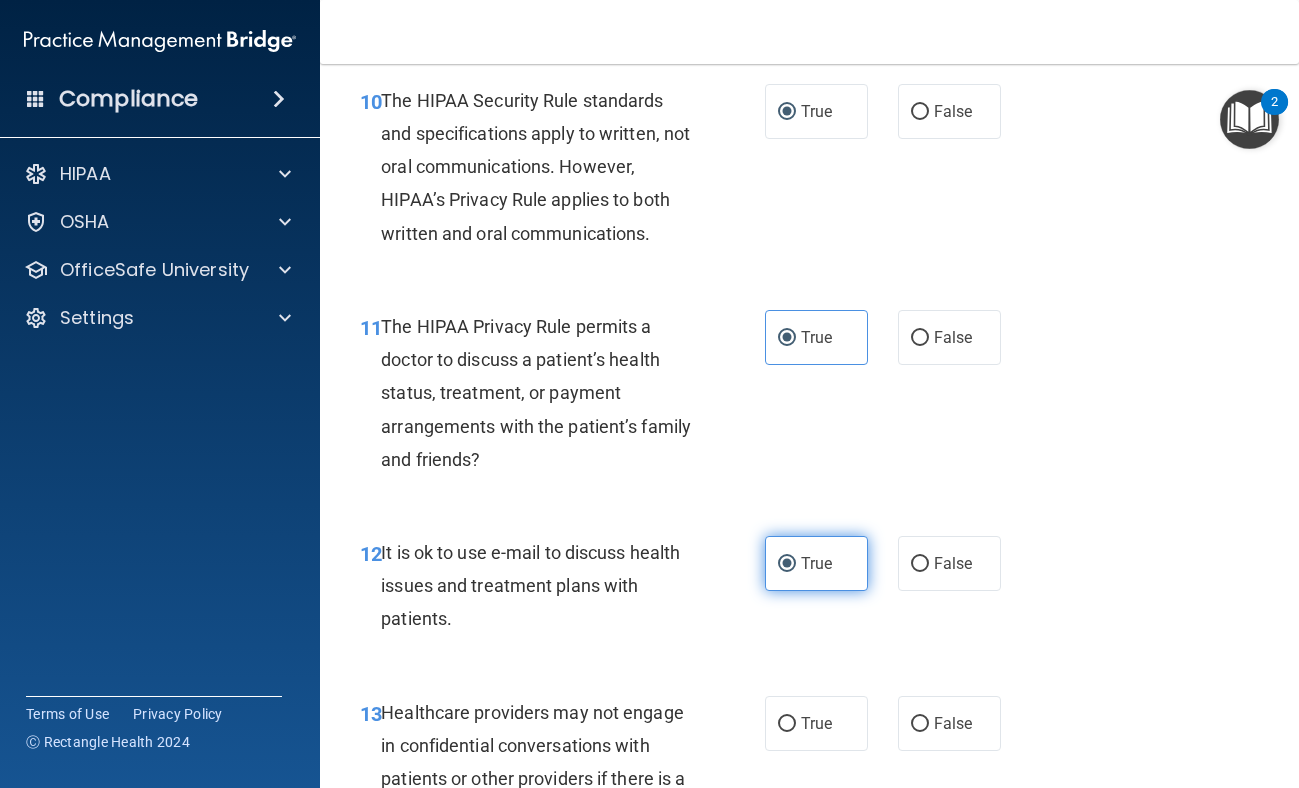 scroll, scrollTop: 2061, scrollLeft: 0, axis: vertical 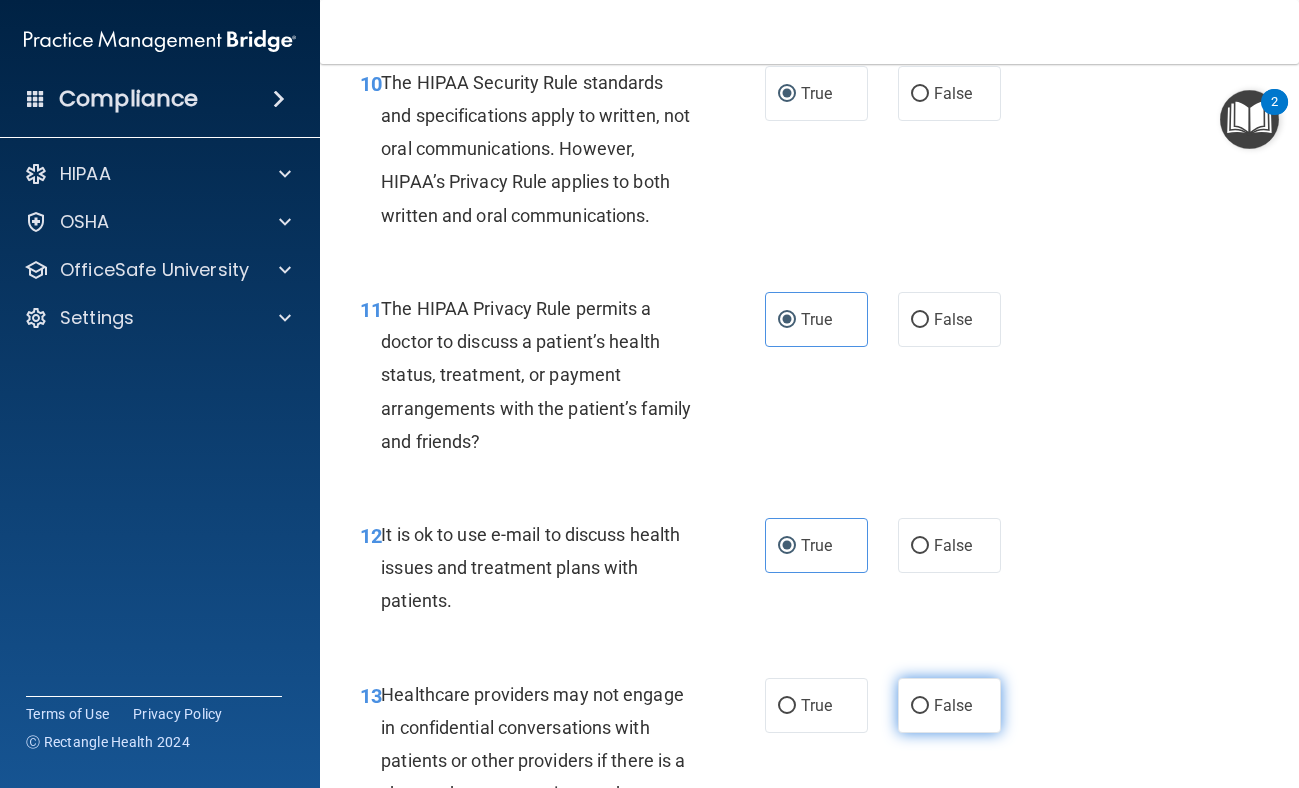 click on "False" at bounding box center [953, 705] 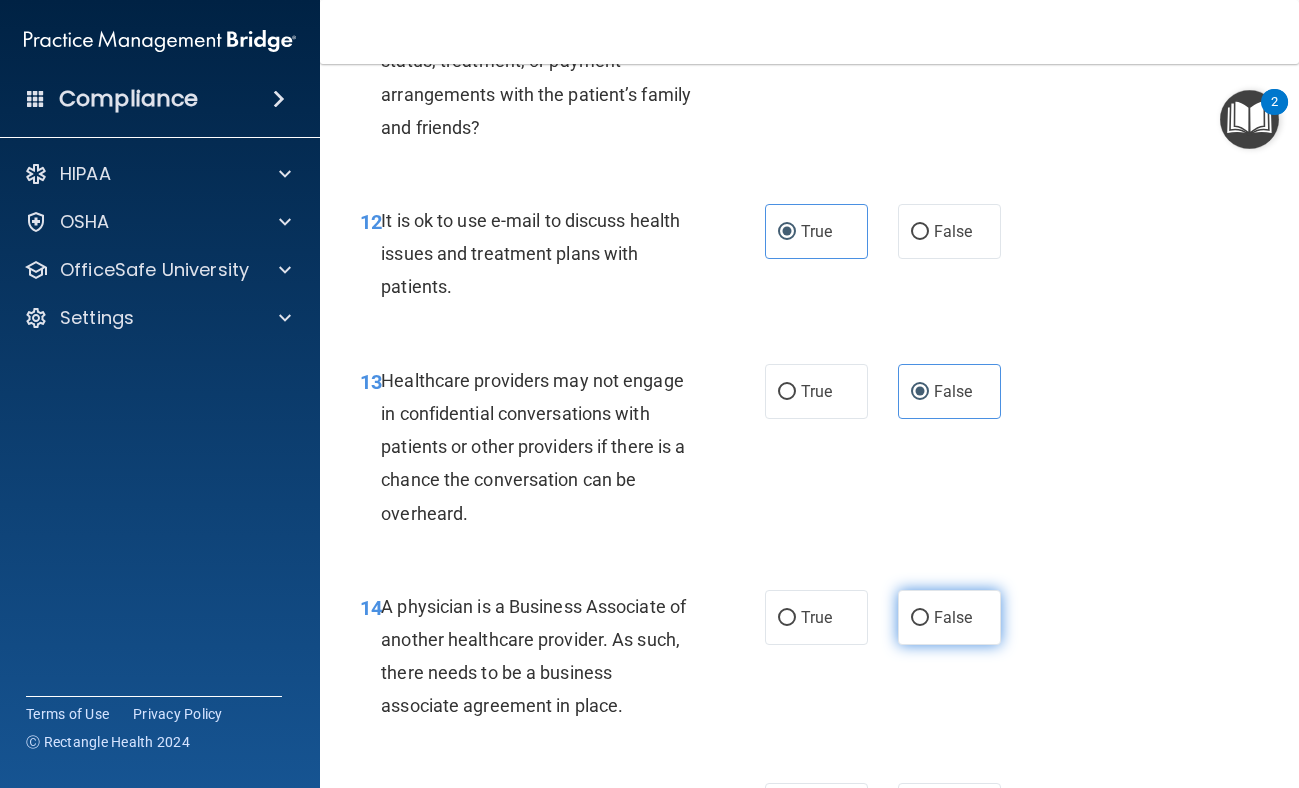 click on "False" at bounding box center [949, 617] 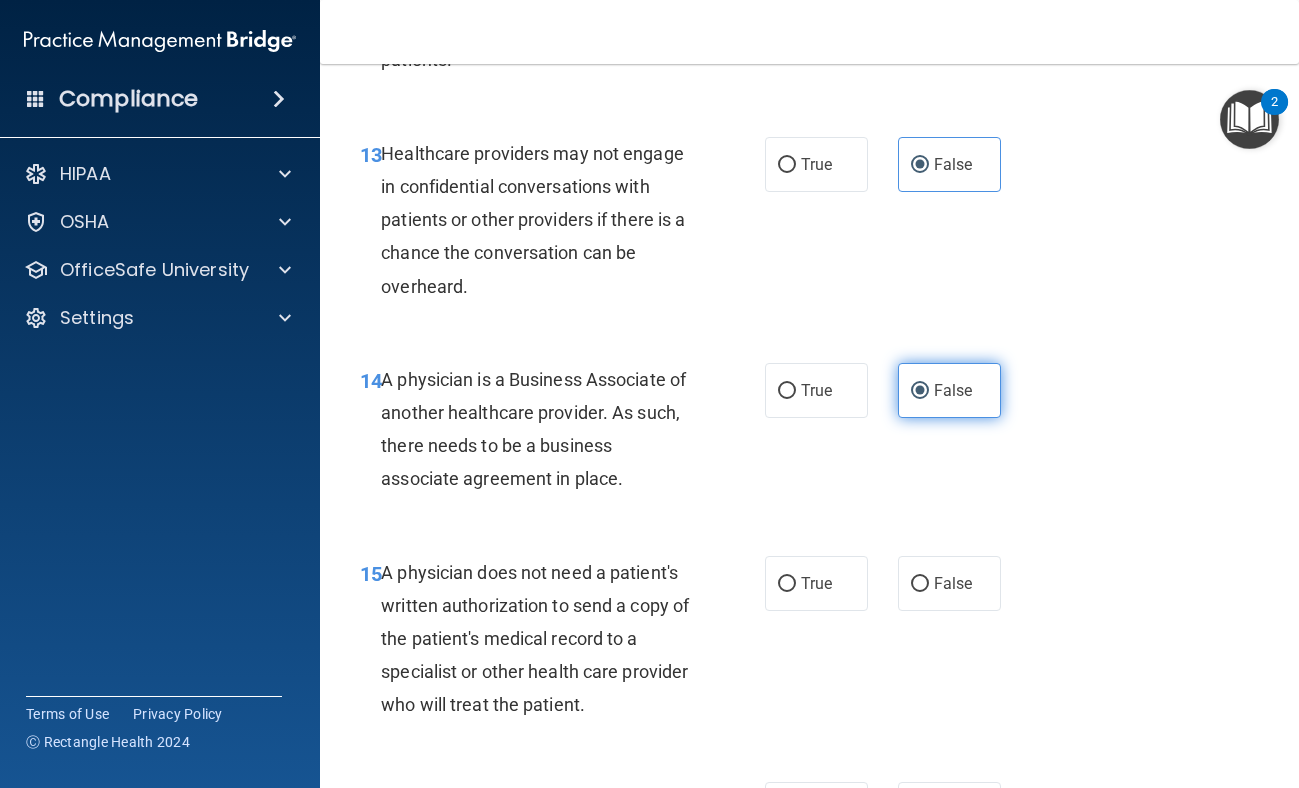 scroll, scrollTop: 2627, scrollLeft: 0, axis: vertical 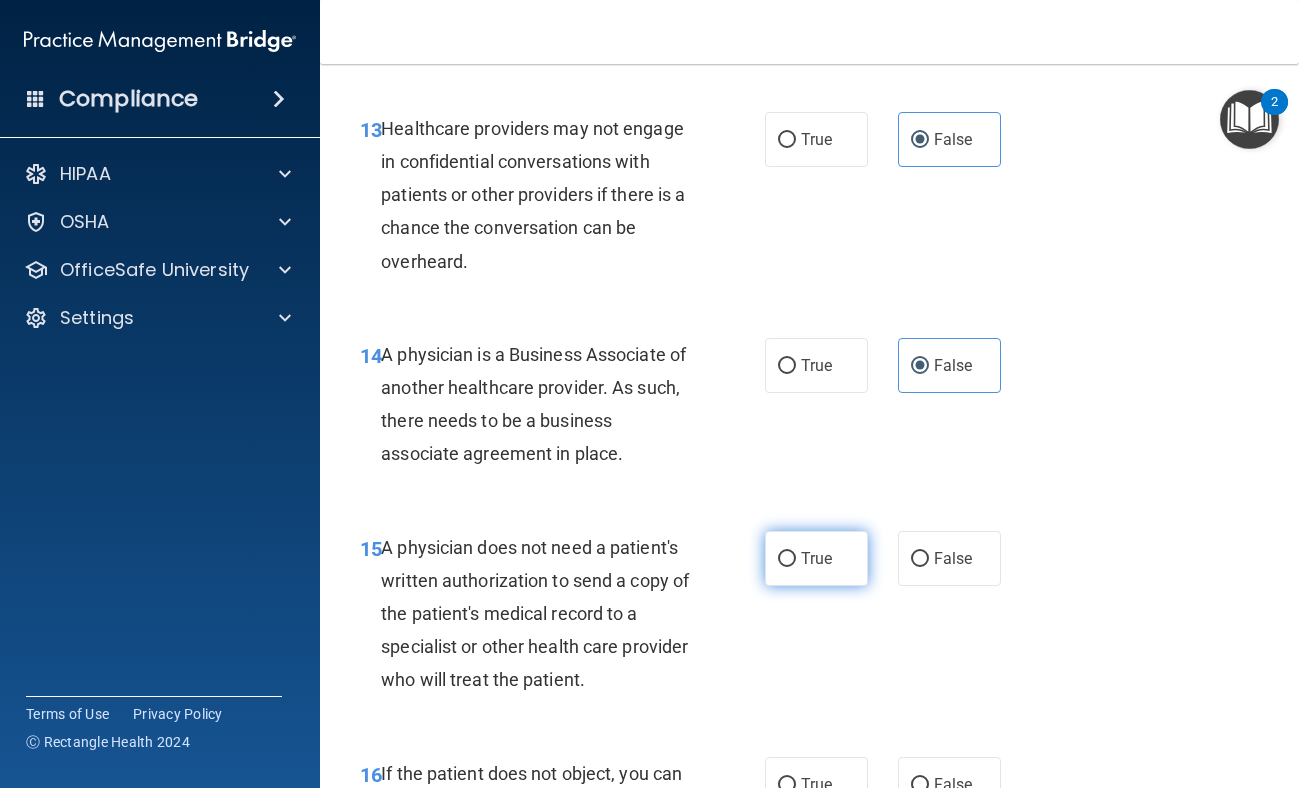 click on "True" at bounding box center (816, 558) 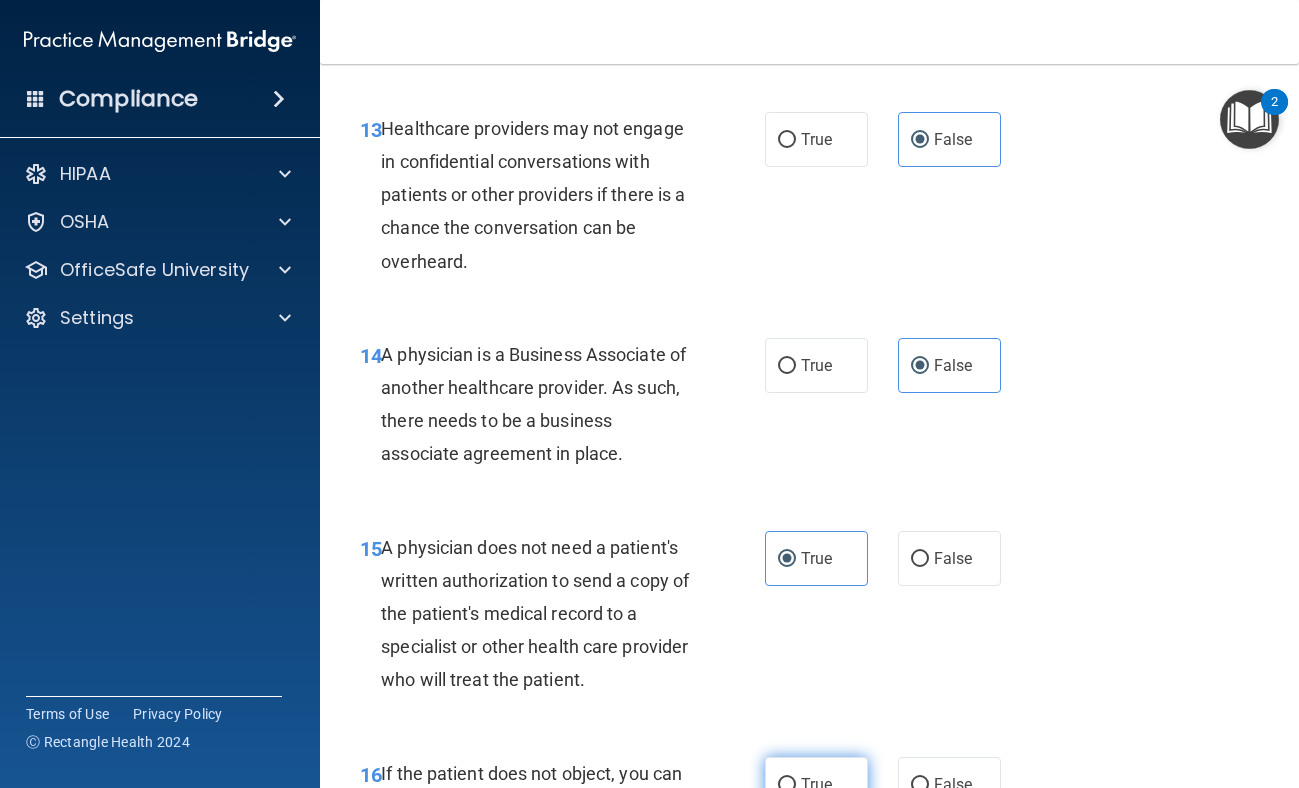 click on "True" at bounding box center (816, 784) 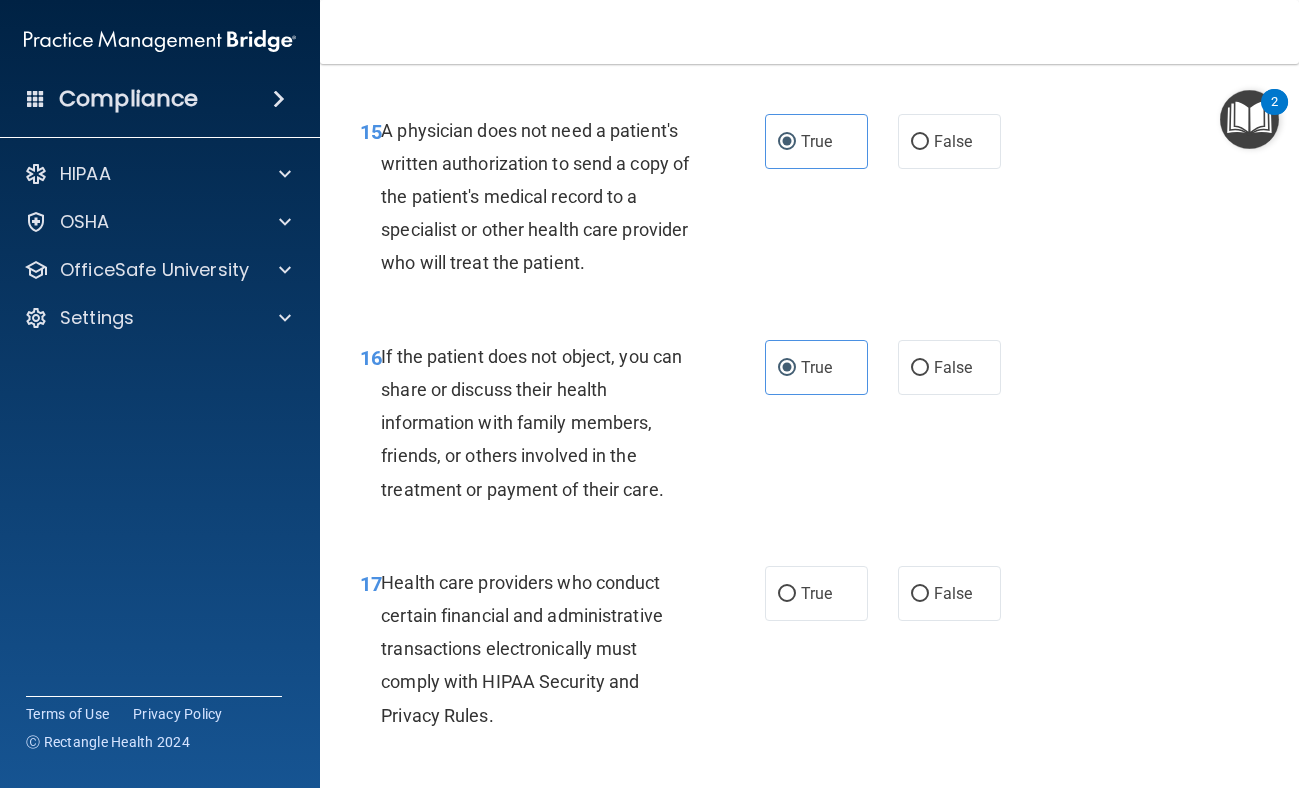 scroll, scrollTop: 3073, scrollLeft: 0, axis: vertical 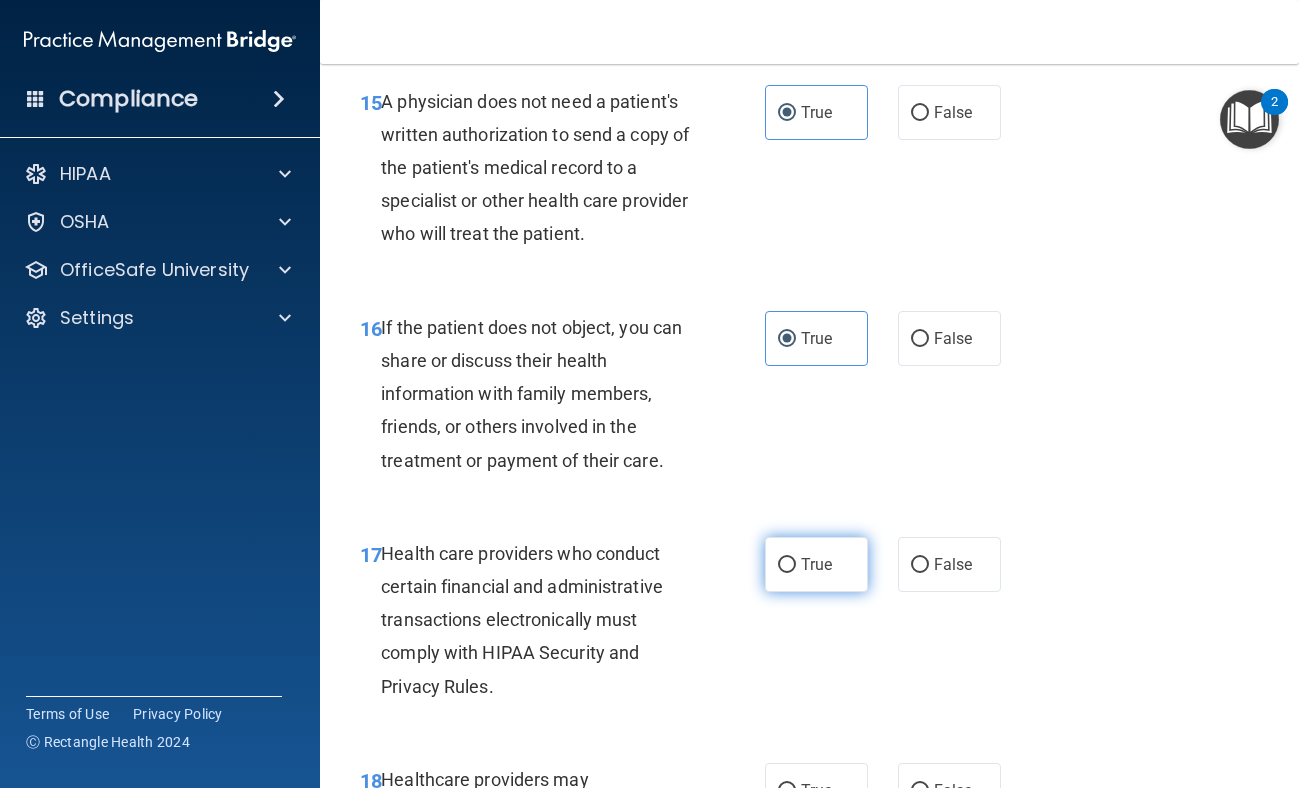 click on "True" at bounding box center [816, 564] 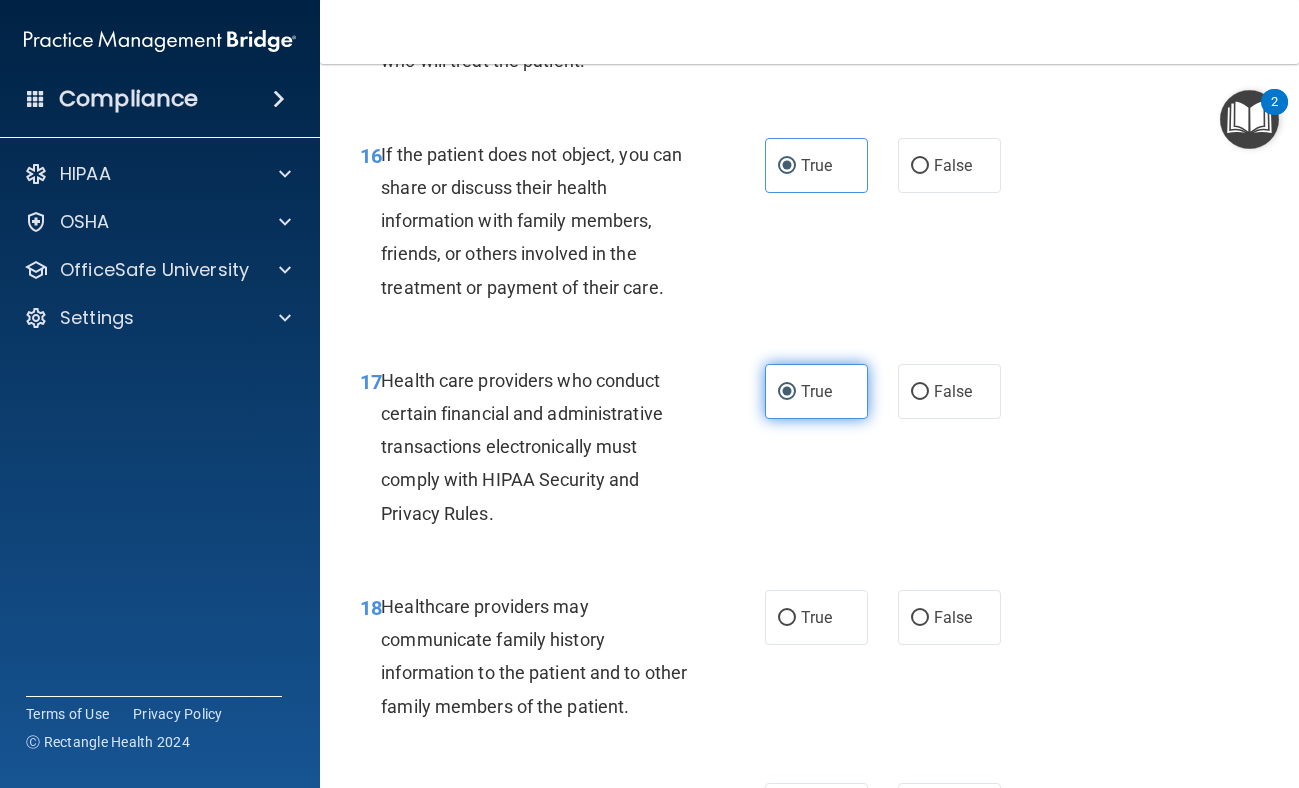 scroll, scrollTop: 3257, scrollLeft: 0, axis: vertical 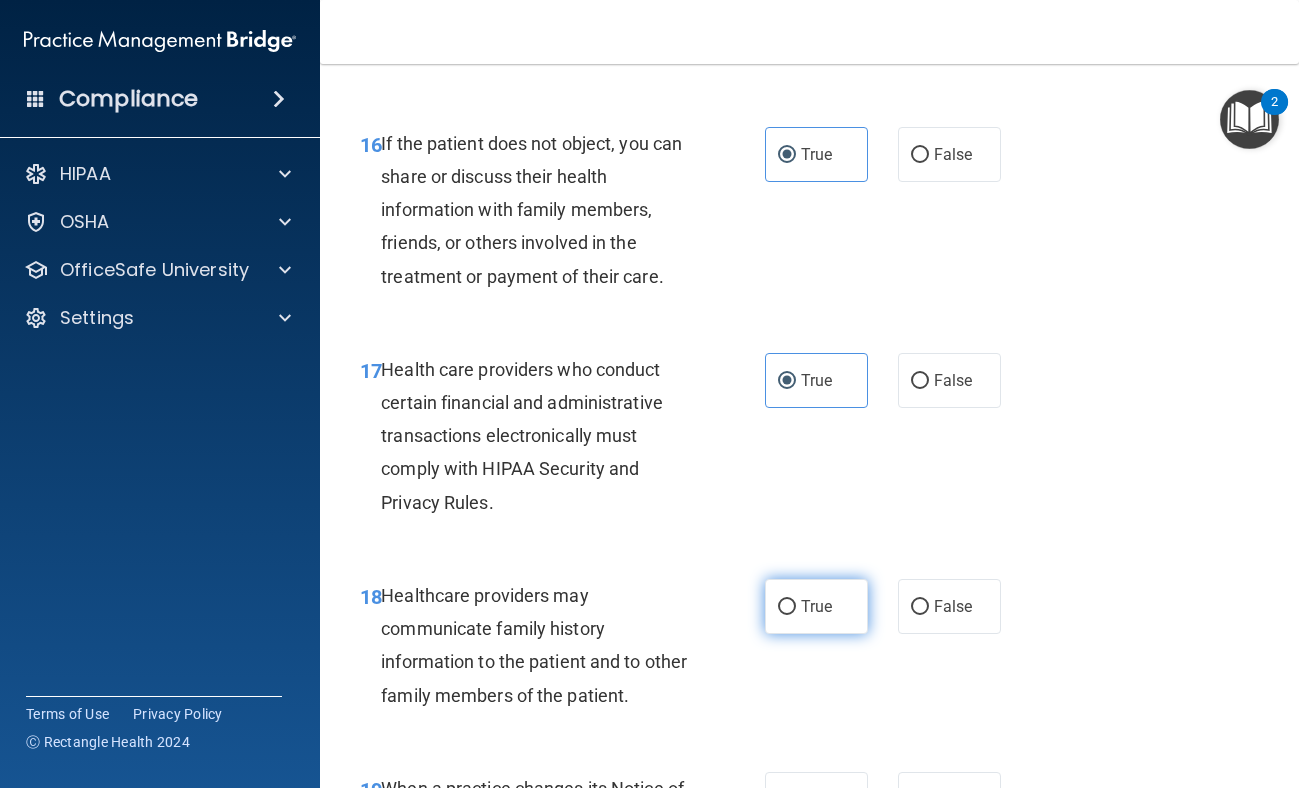 click on "True" at bounding box center (816, 606) 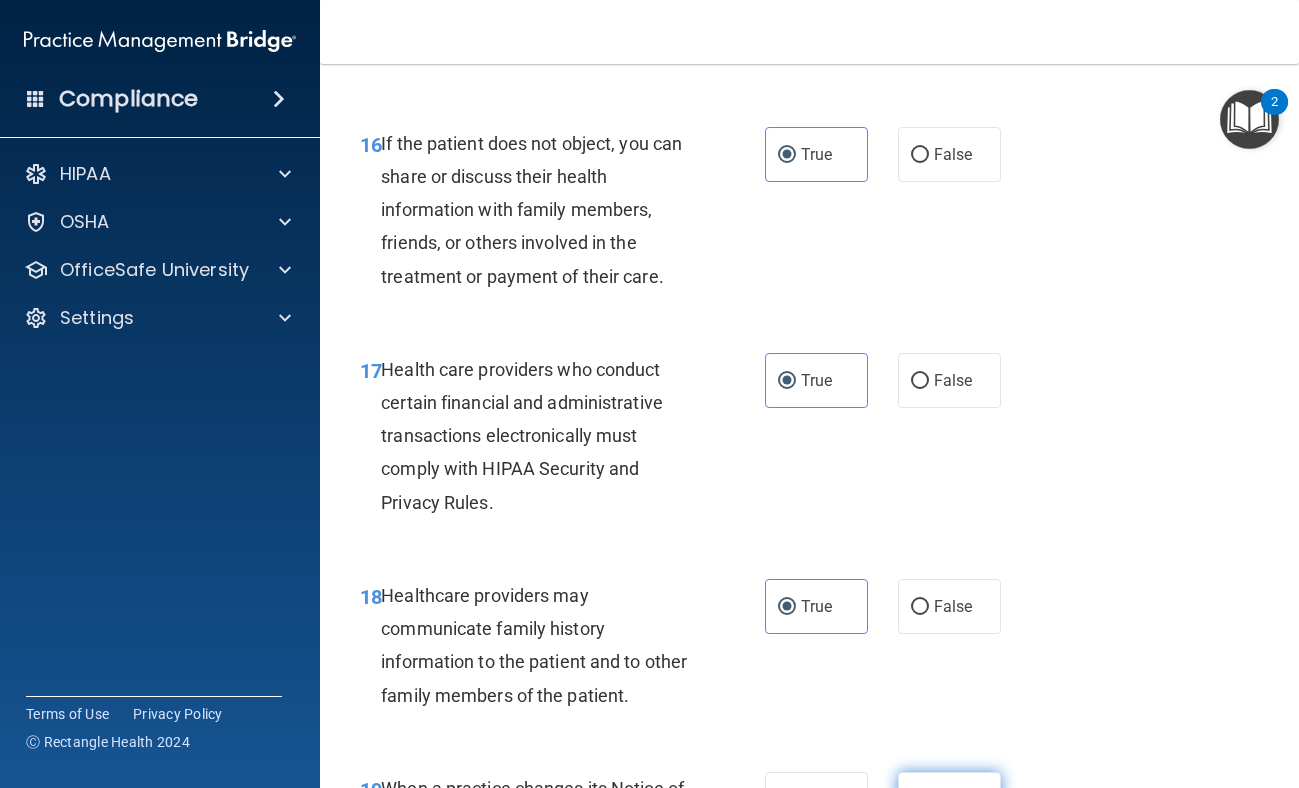 click on "False" at bounding box center (949, 799) 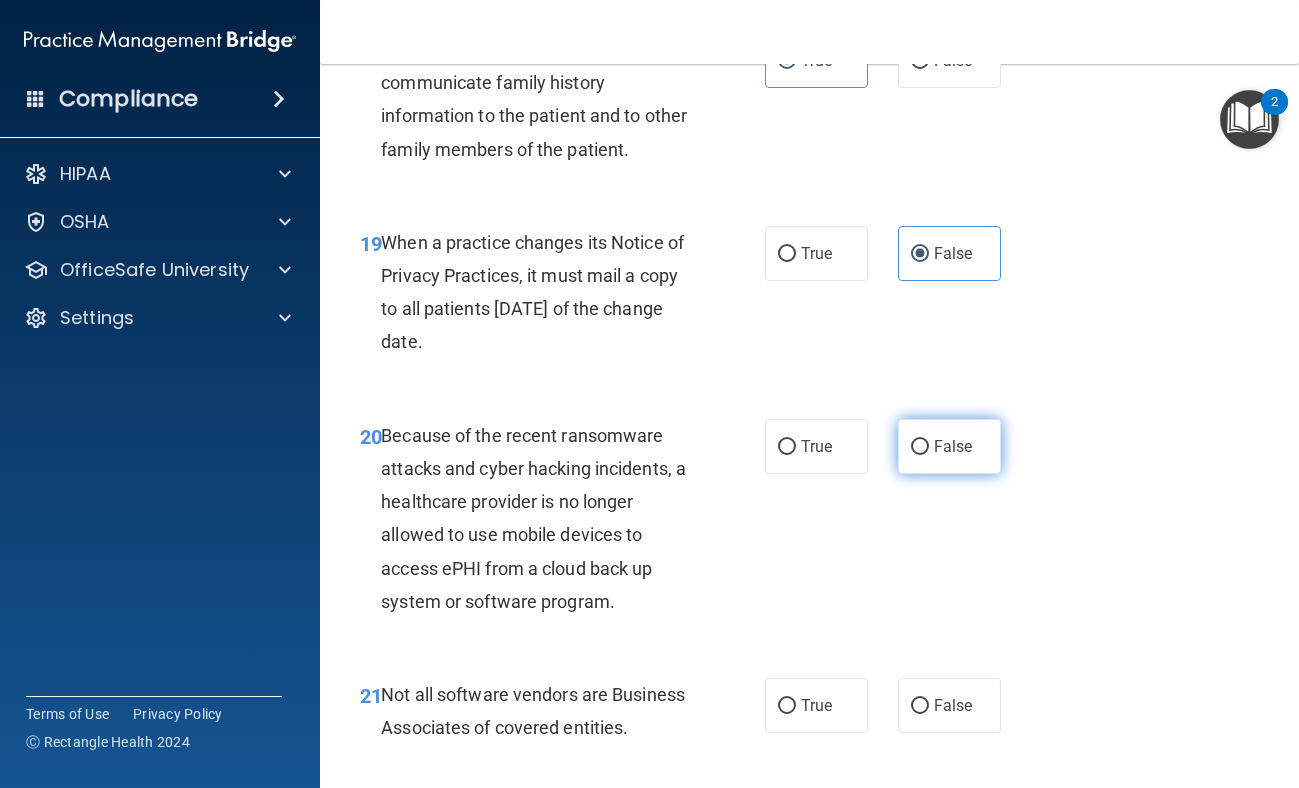 scroll, scrollTop: 3805, scrollLeft: 0, axis: vertical 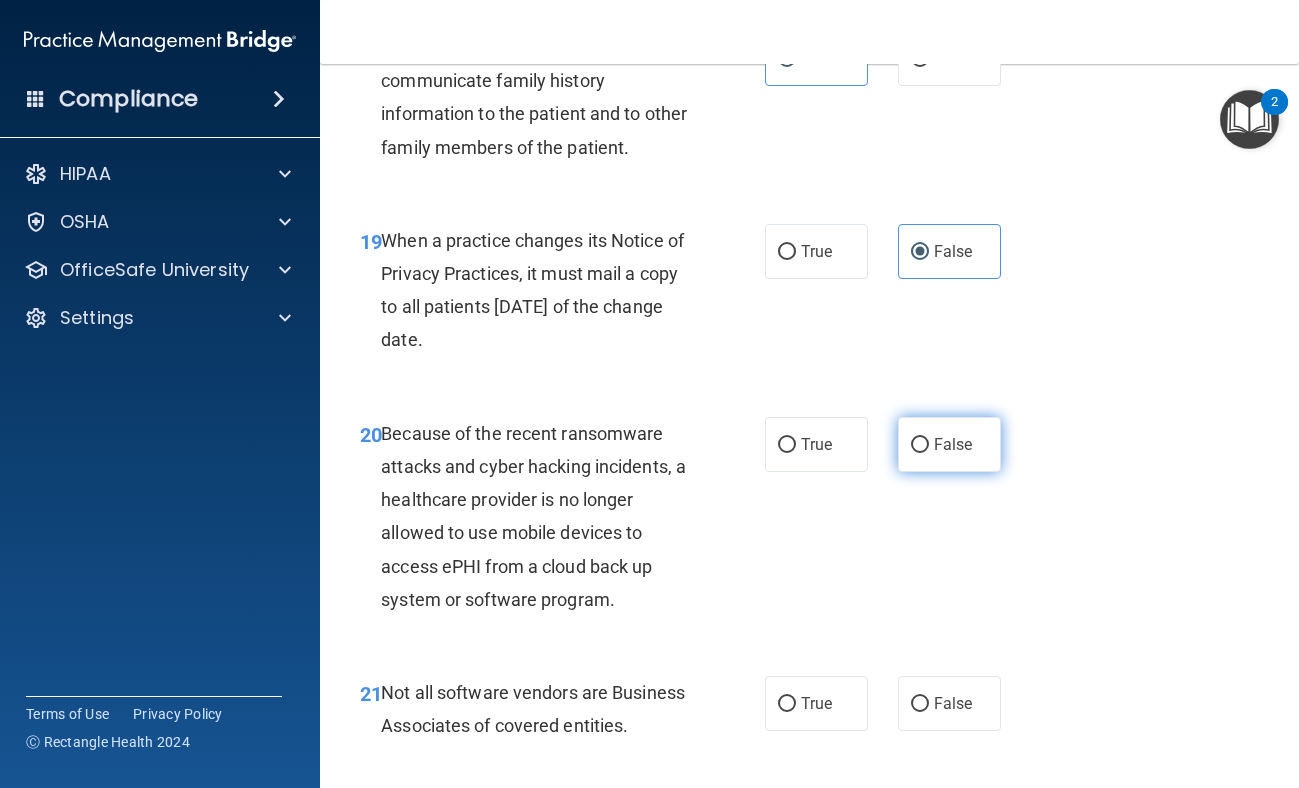 click on "False" at bounding box center [953, 444] 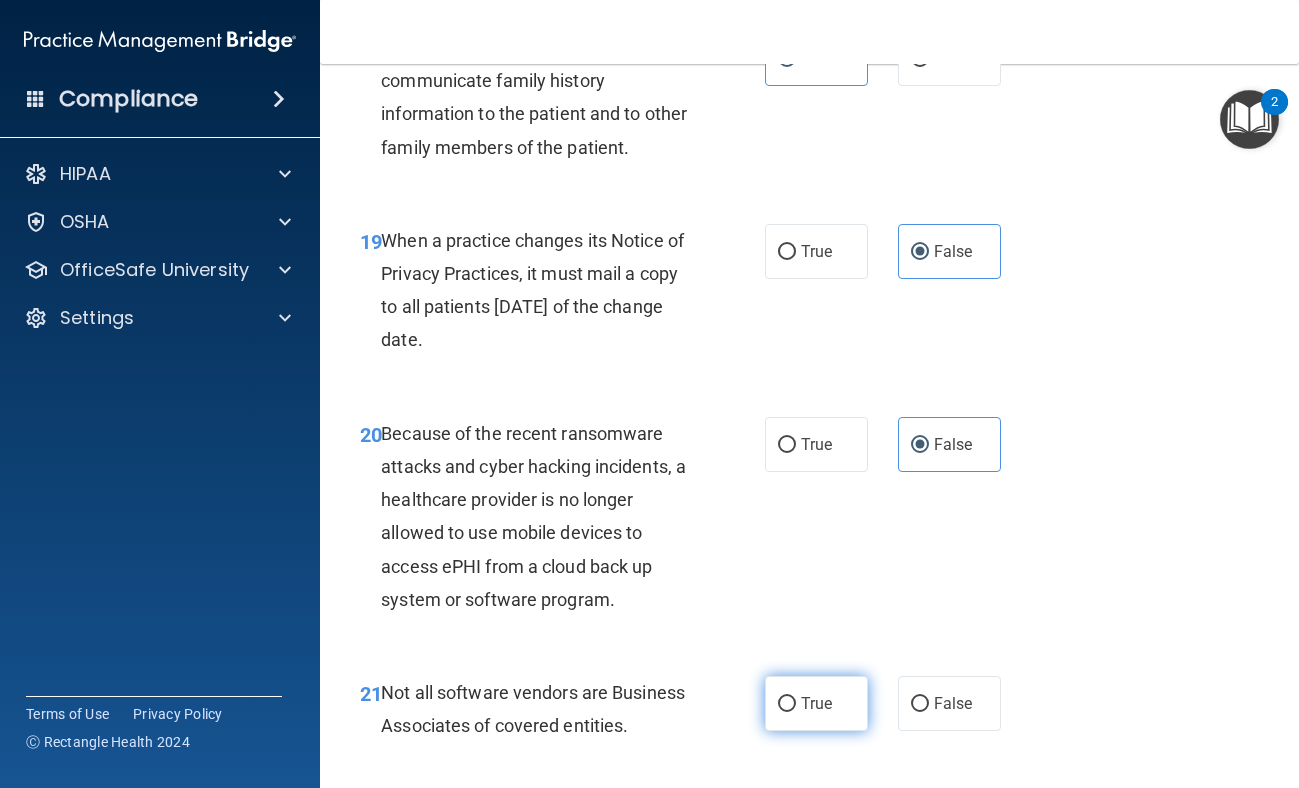 click on "True" at bounding box center [816, 703] 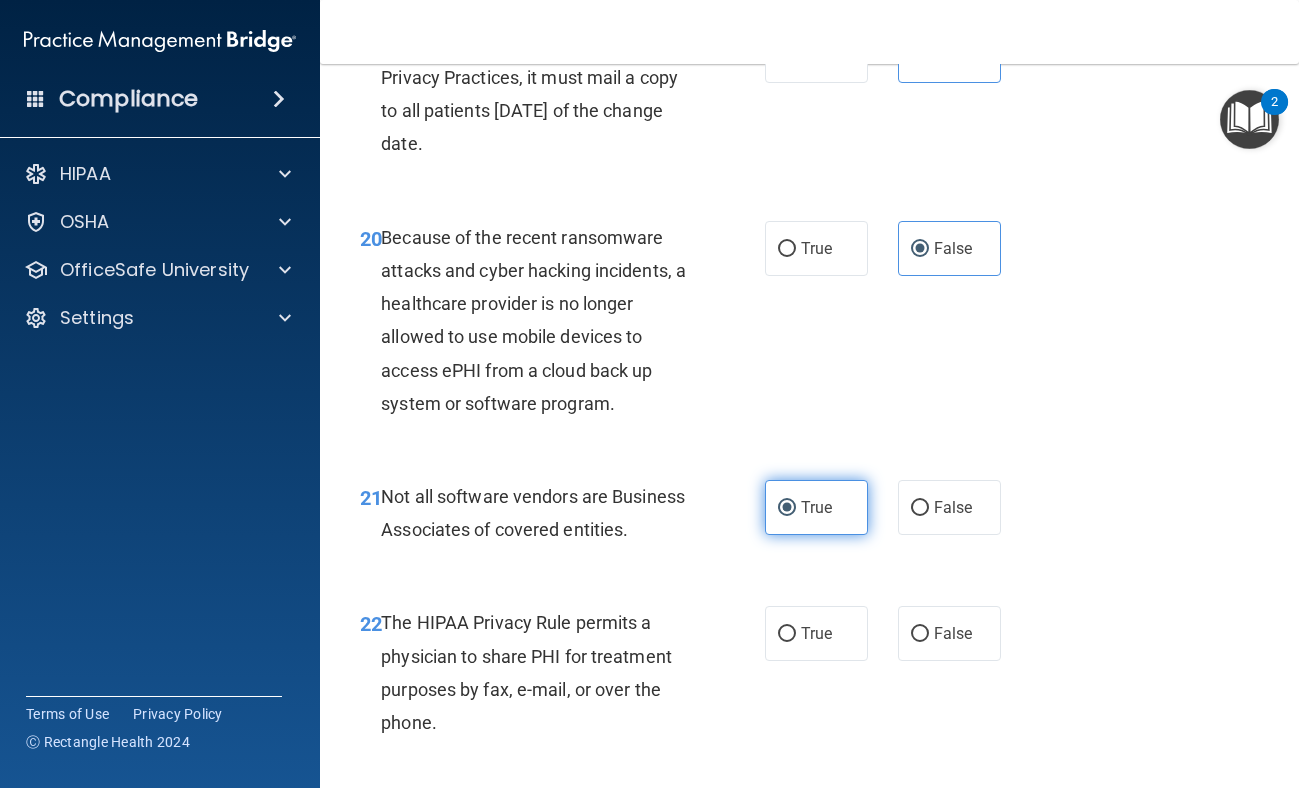 scroll, scrollTop: 4026, scrollLeft: 0, axis: vertical 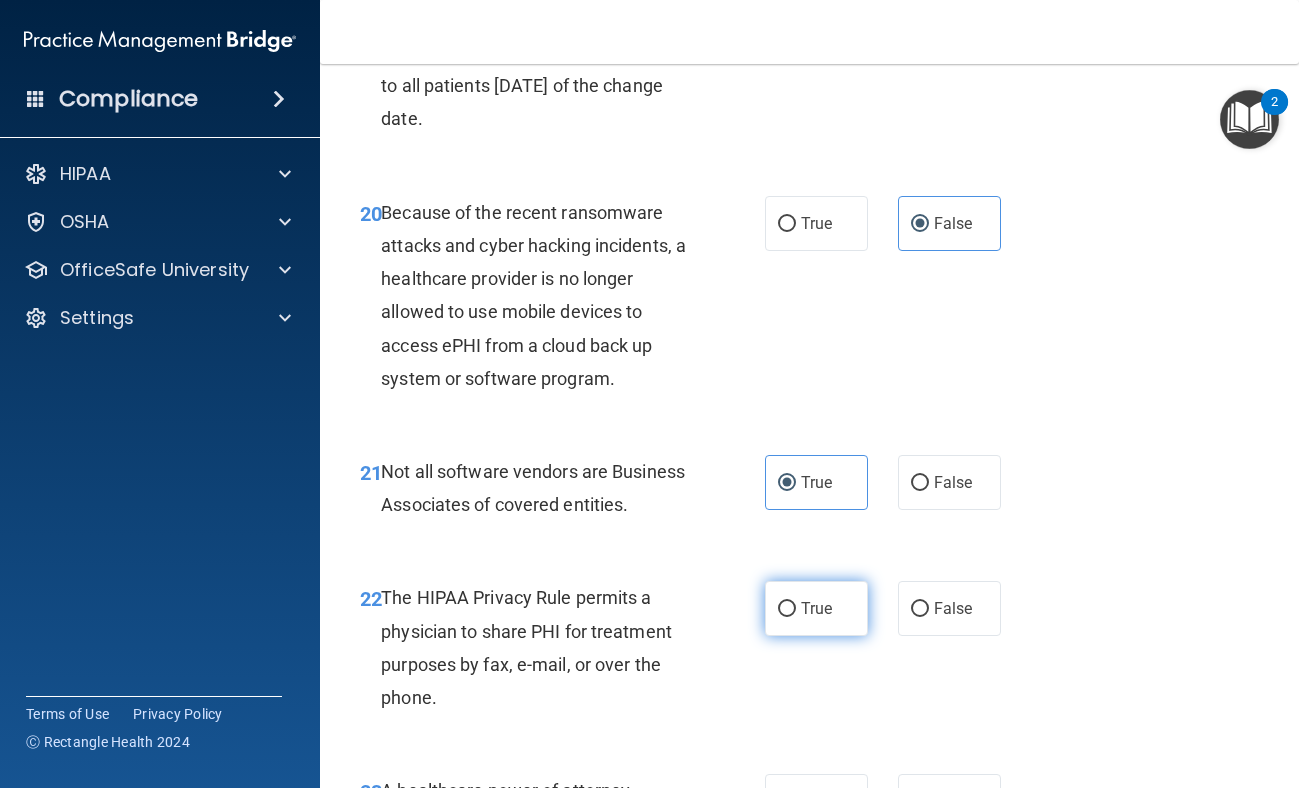 click on "True" at bounding box center (816, 608) 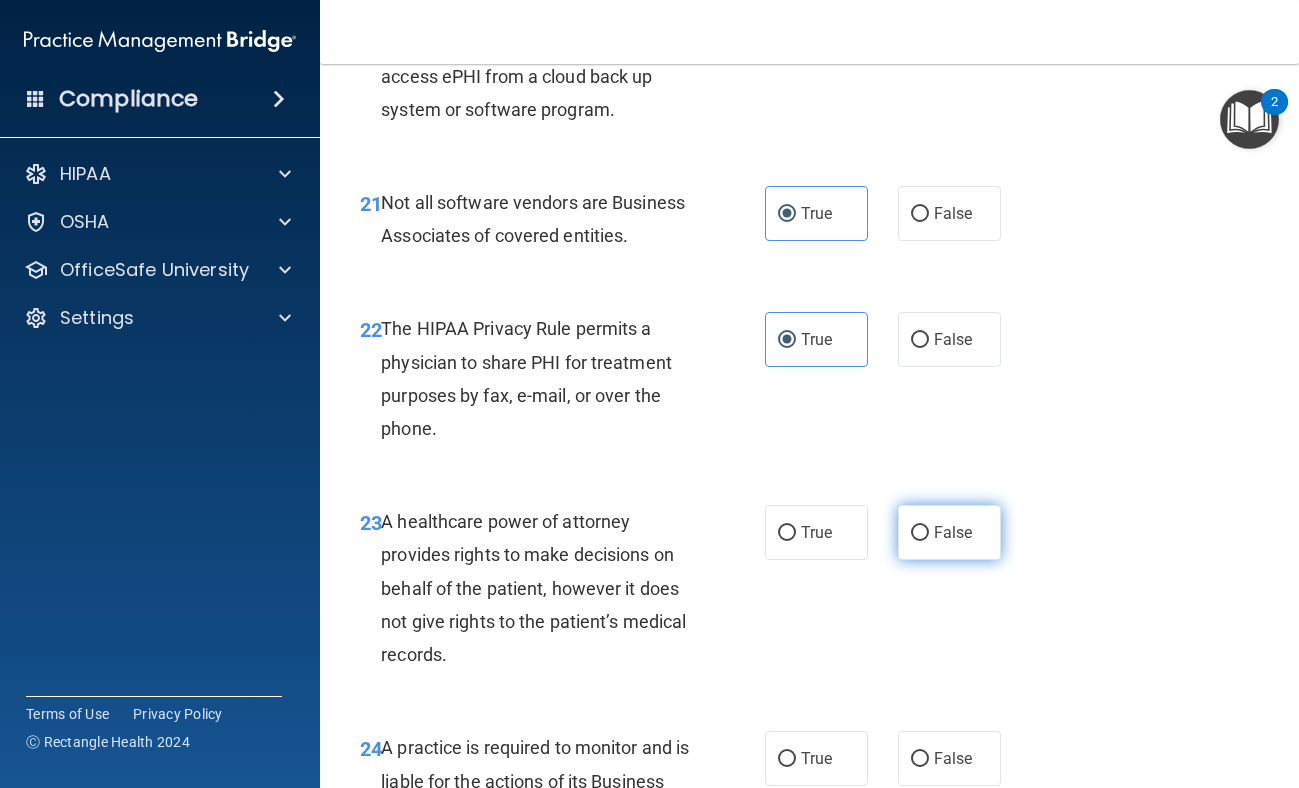 click on "False" at bounding box center [953, 532] 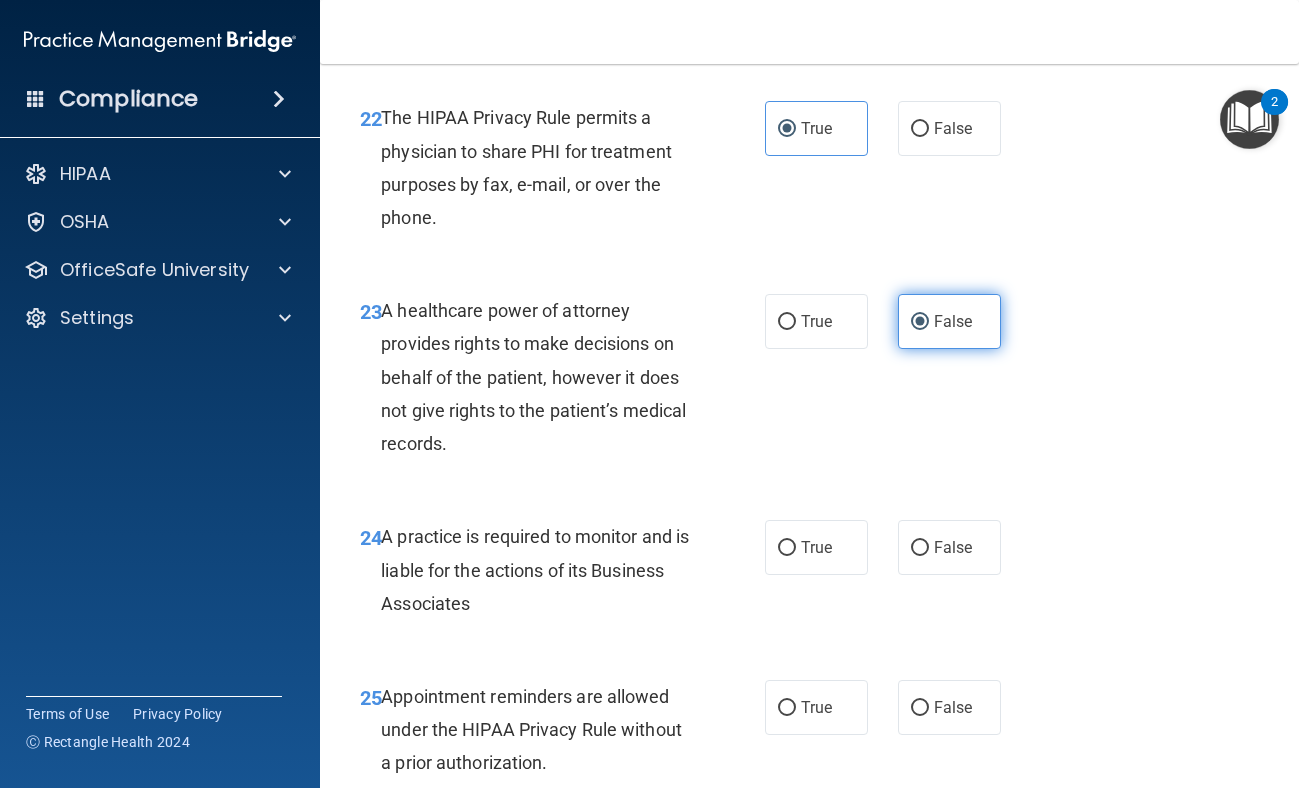 scroll, scrollTop: 4532, scrollLeft: 0, axis: vertical 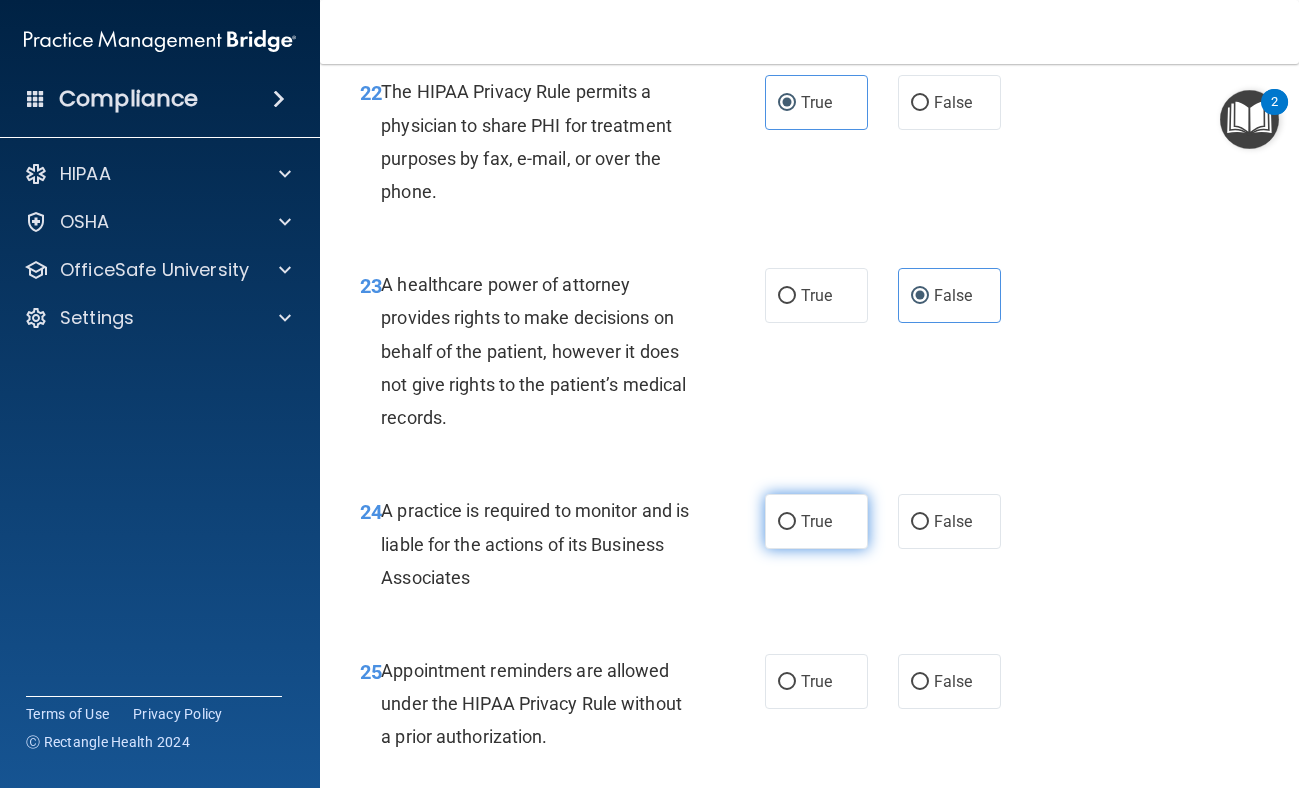 click on "True" at bounding box center (816, 521) 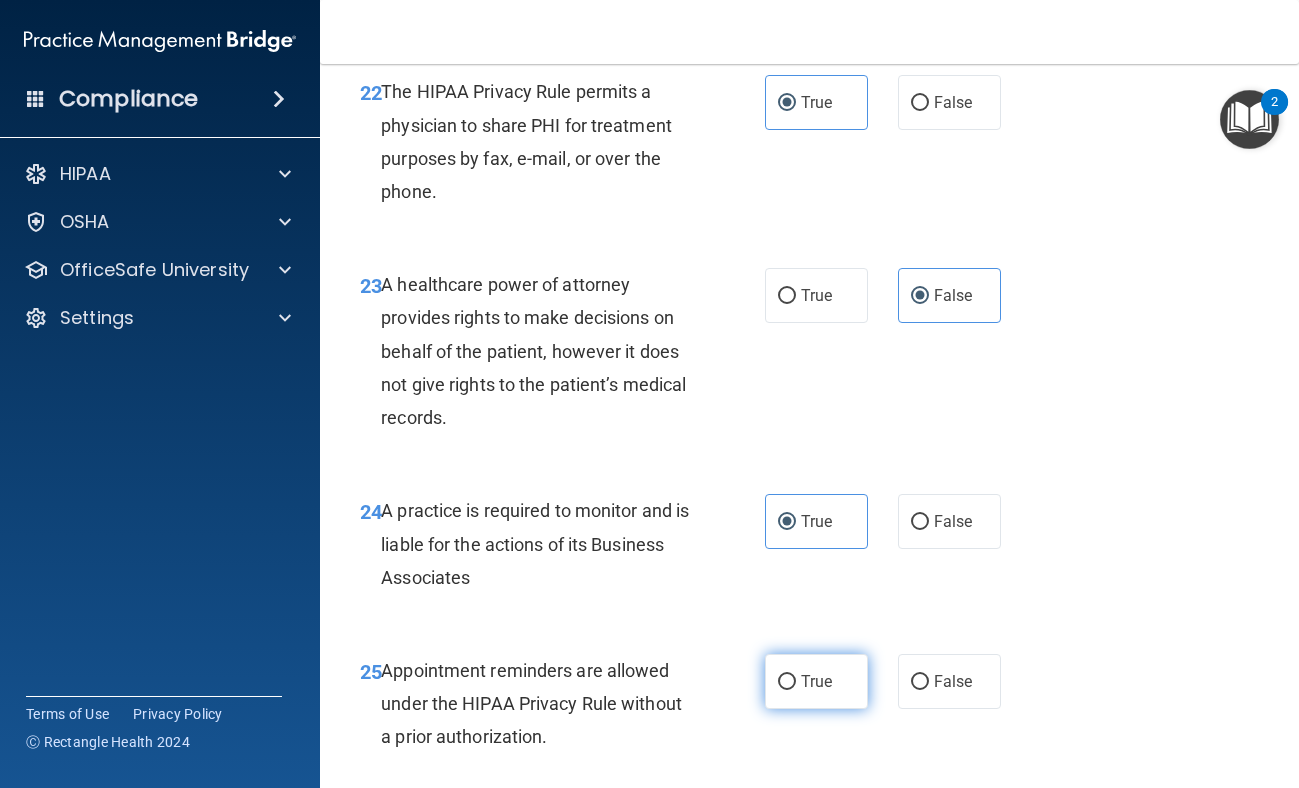 click on "True" at bounding box center (816, 681) 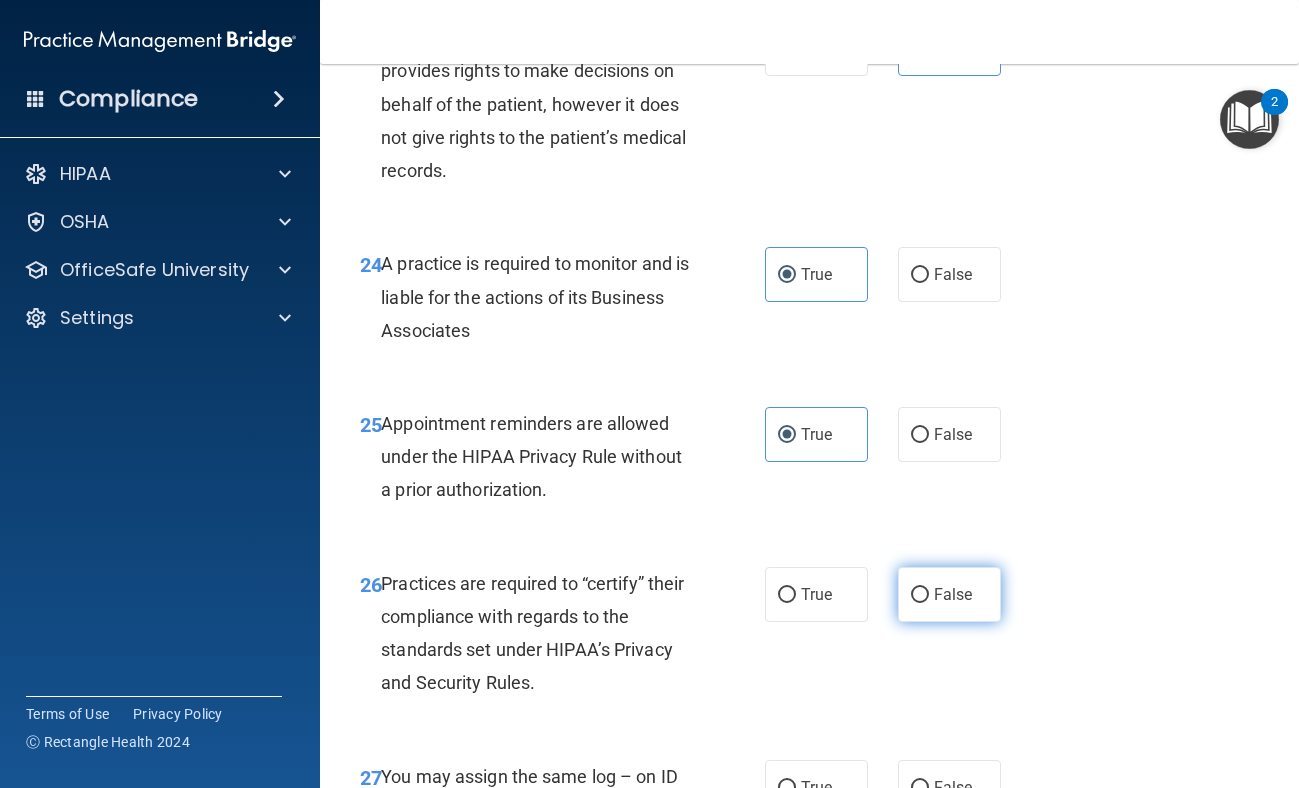 click on "False" at bounding box center (949, 594) 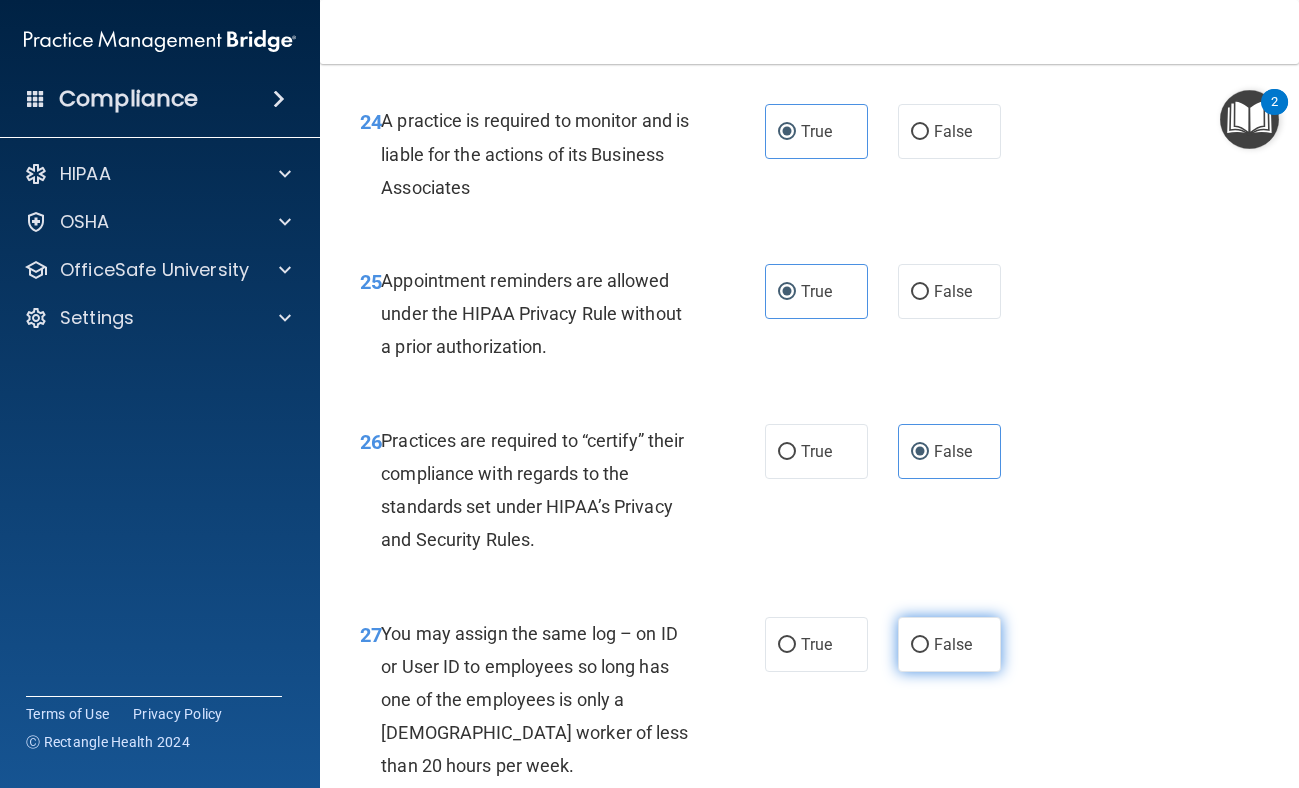 click on "False" at bounding box center [953, 644] 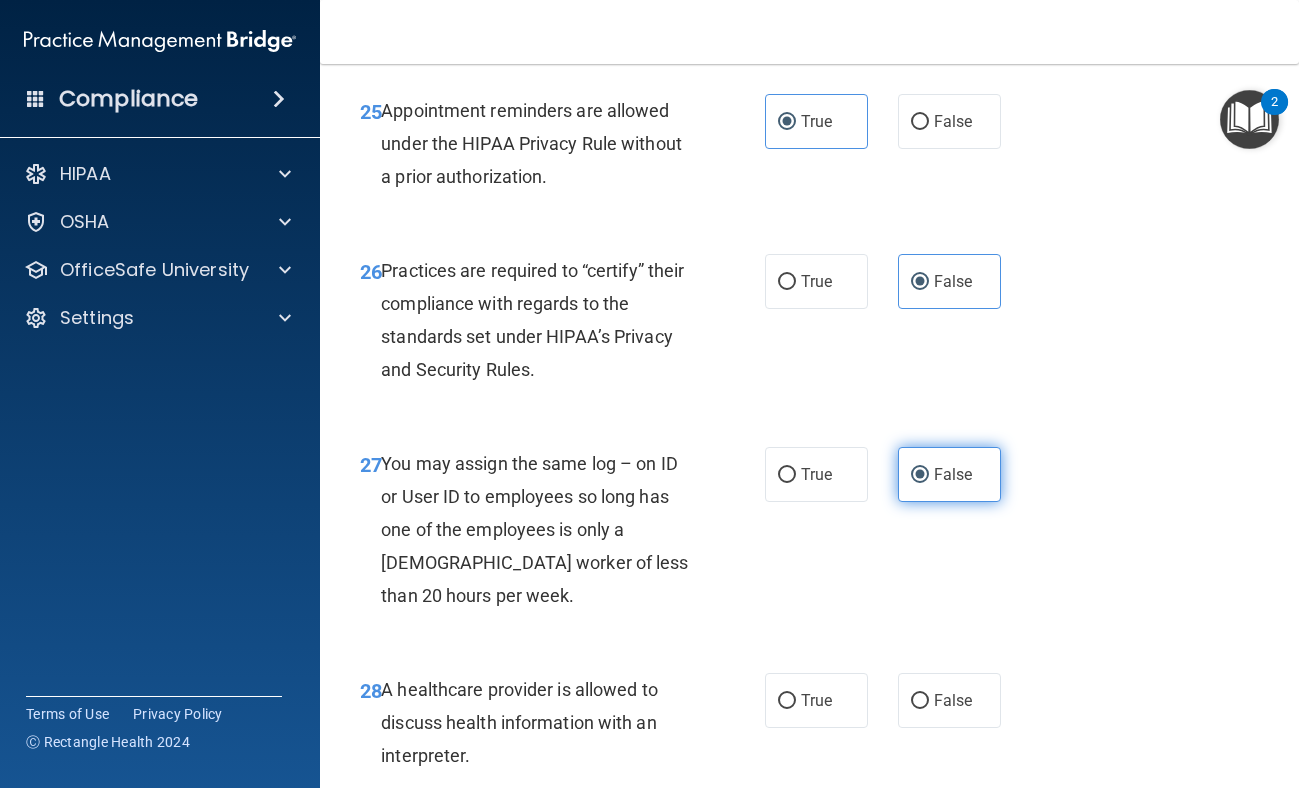 scroll, scrollTop: 5159, scrollLeft: 0, axis: vertical 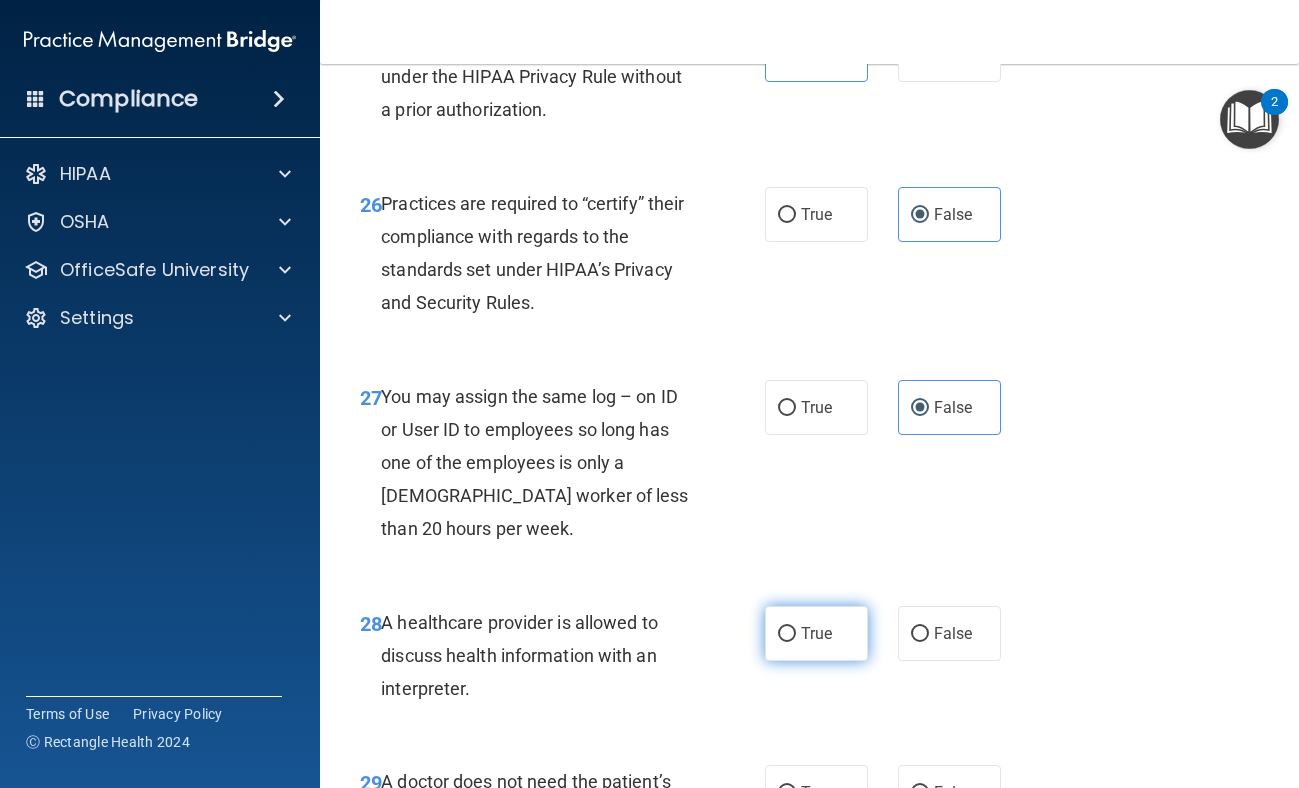 click on "True" at bounding box center (816, 633) 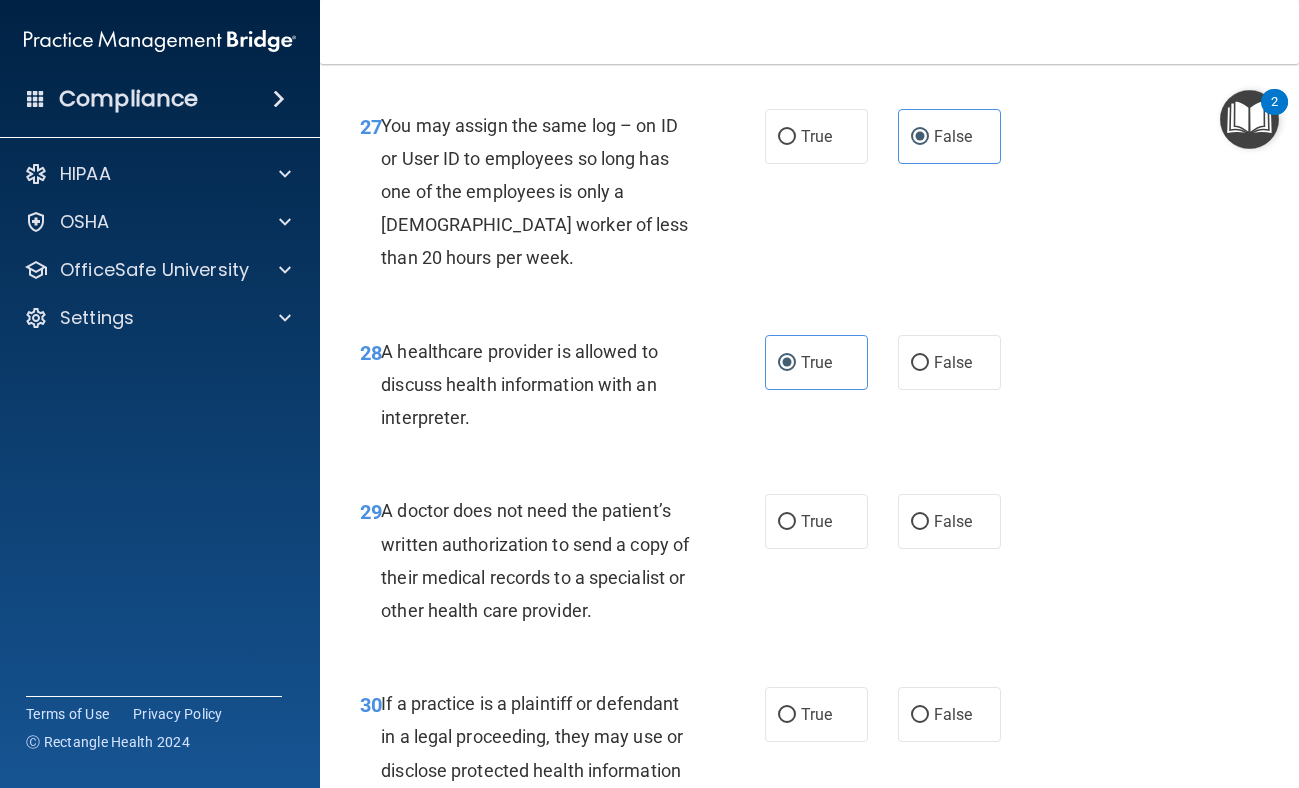 scroll, scrollTop: 5460, scrollLeft: 0, axis: vertical 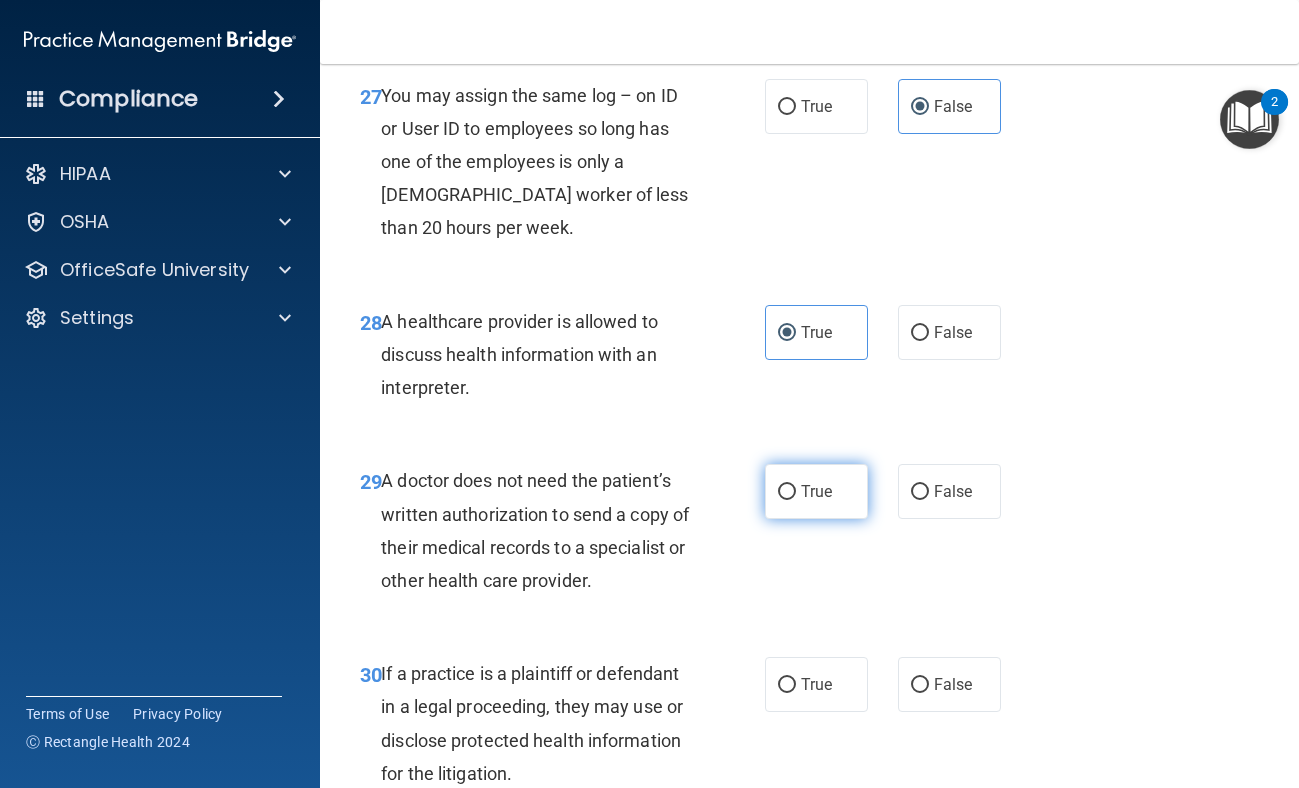 click on "True" at bounding box center (816, 491) 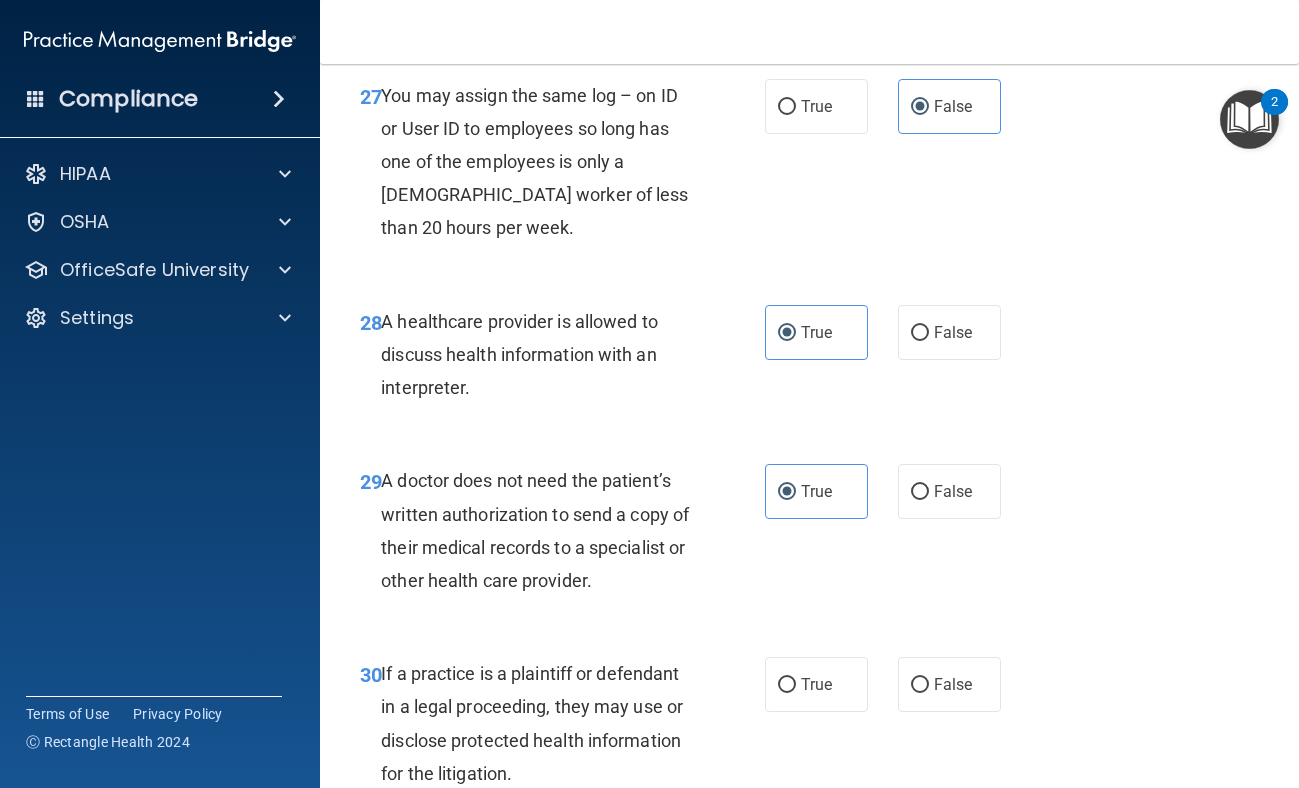 click on "30       If a practice is a plaintiff or defendant in a legal proceeding, they may use or disclose protected health information for the litigation.                 True           False" at bounding box center (809, 728) 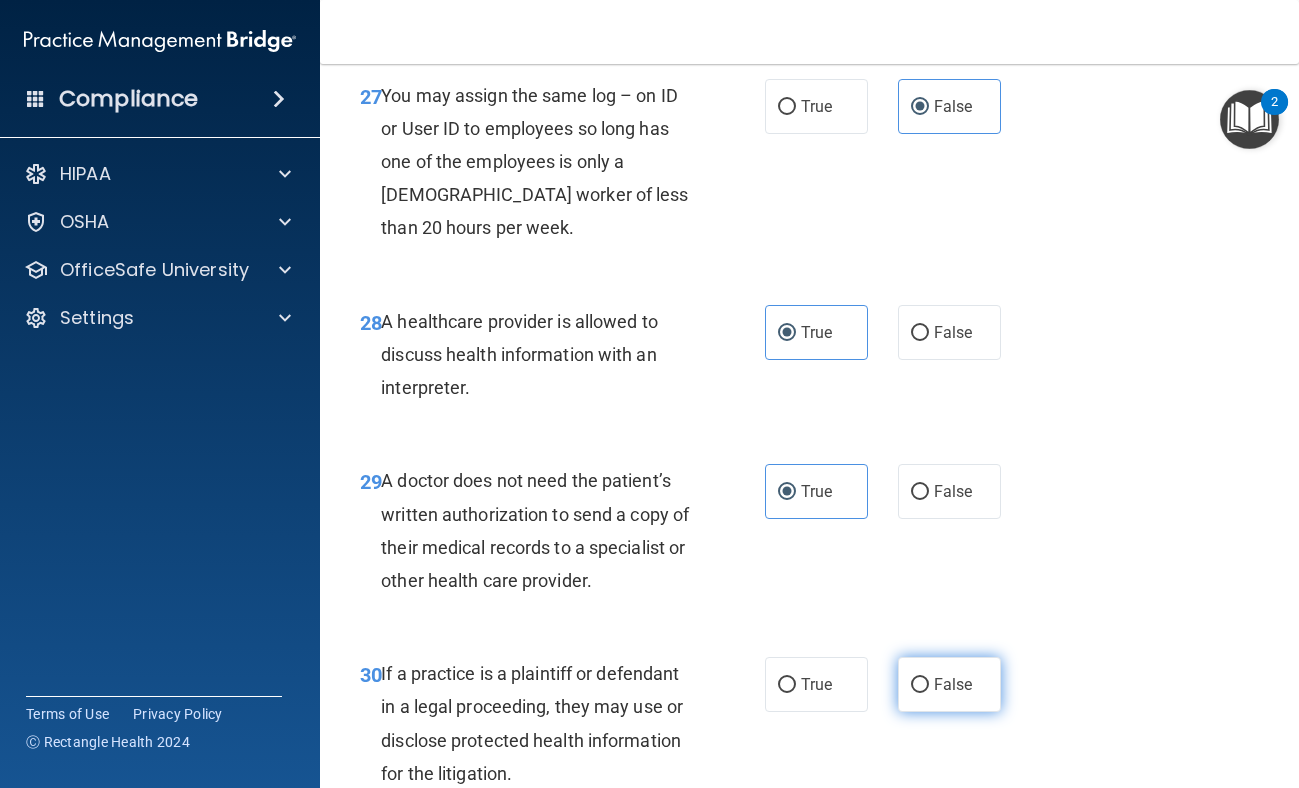click on "False" at bounding box center (949, 684) 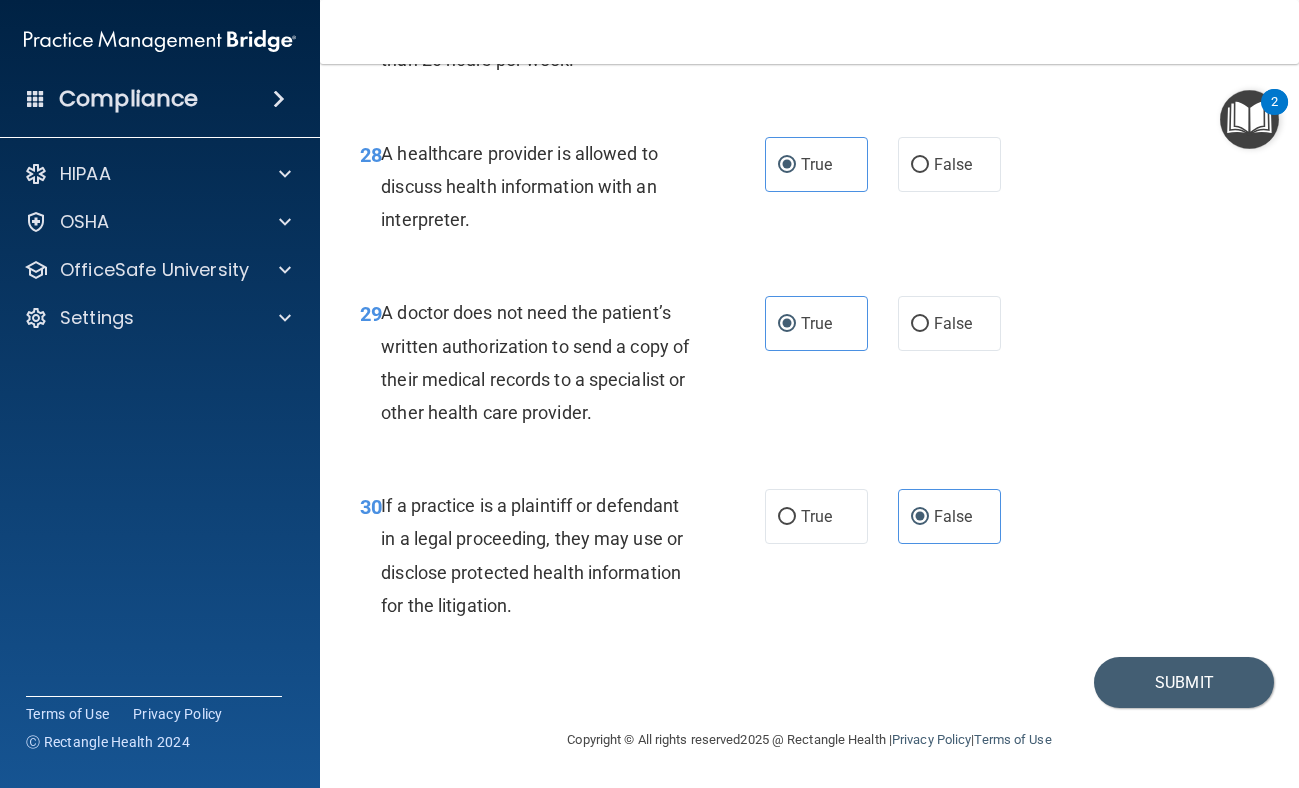 scroll, scrollTop: 5664, scrollLeft: 0, axis: vertical 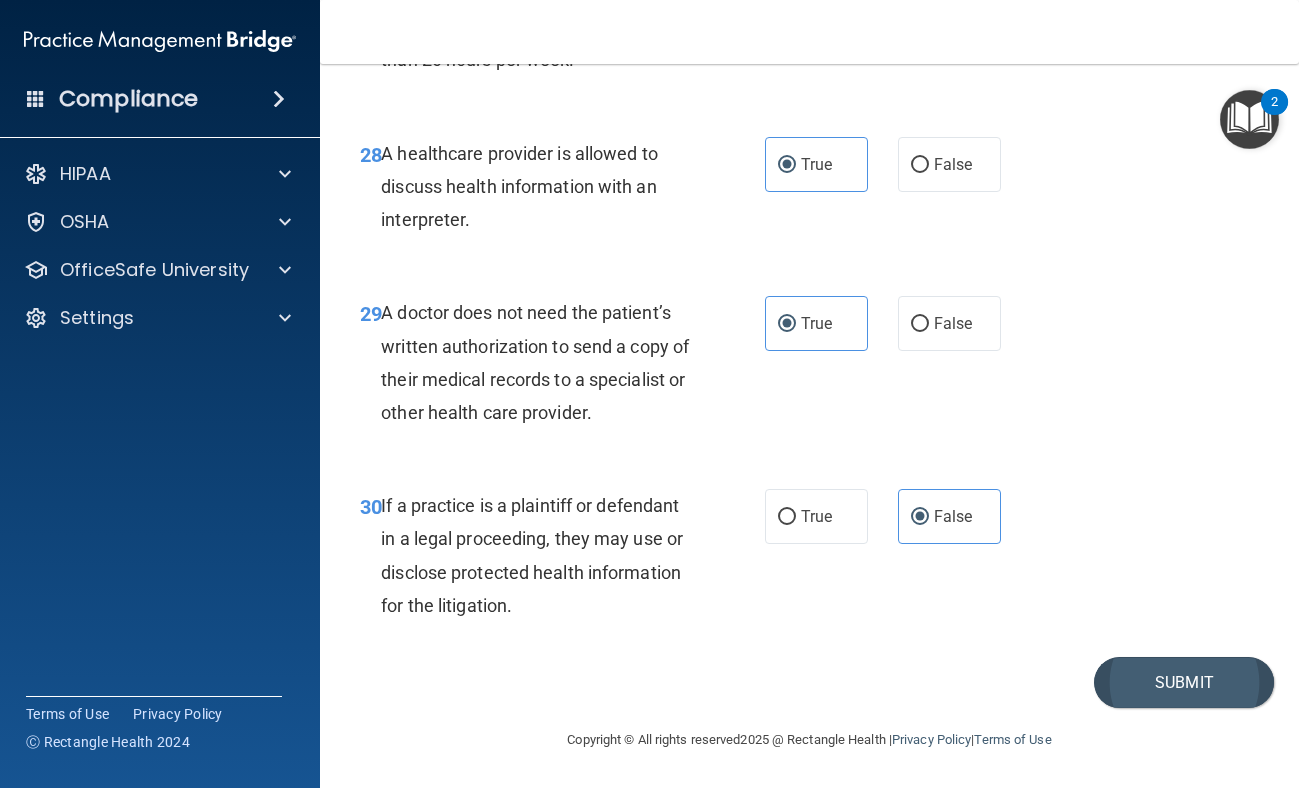 click on "Submit" at bounding box center [1184, 682] 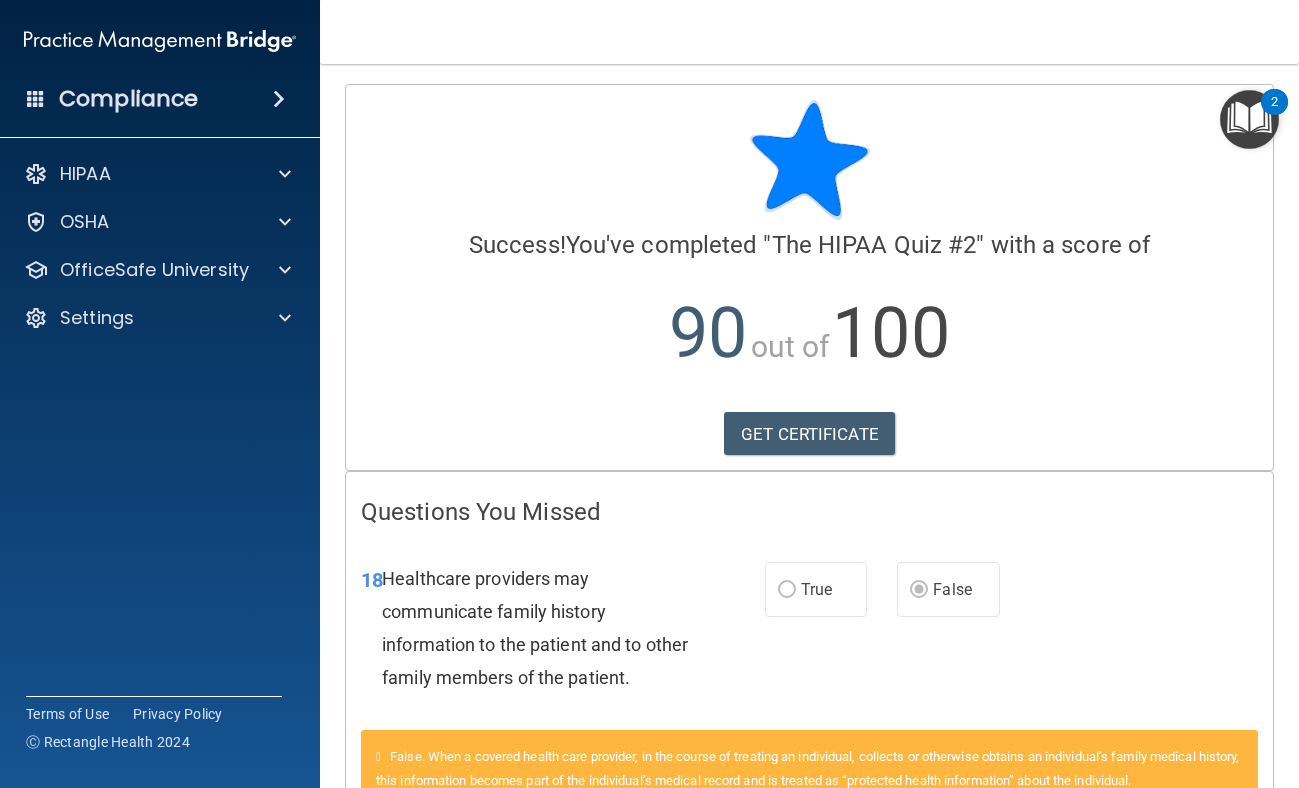 scroll, scrollTop: 0, scrollLeft: 0, axis: both 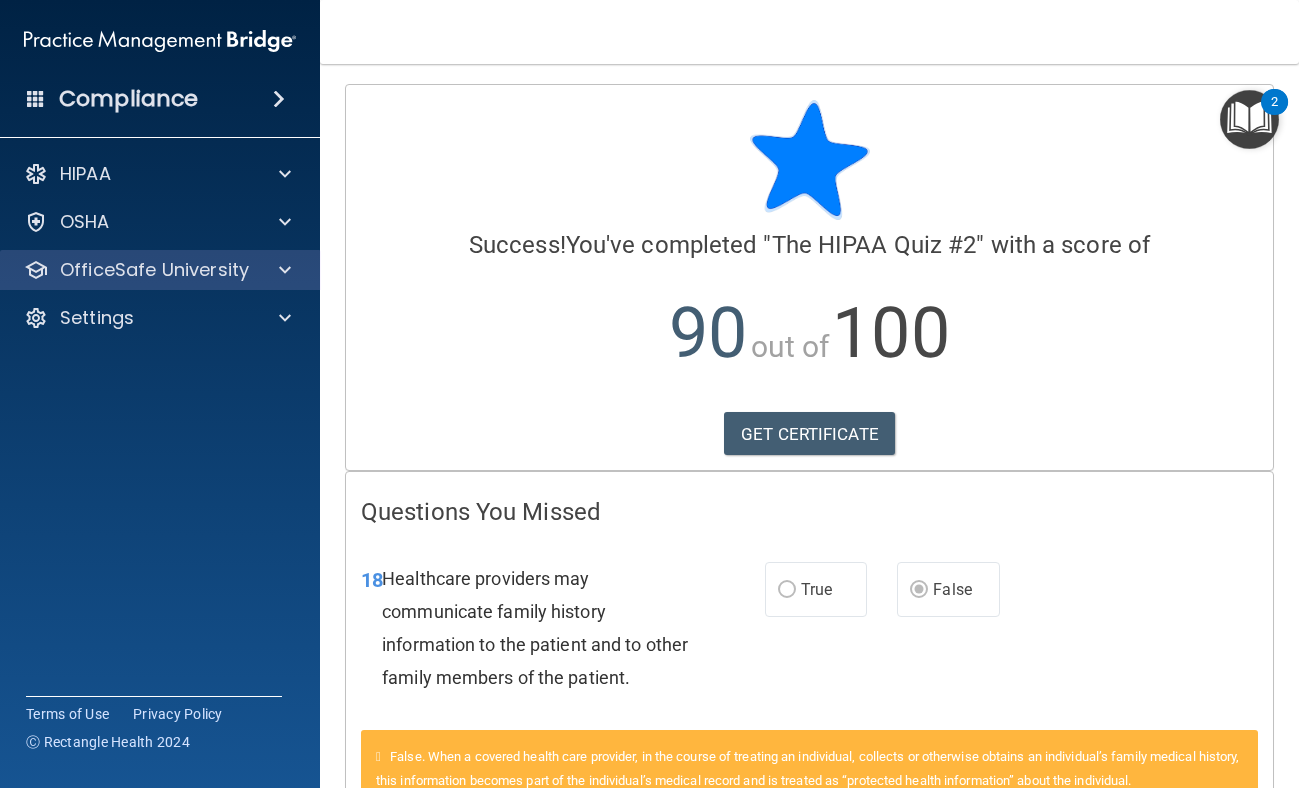 click on "OfficeSafe University" at bounding box center (154, 270) 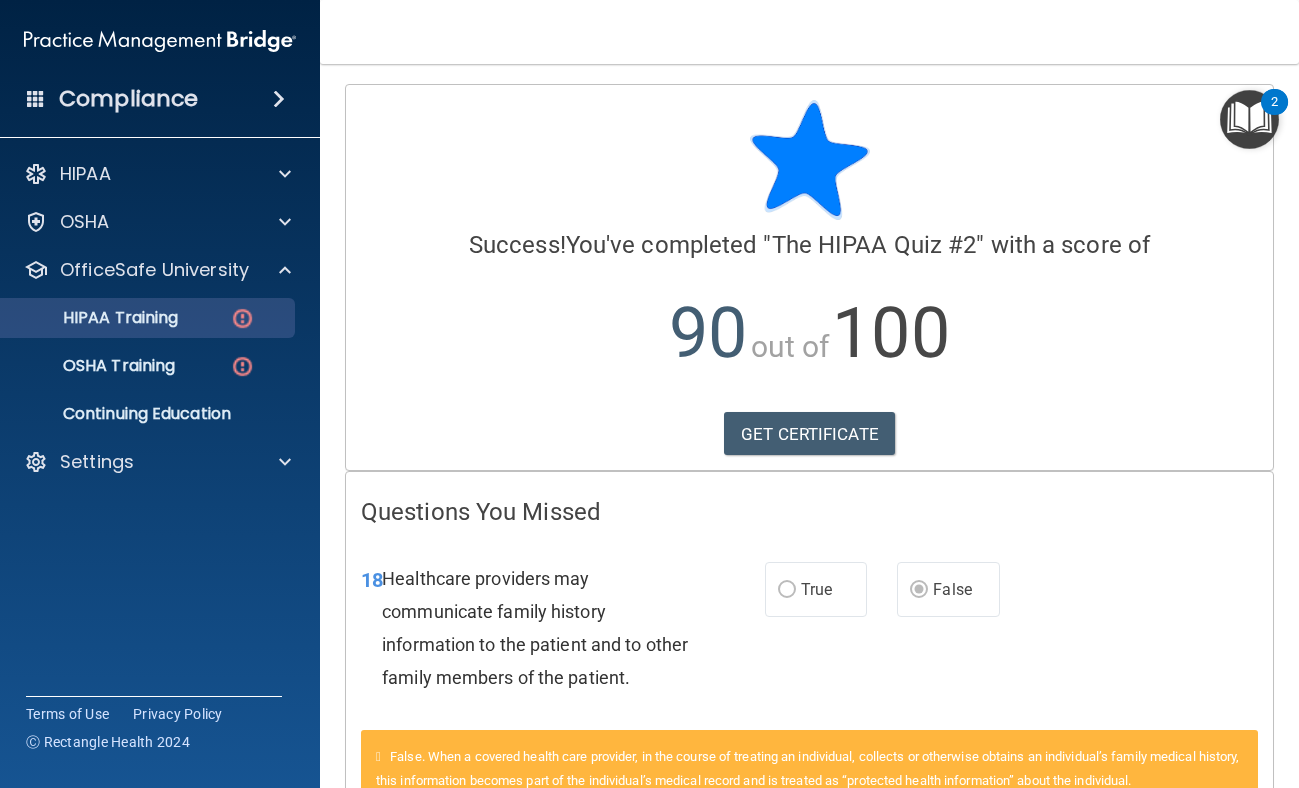 click on "HIPAA Training" at bounding box center (137, 318) 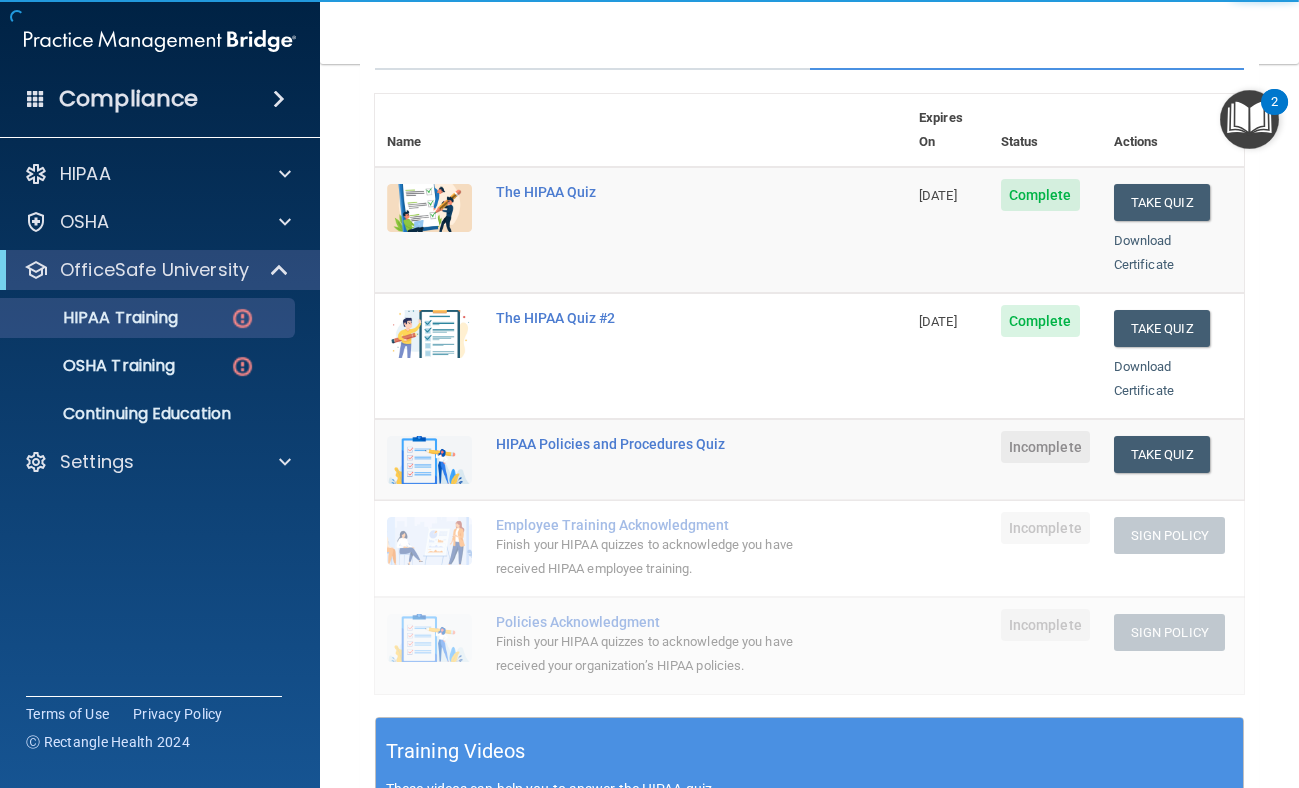 scroll, scrollTop: 208, scrollLeft: 0, axis: vertical 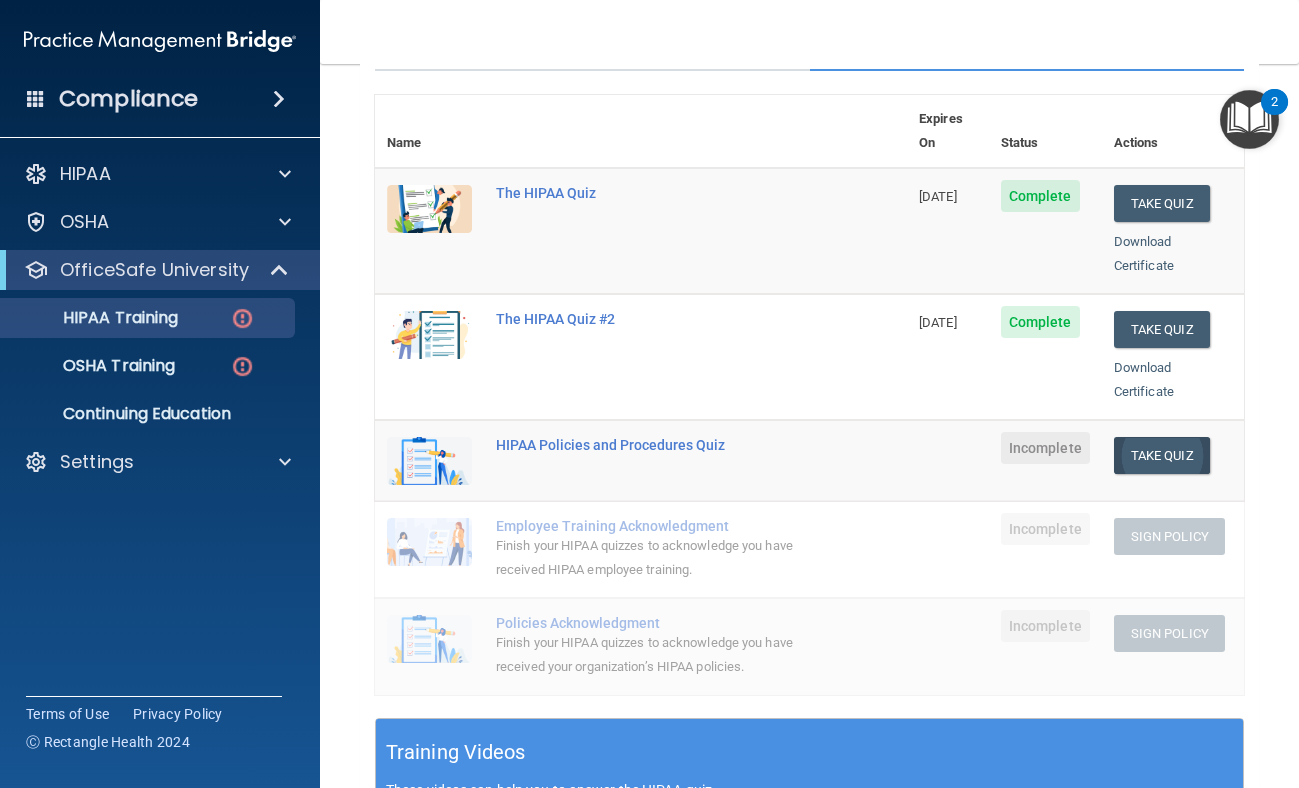 click on "Take Quiz" at bounding box center [1162, 455] 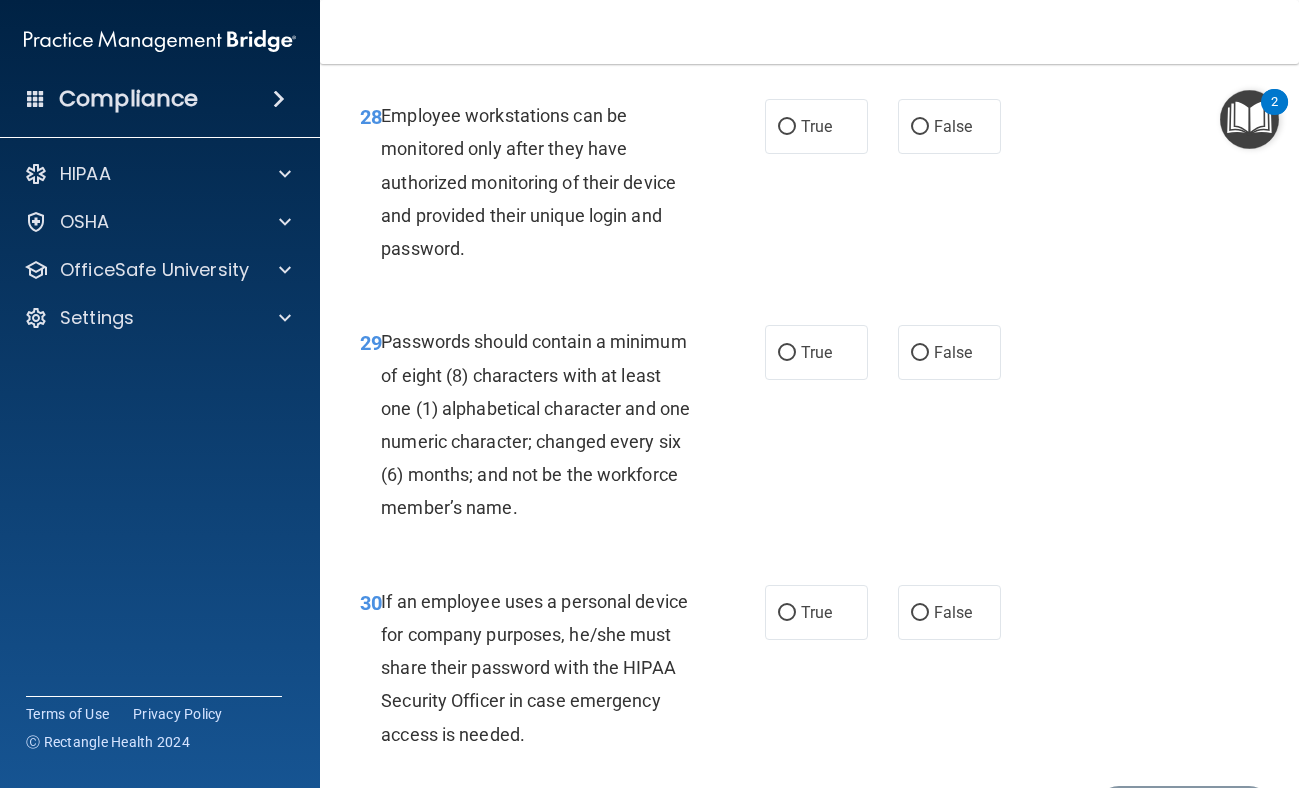 scroll, scrollTop: 6192, scrollLeft: 0, axis: vertical 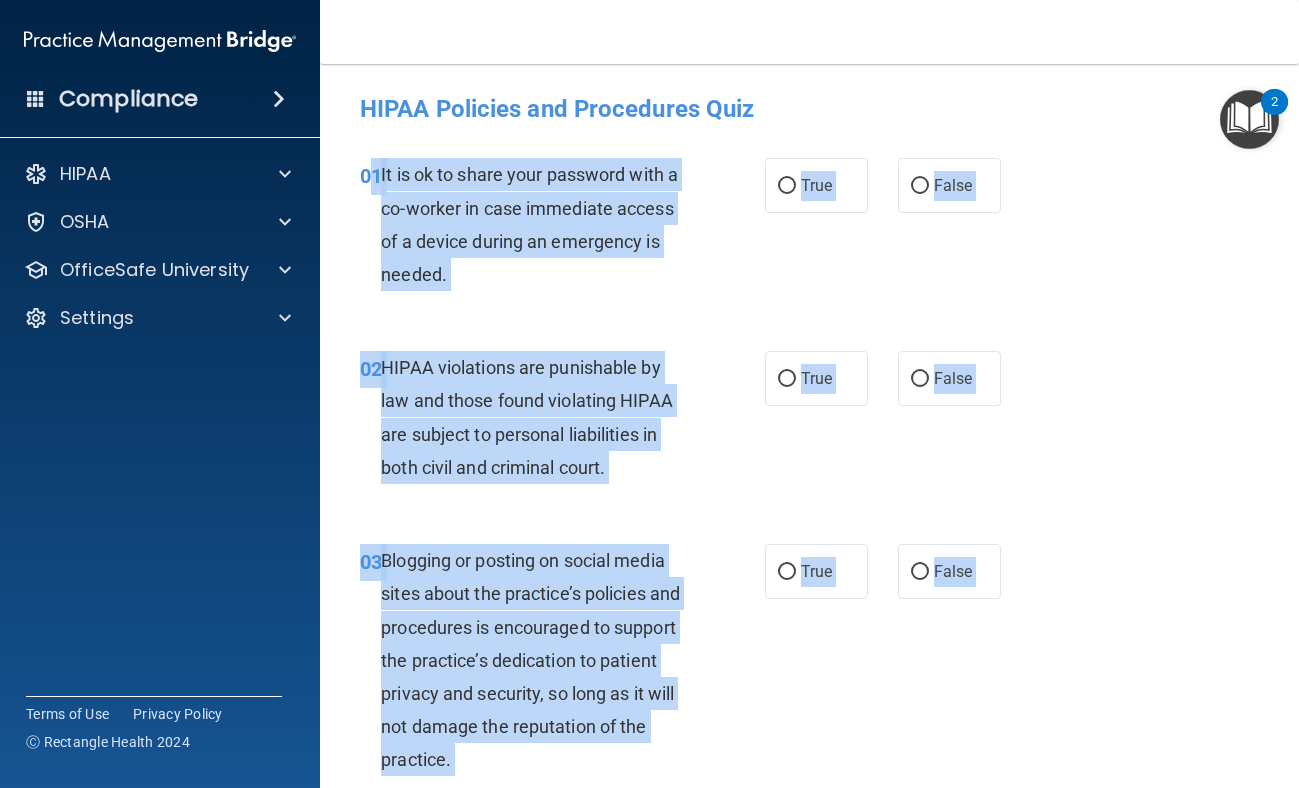 drag, startPoint x: 623, startPoint y: 608, endPoint x: 366, endPoint y: 176, distance: 502.6659 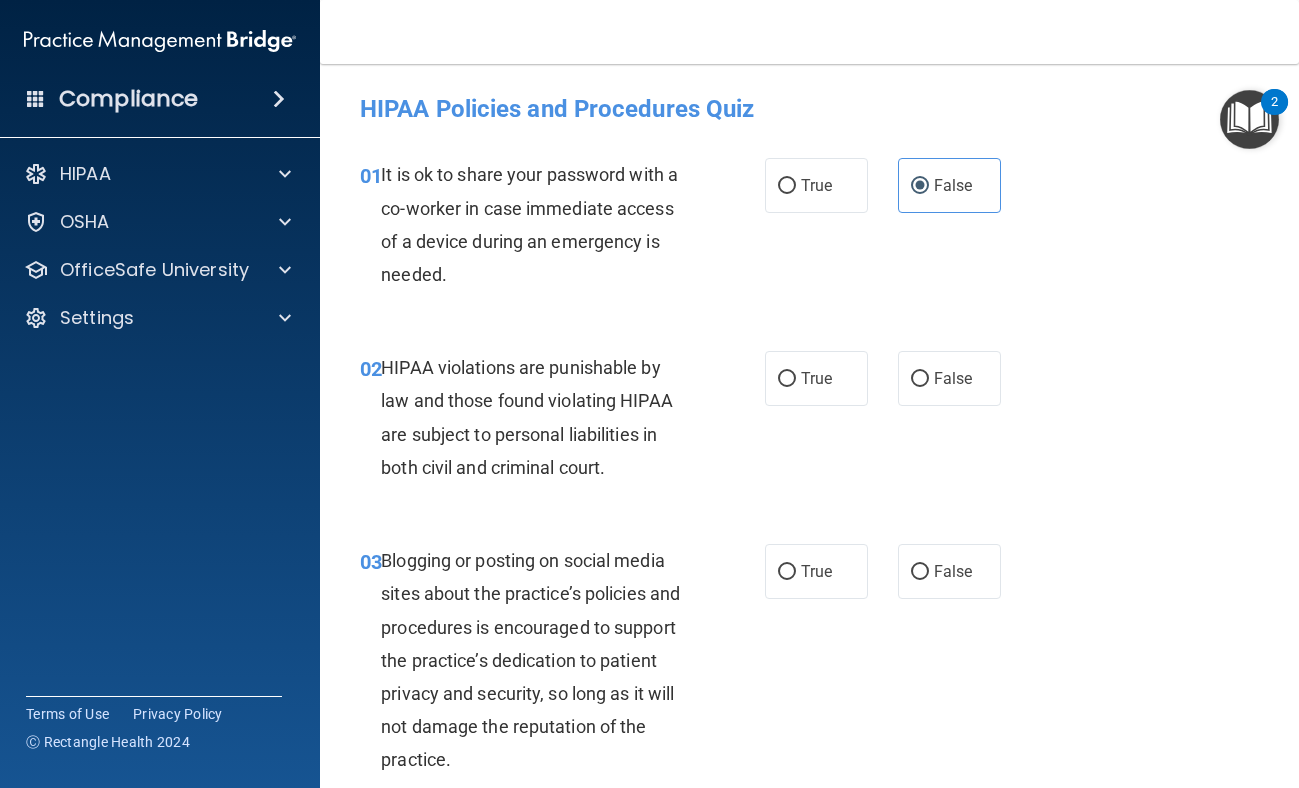 drag, startPoint x: 812, startPoint y: 366, endPoint x: 881, endPoint y: 511, distance: 160.5802 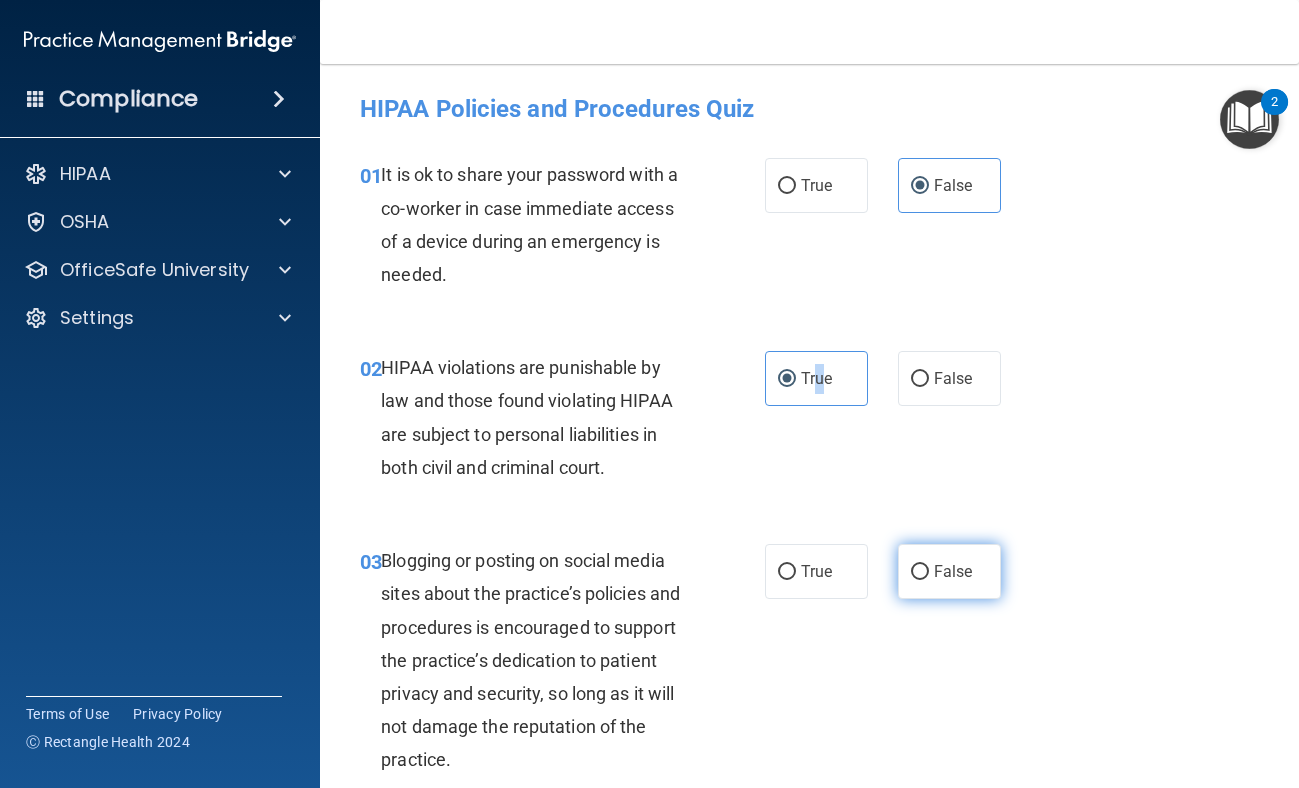 click on "False" at bounding box center (949, 571) 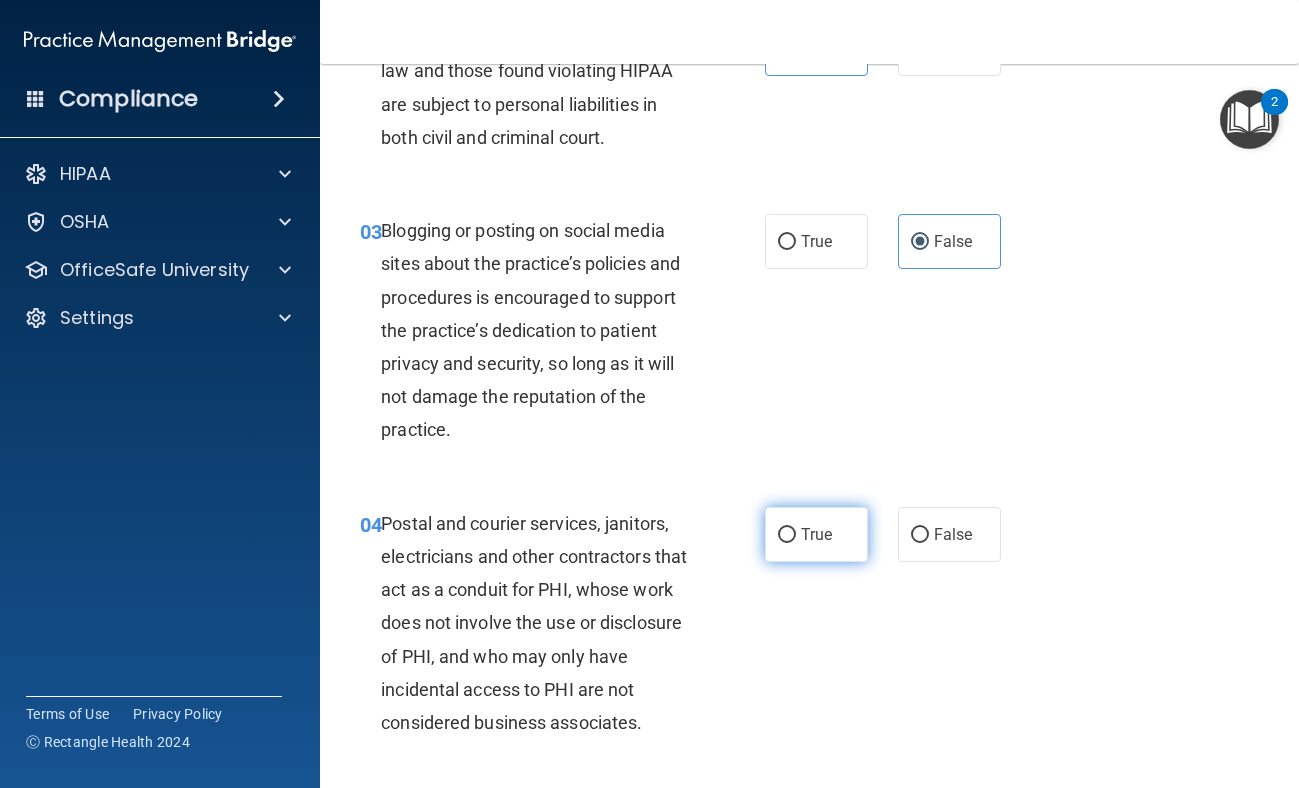 click on "True" at bounding box center (816, 534) 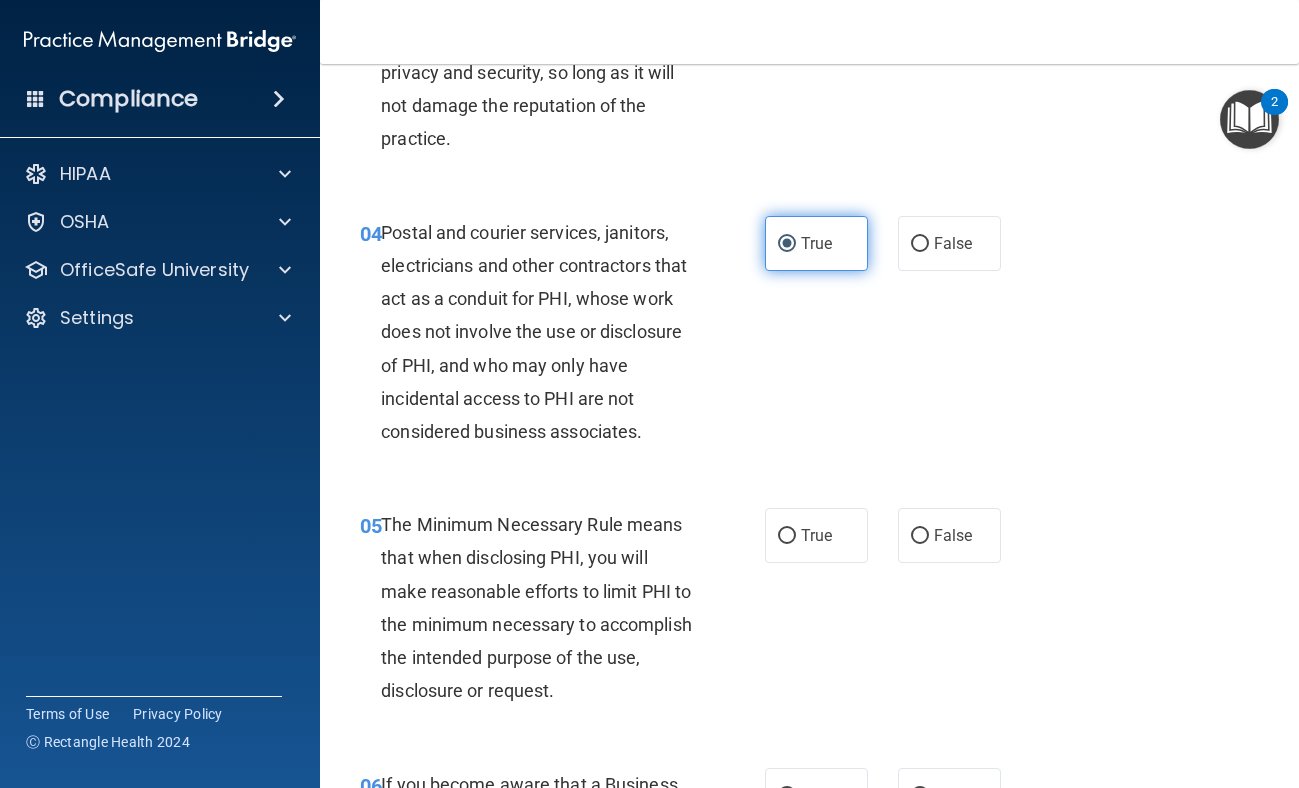 scroll, scrollTop: 644, scrollLeft: 0, axis: vertical 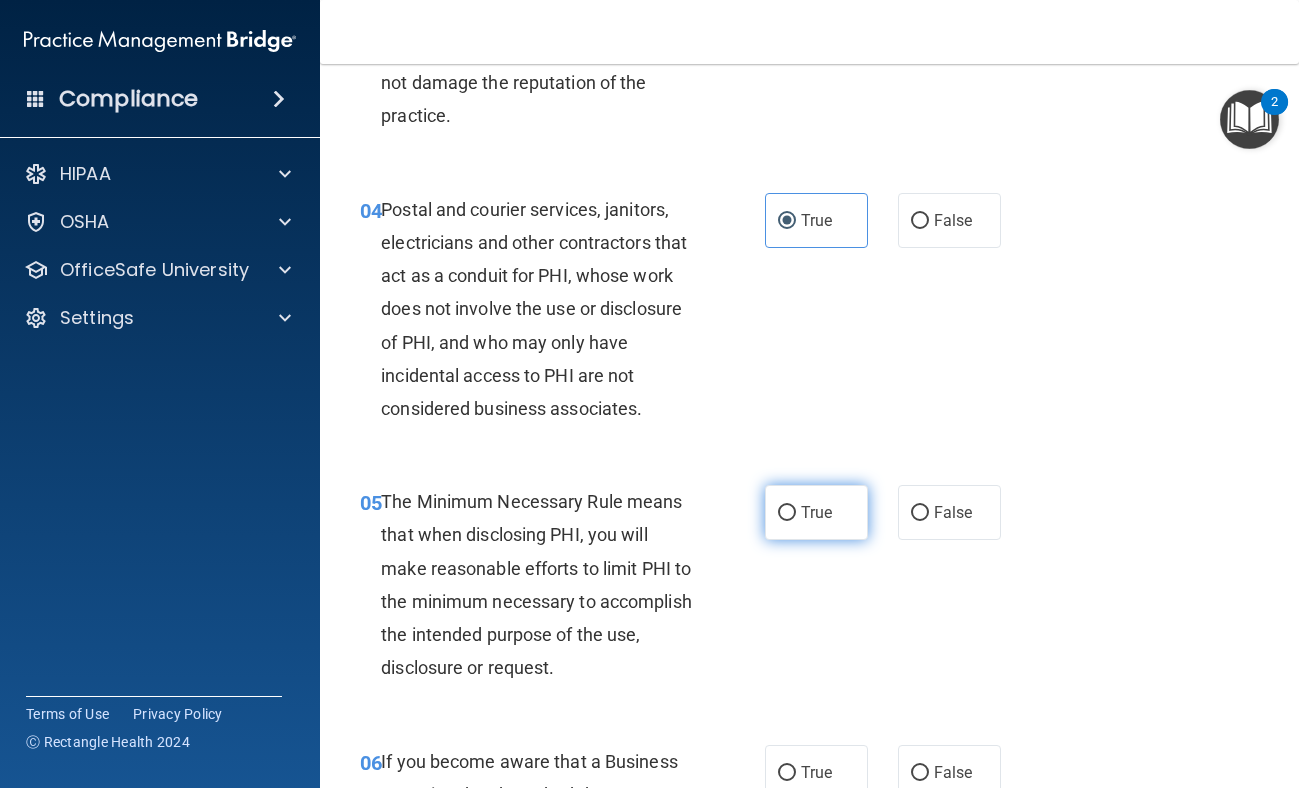 click on "True" at bounding box center (816, 512) 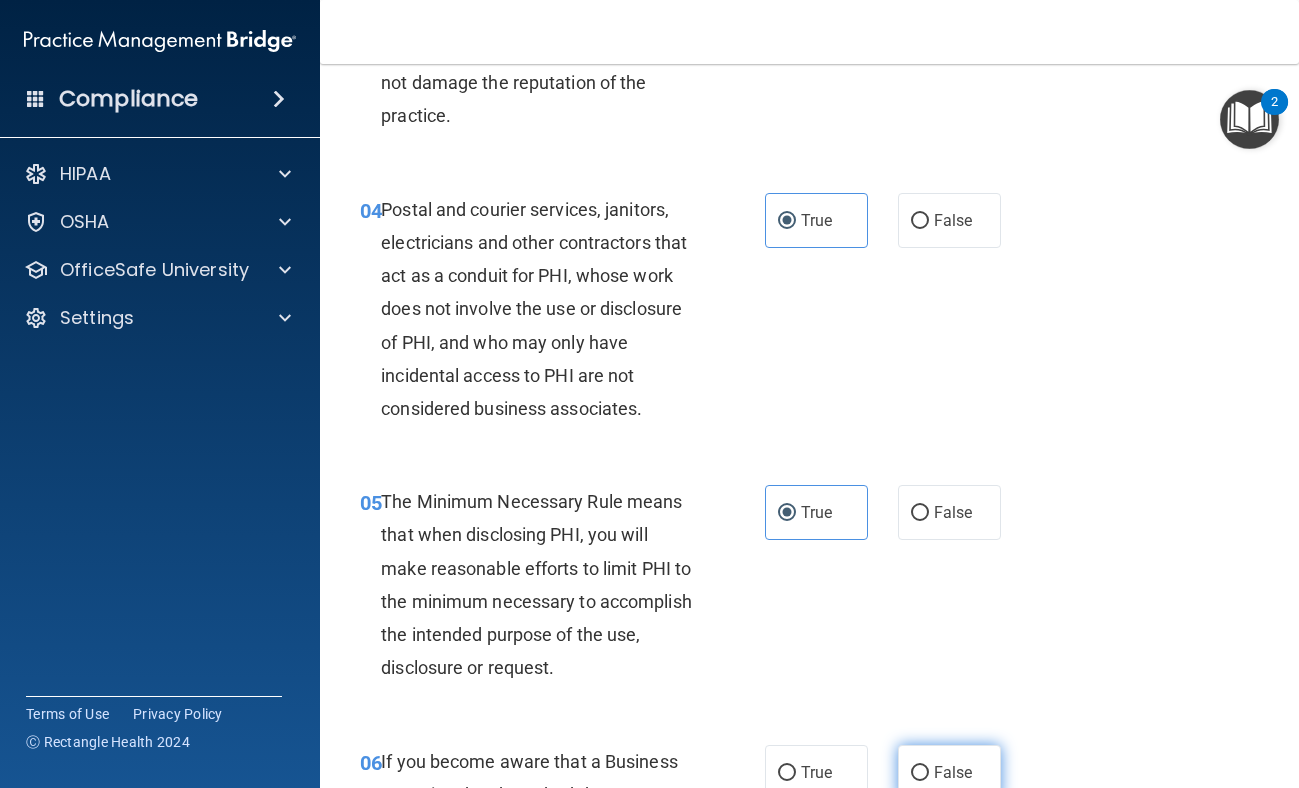 click on "False" at bounding box center (953, 772) 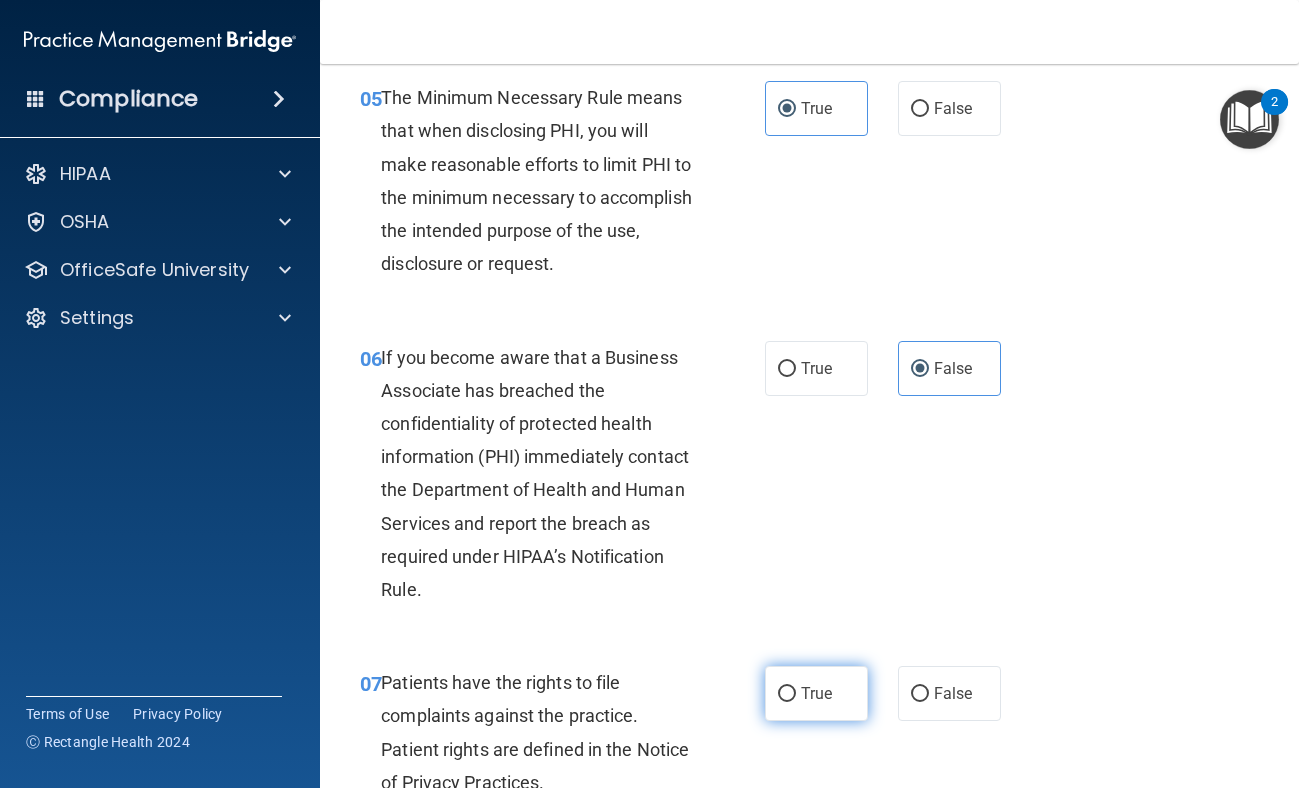 click on "True" at bounding box center [816, 693] 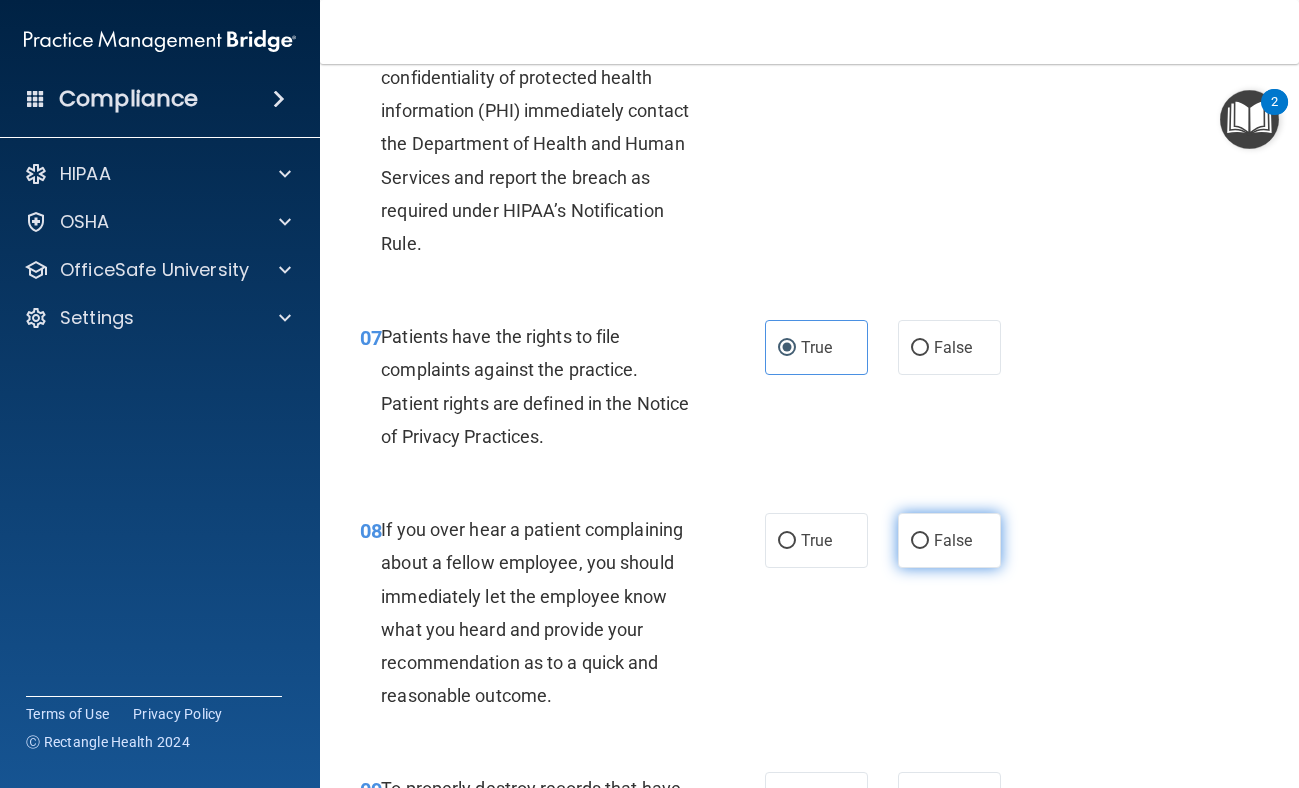 click on "False" at bounding box center (953, 540) 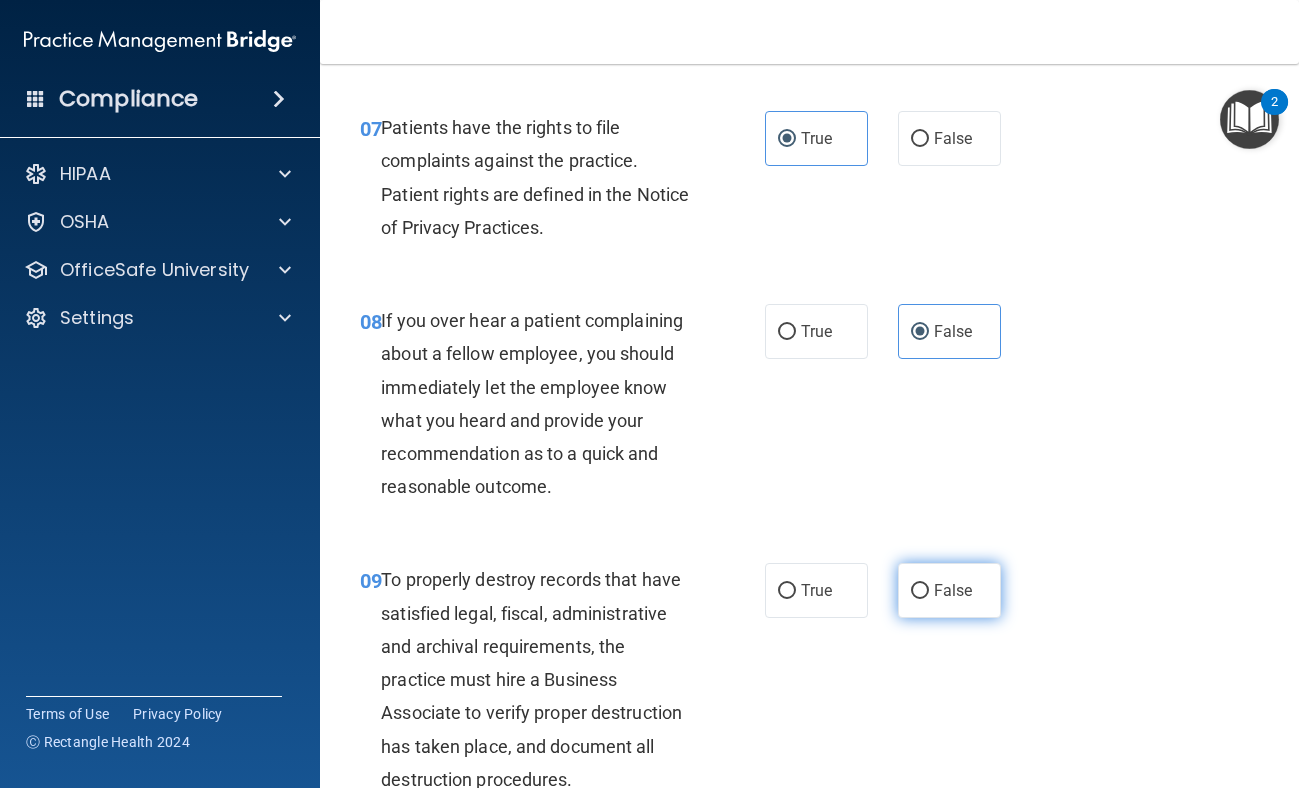 click on "False" at bounding box center (949, 590) 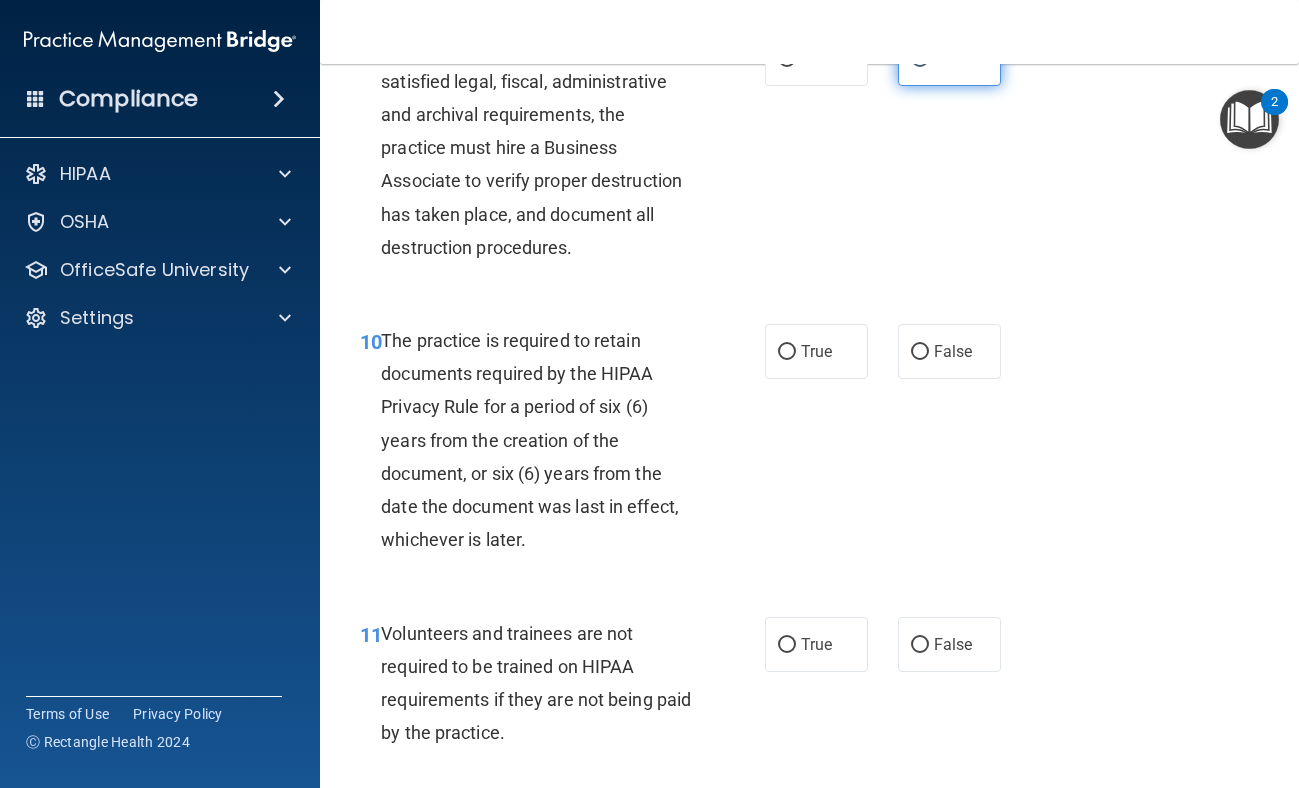 scroll, scrollTop: 2166, scrollLeft: 0, axis: vertical 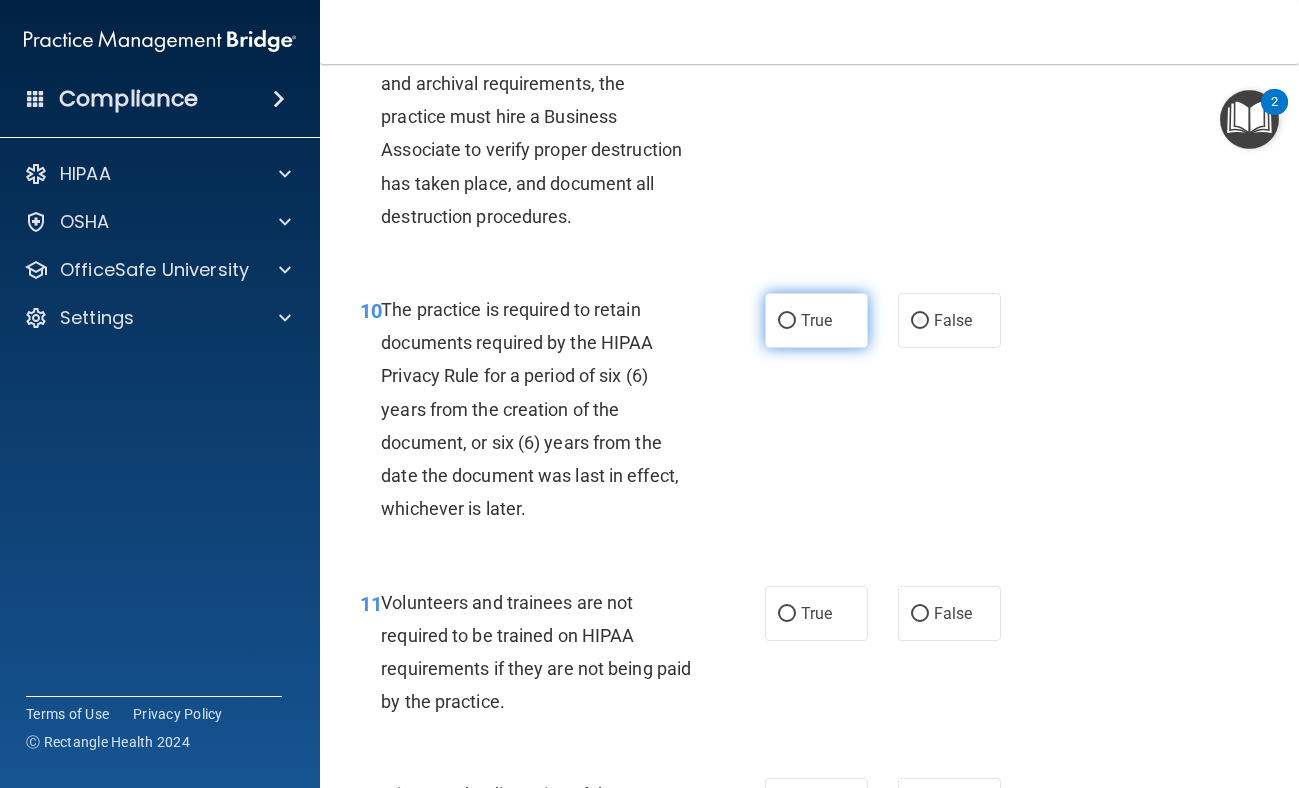 click on "True" at bounding box center [816, 320] 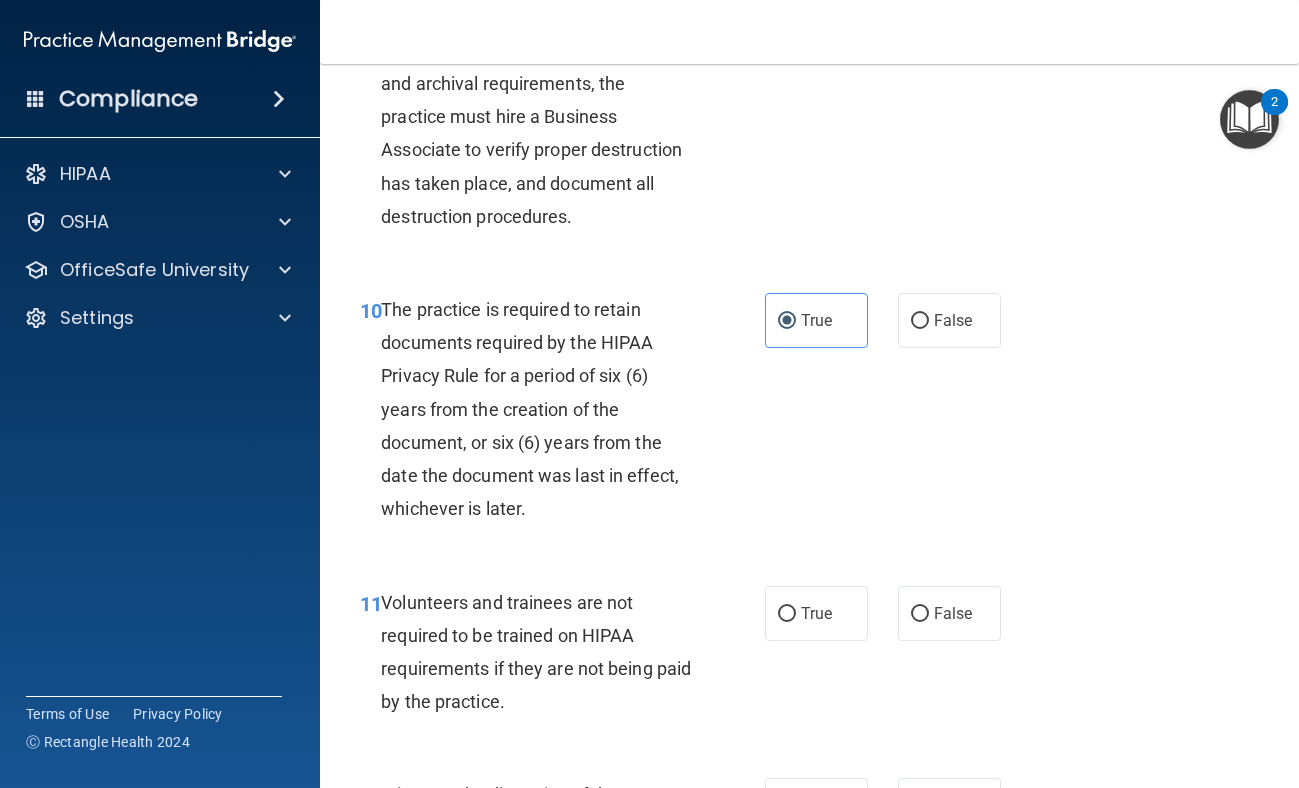 click on "11       Volunteers and trainees are not required to be trained on HIPAA requirements if they are not being paid by the practice.                 True           False" at bounding box center [809, 657] 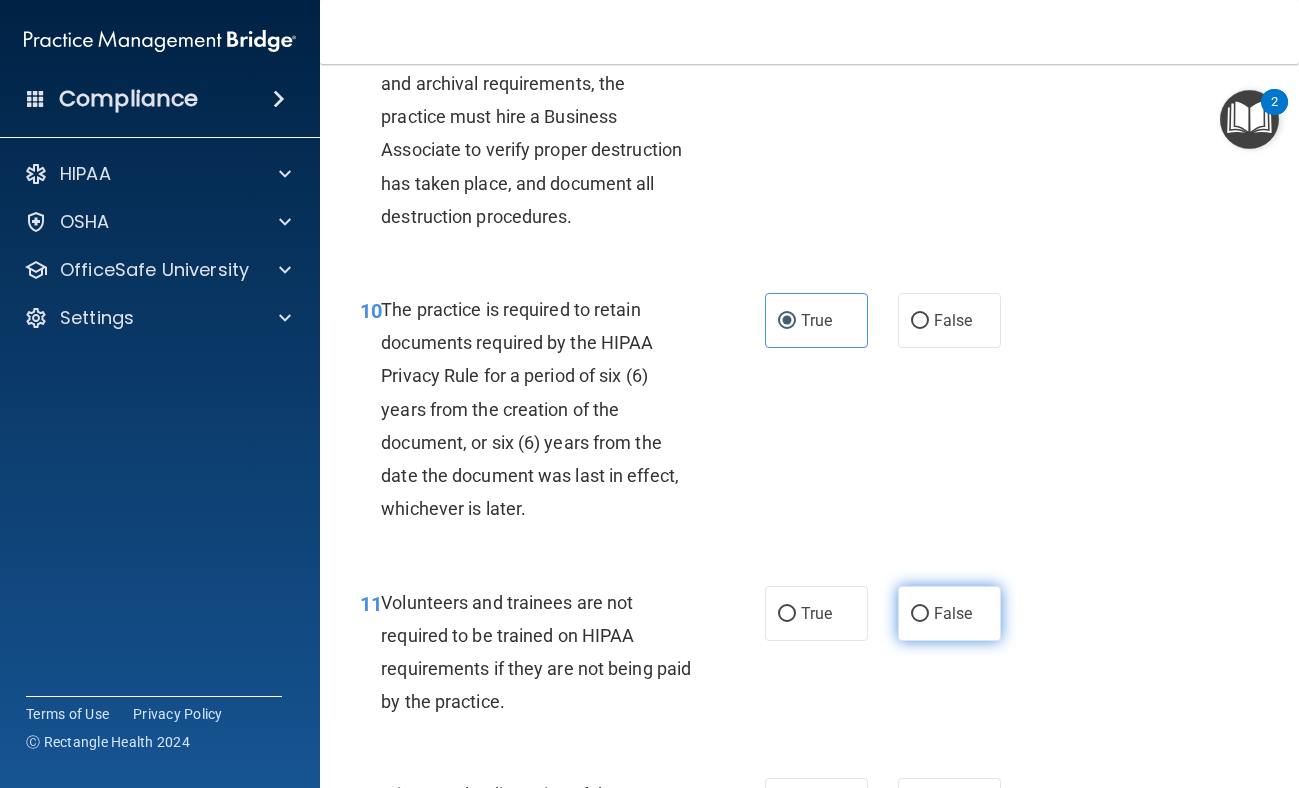 click on "False" at bounding box center (920, 614) 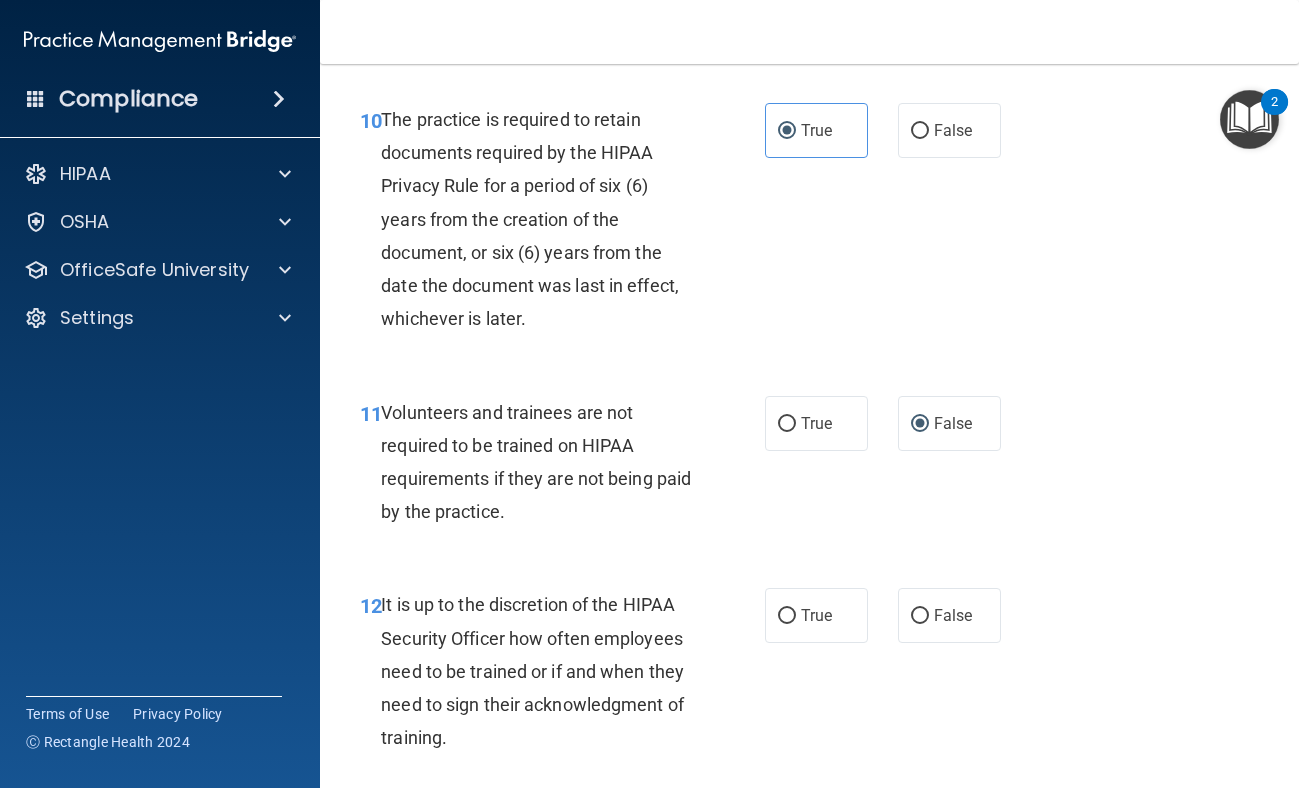 scroll, scrollTop: 2379, scrollLeft: 0, axis: vertical 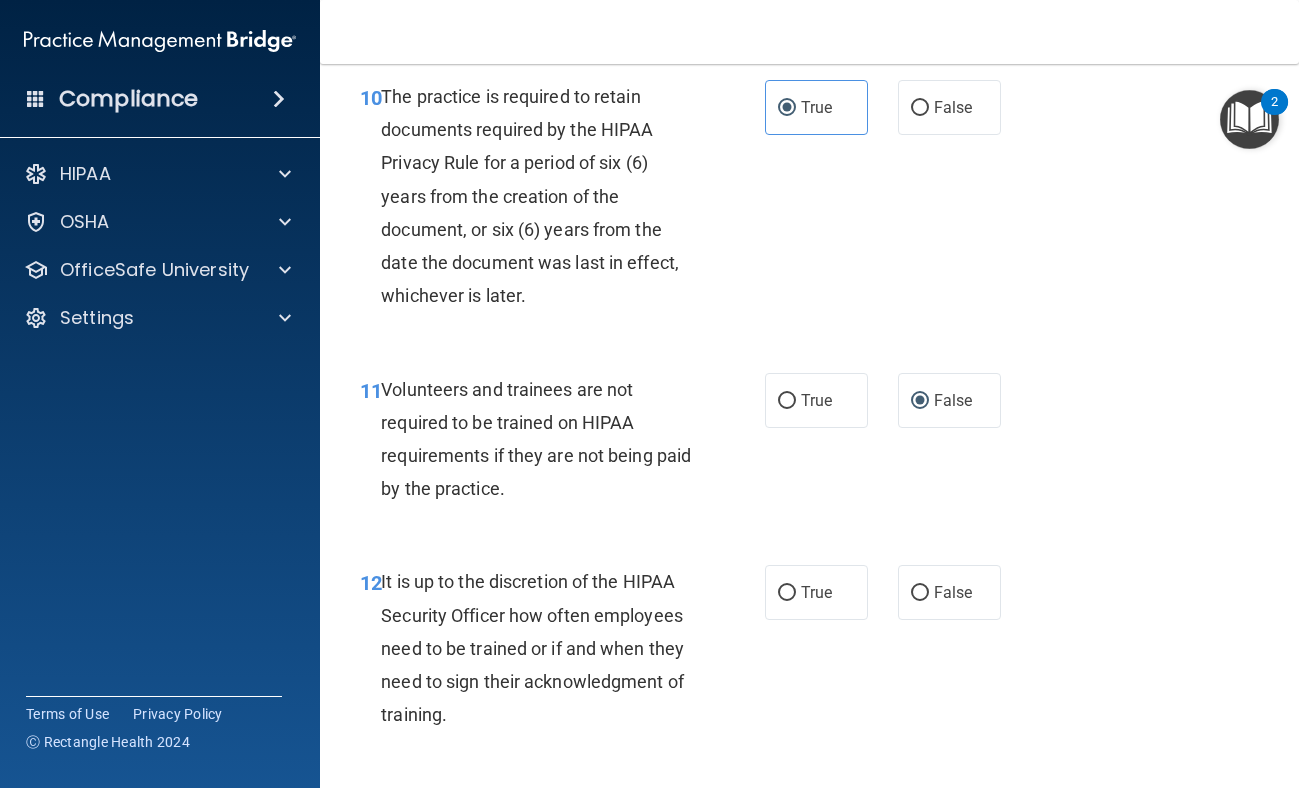click on "12       It is up to the discretion of the HIPAA Security Officer how often employees need to be trained or if and when they need to sign their acknowledgment of training.                  True           False" at bounding box center [809, 653] 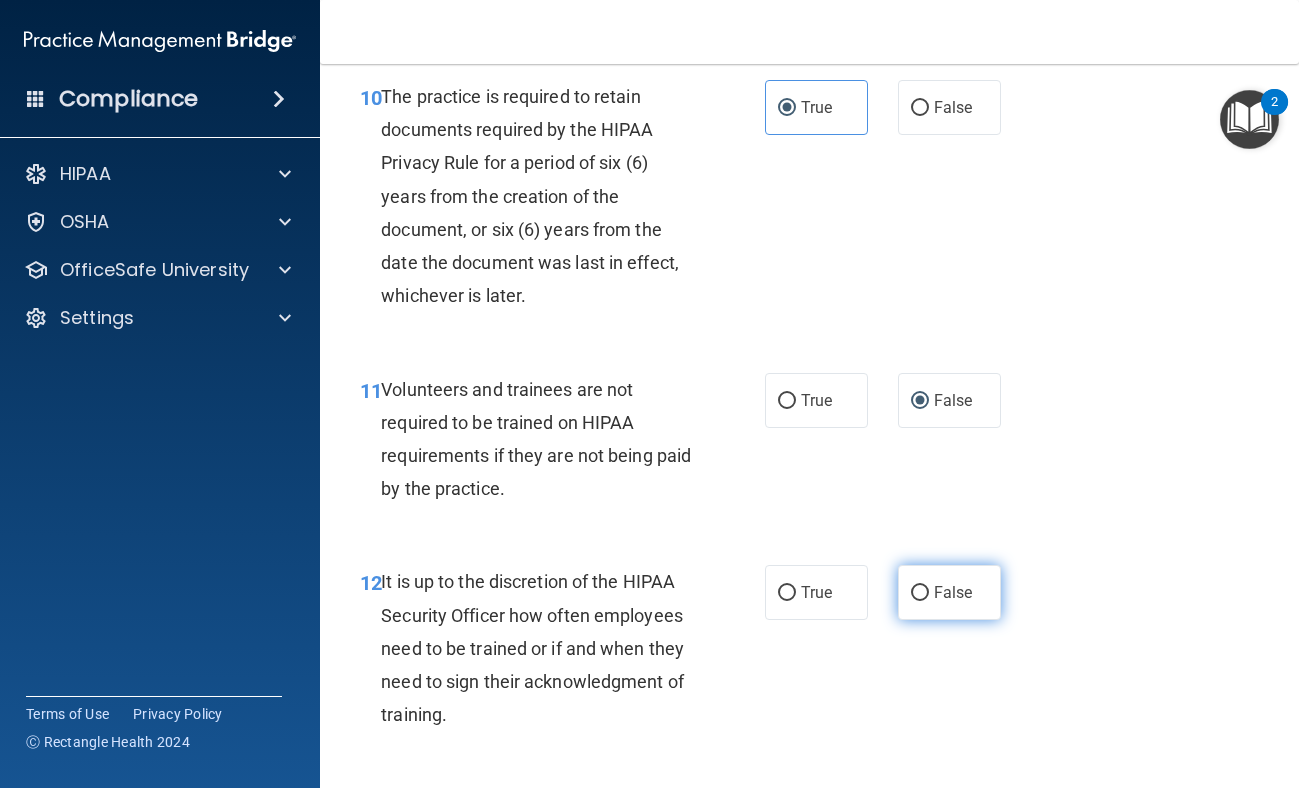 click on "False" at bounding box center [920, 593] 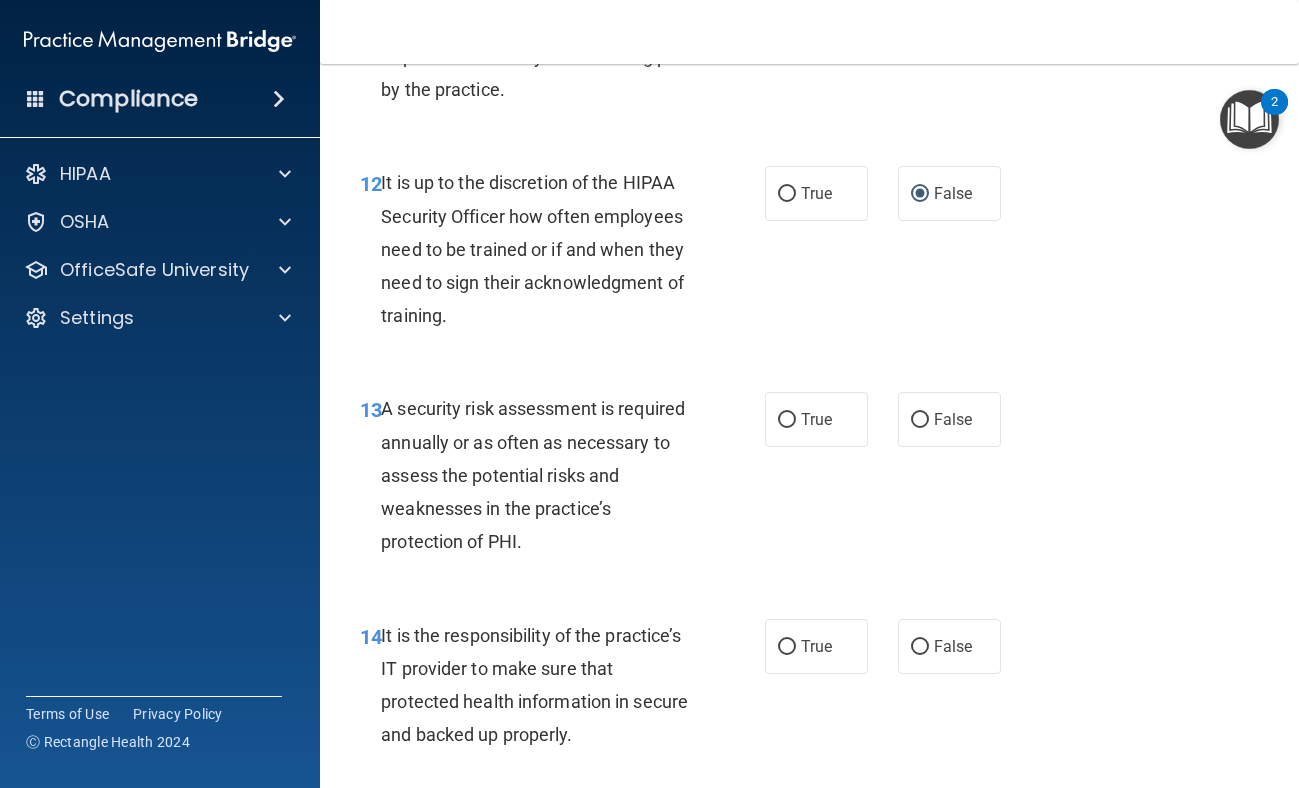 scroll, scrollTop: 2799, scrollLeft: 0, axis: vertical 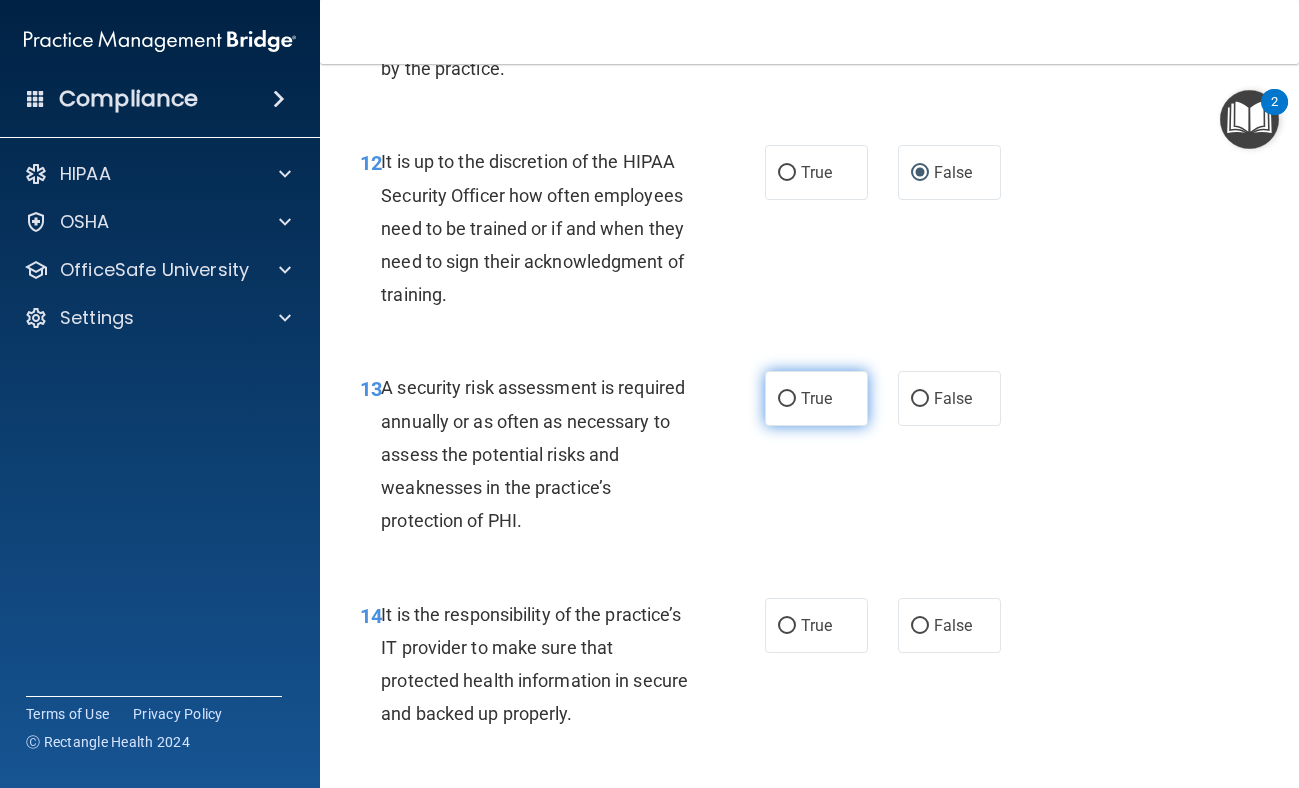 click on "True" at bounding box center [816, 398] 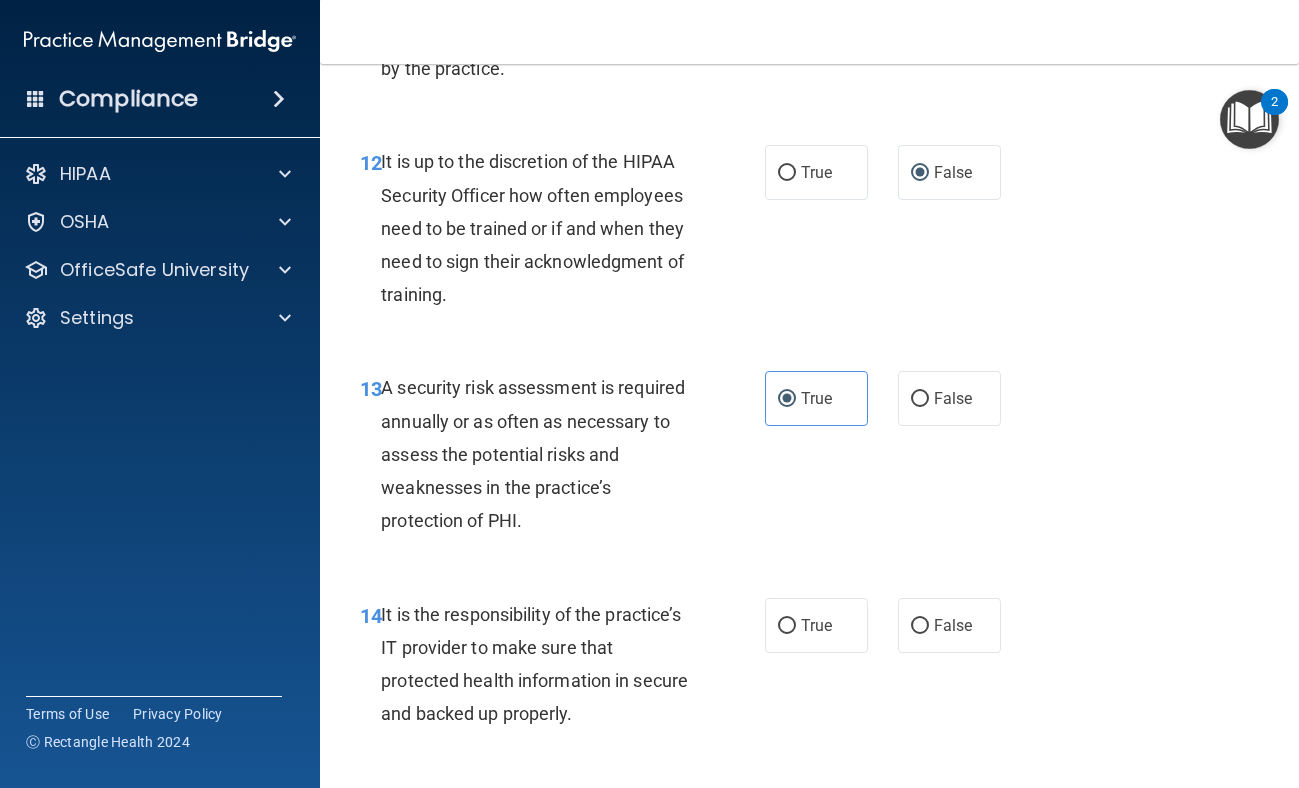click on "14       It is the responsibility of the practice’s IT provider to make sure that protected health information in secure and backed up properly.                  True           False" at bounding box center (809, 669) 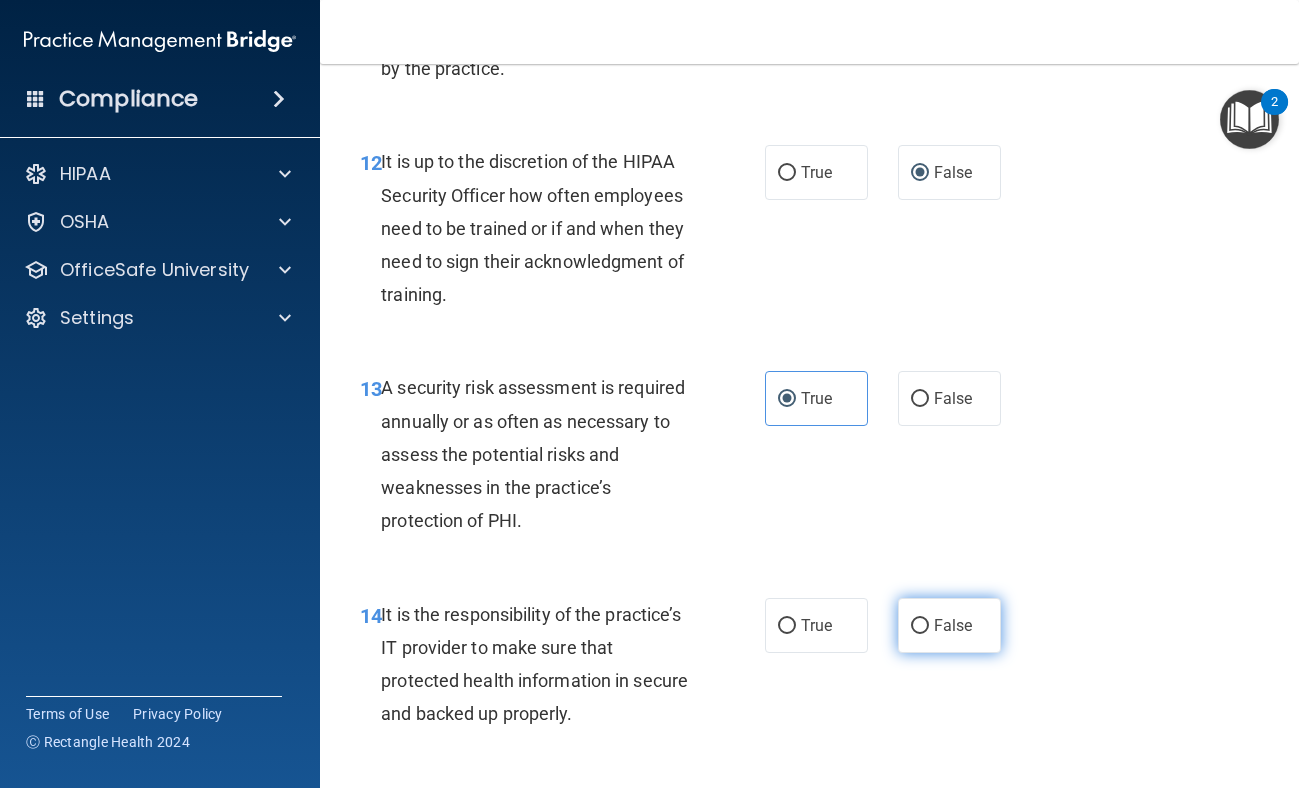 click on "False" at bounding box center [953, 625] 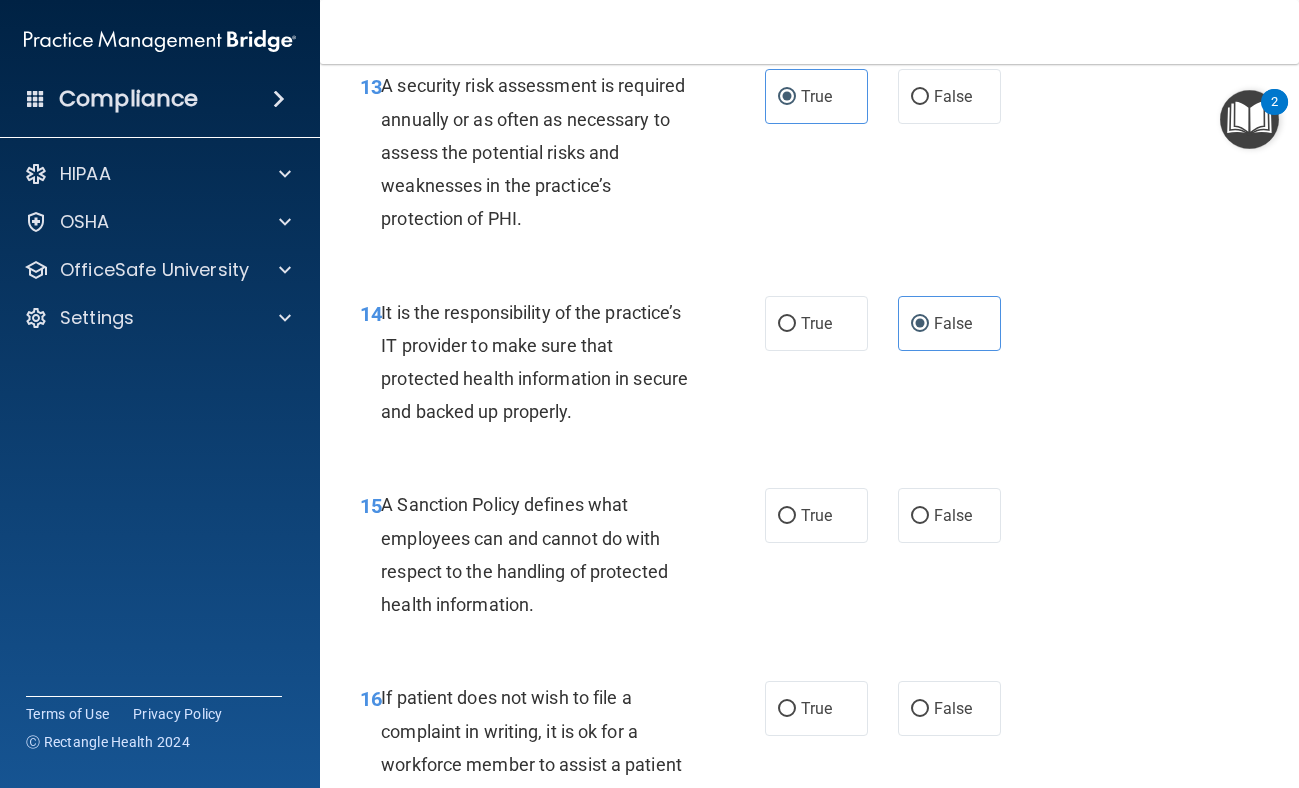 scroll, scrollTop: 3110, scrollLeft: 0, axis: vertical 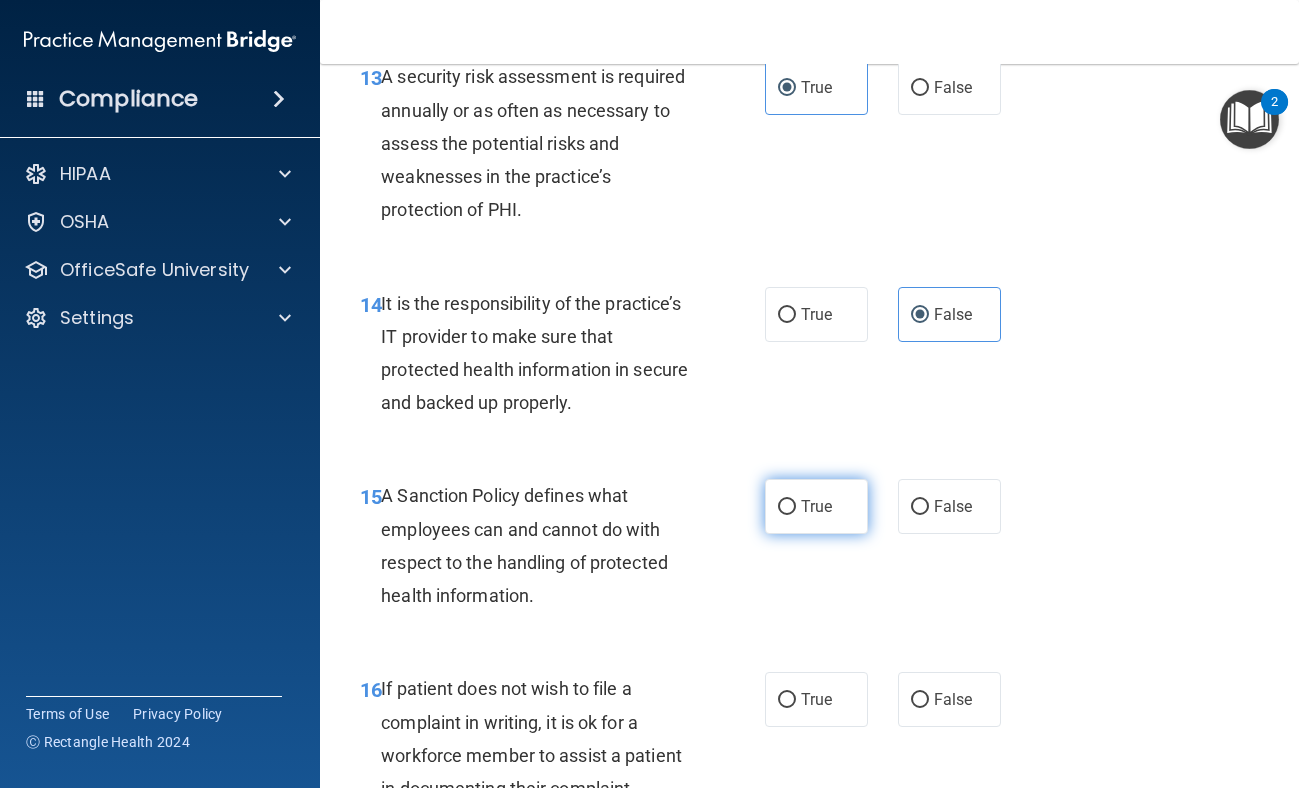 click on "True" at bounding box center (816, 506) 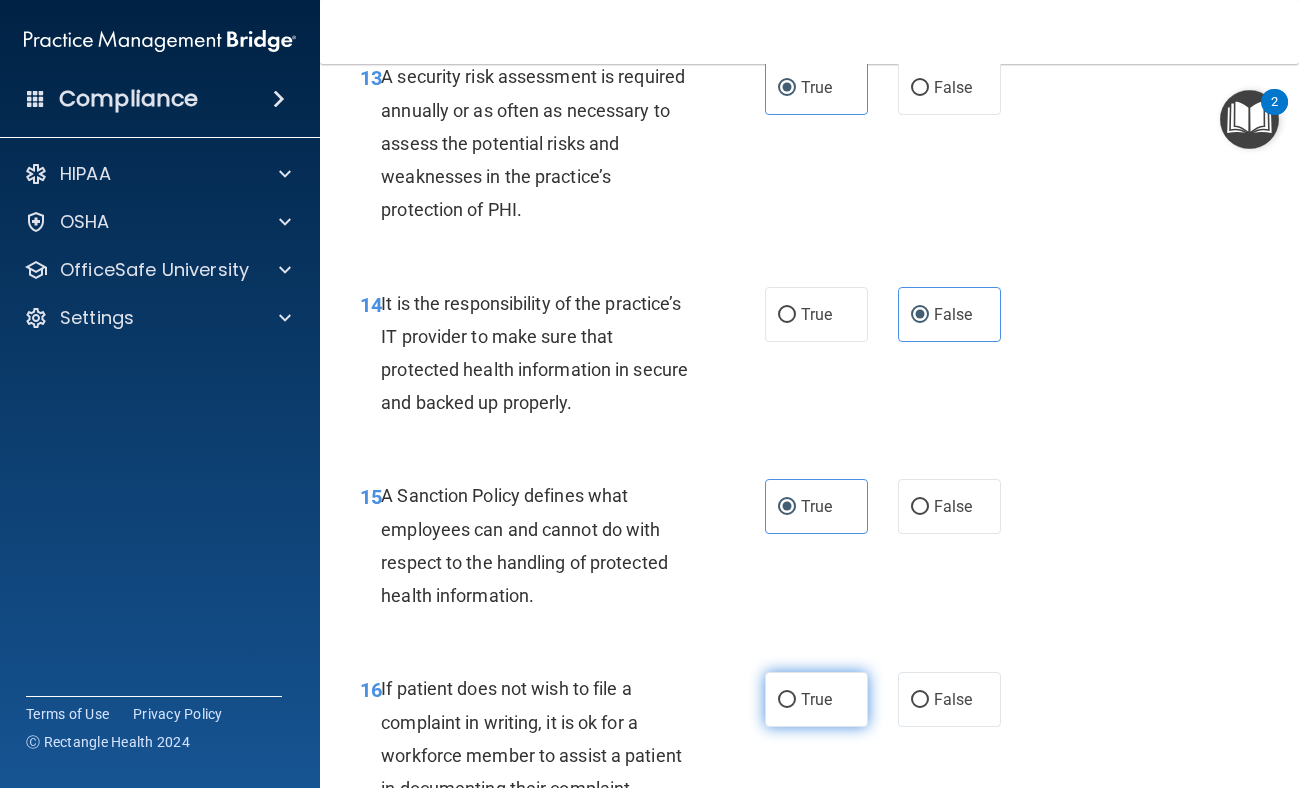 click on "True" at bounding box center [816, 699] 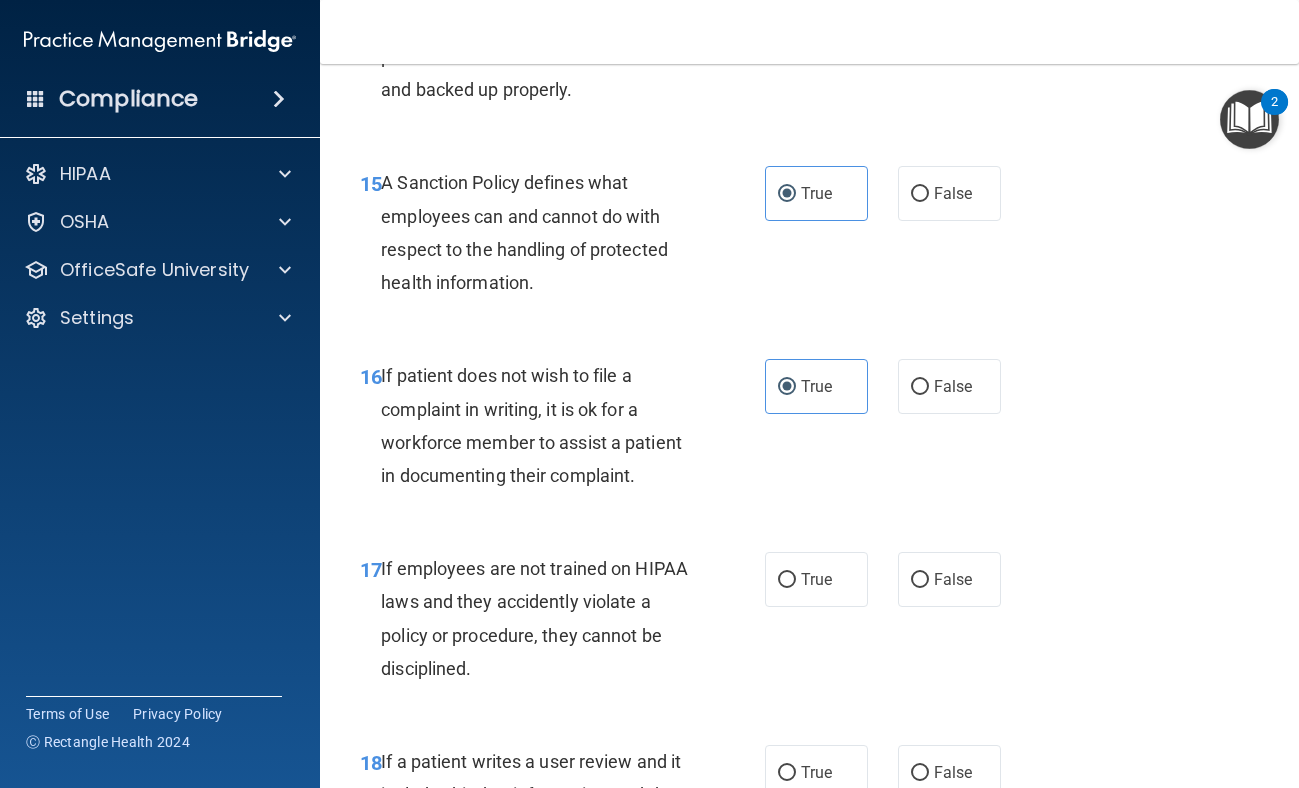 scroll, scrollTop: 3428, scrollLeft: 0, axis: vertical 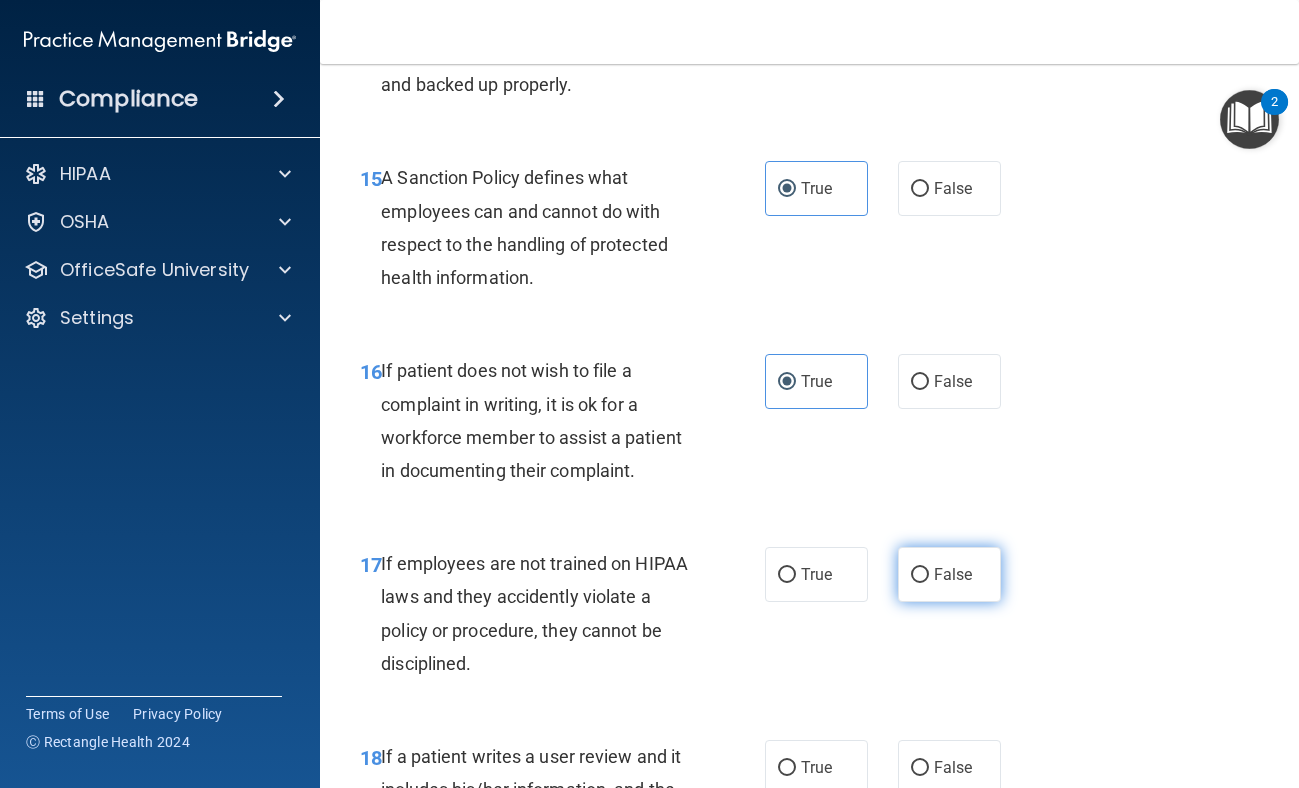 click on "False" at bounding box center [949, 574] 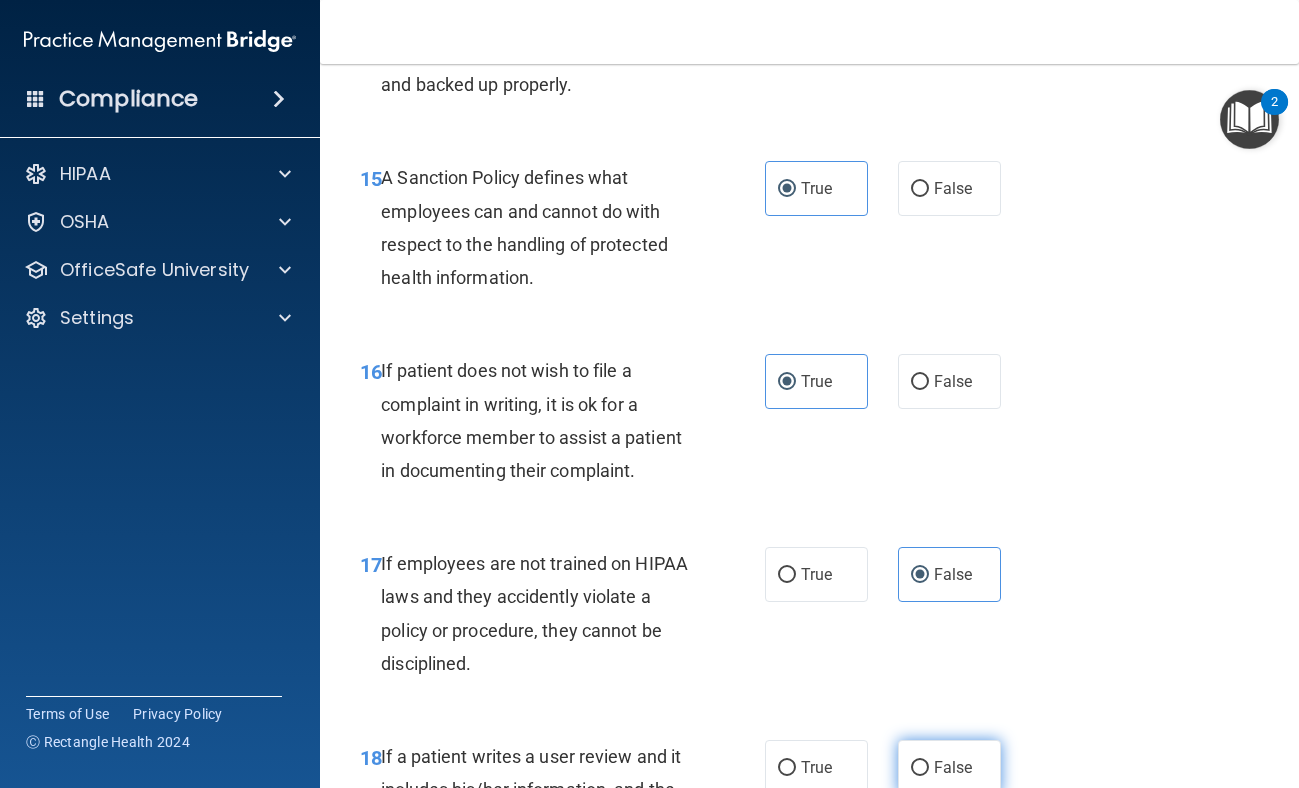 click on "False" at bounding box center [953, 767] 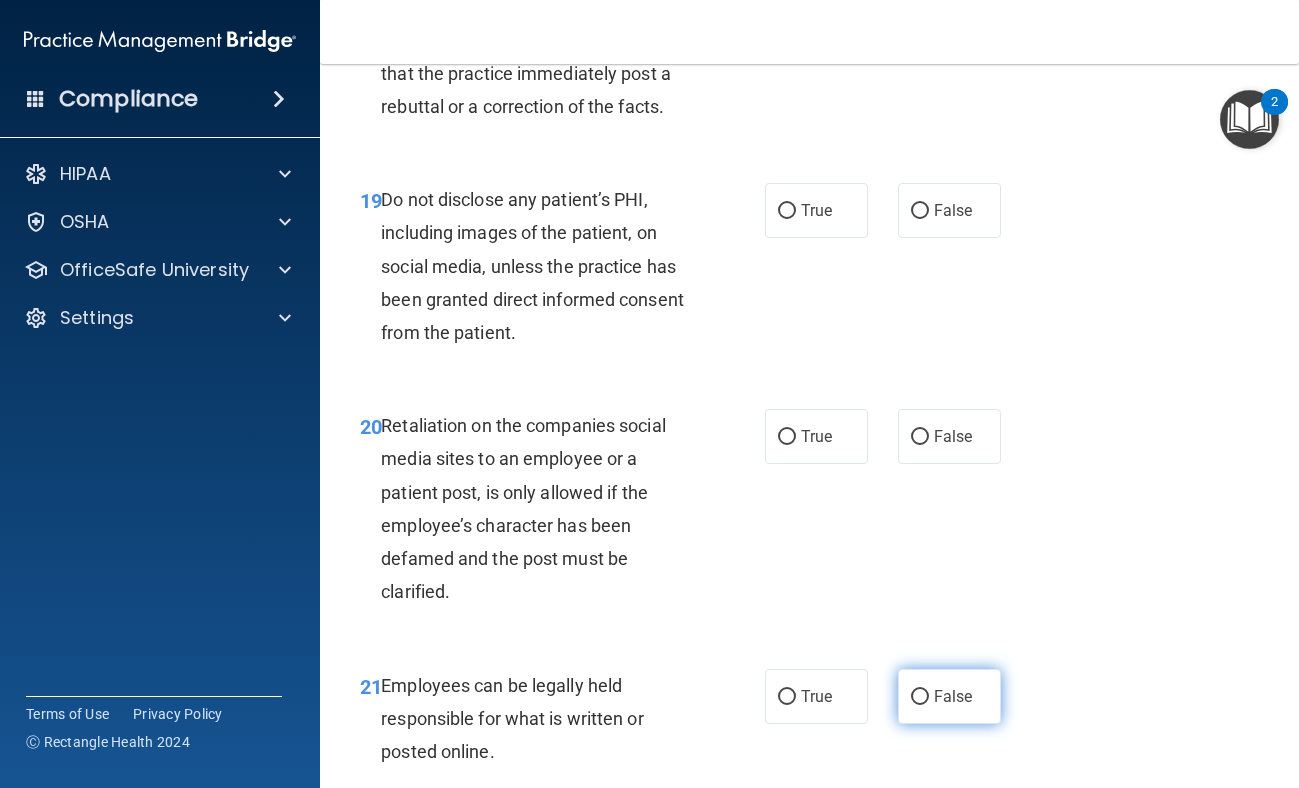 scroll, scrollTop: 4247, scrollLeft: 0, axis: vertical 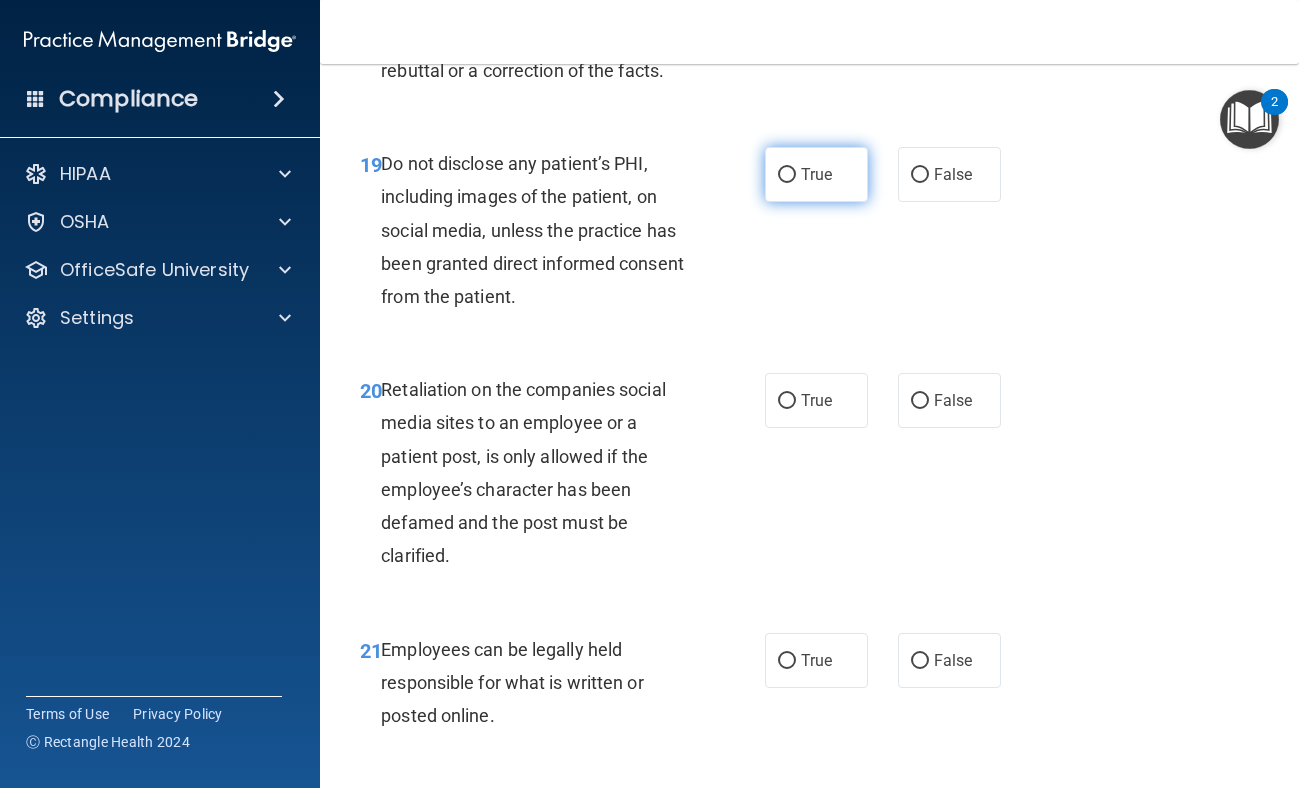 click on "True" at bounding box center (816, 174) 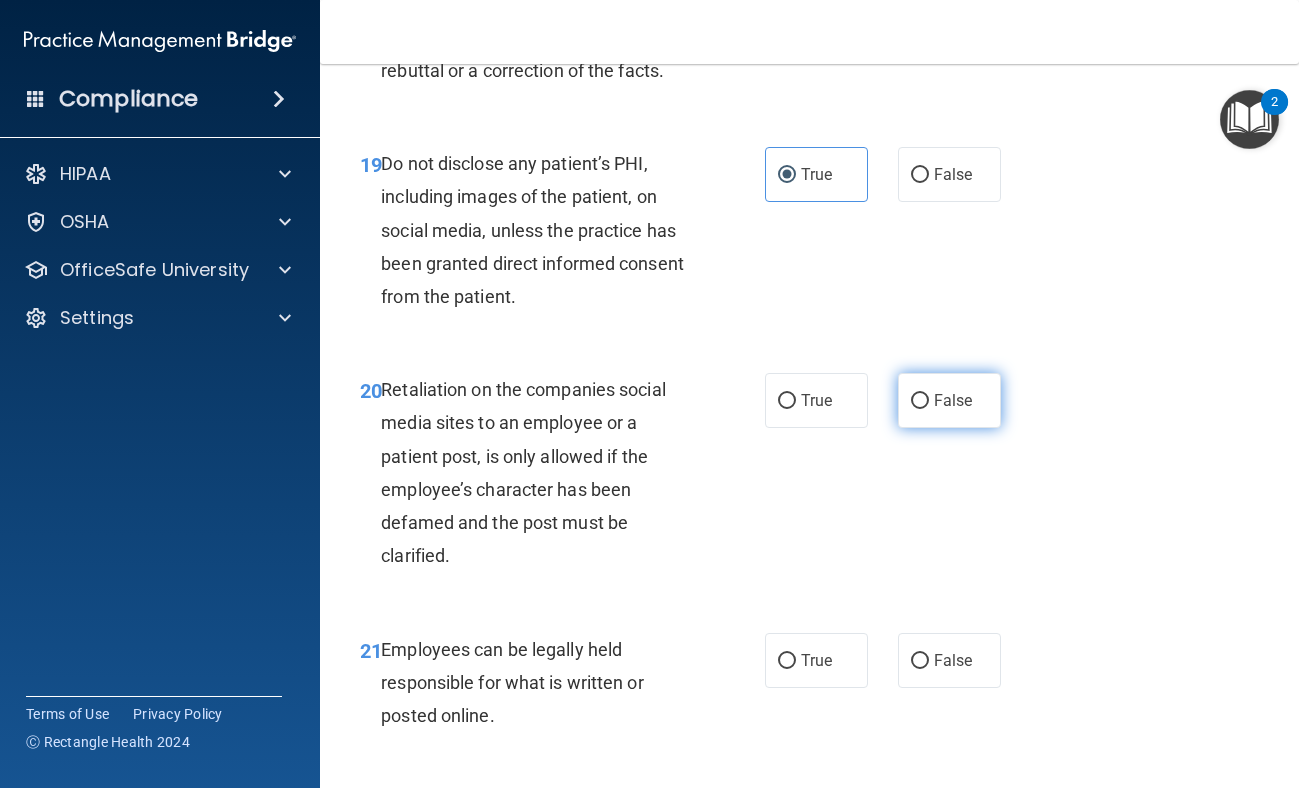 click on "False" at bounding box center (949, 400) 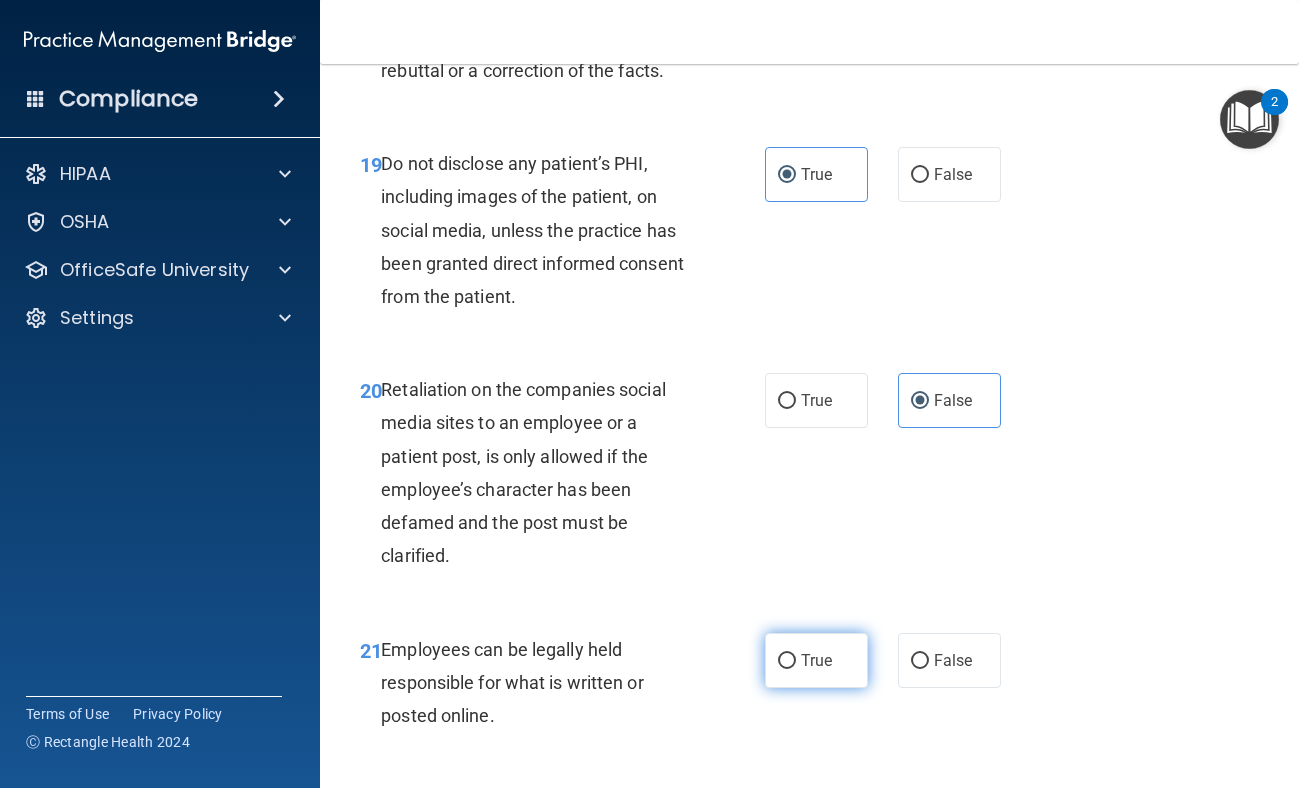 click on "True" at bounding box center [816, 660] 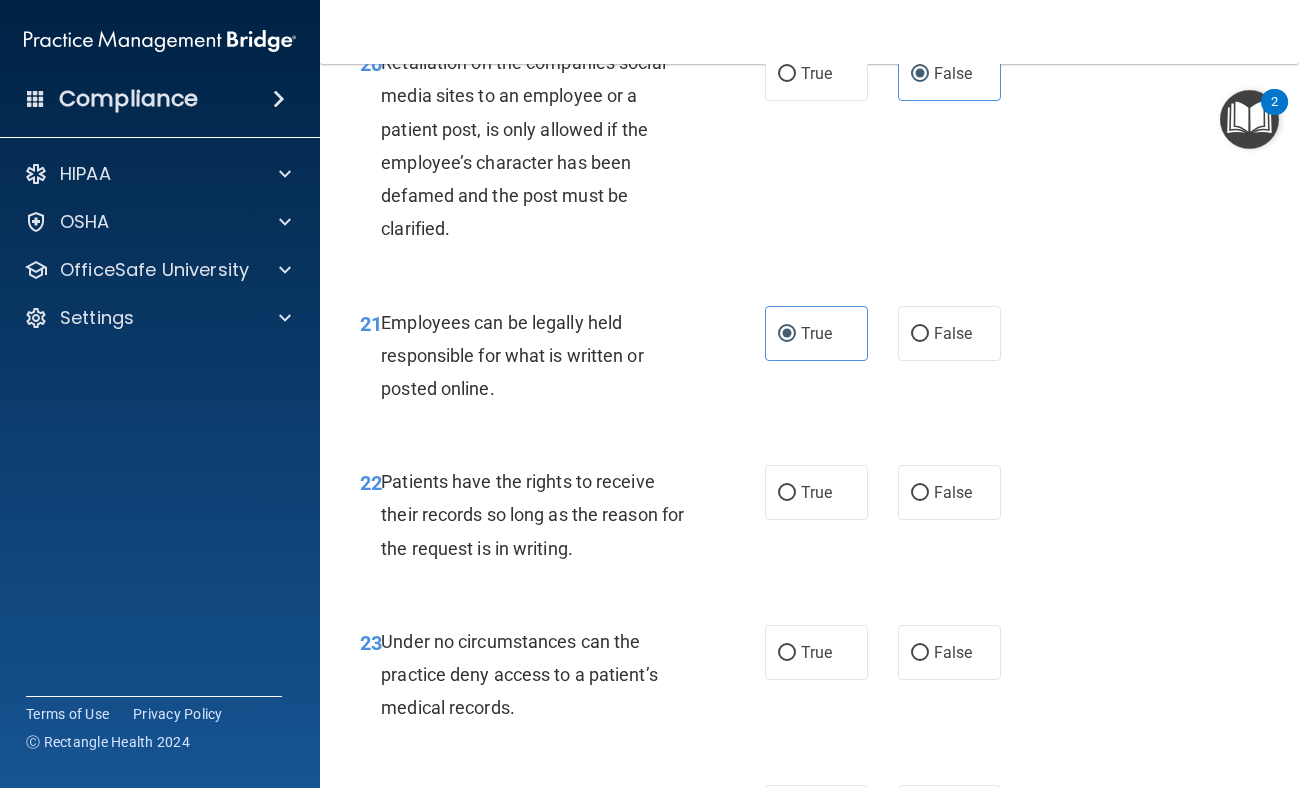 scroll, scrollTop: 4581, scrollLeft: 0, axis: vertical 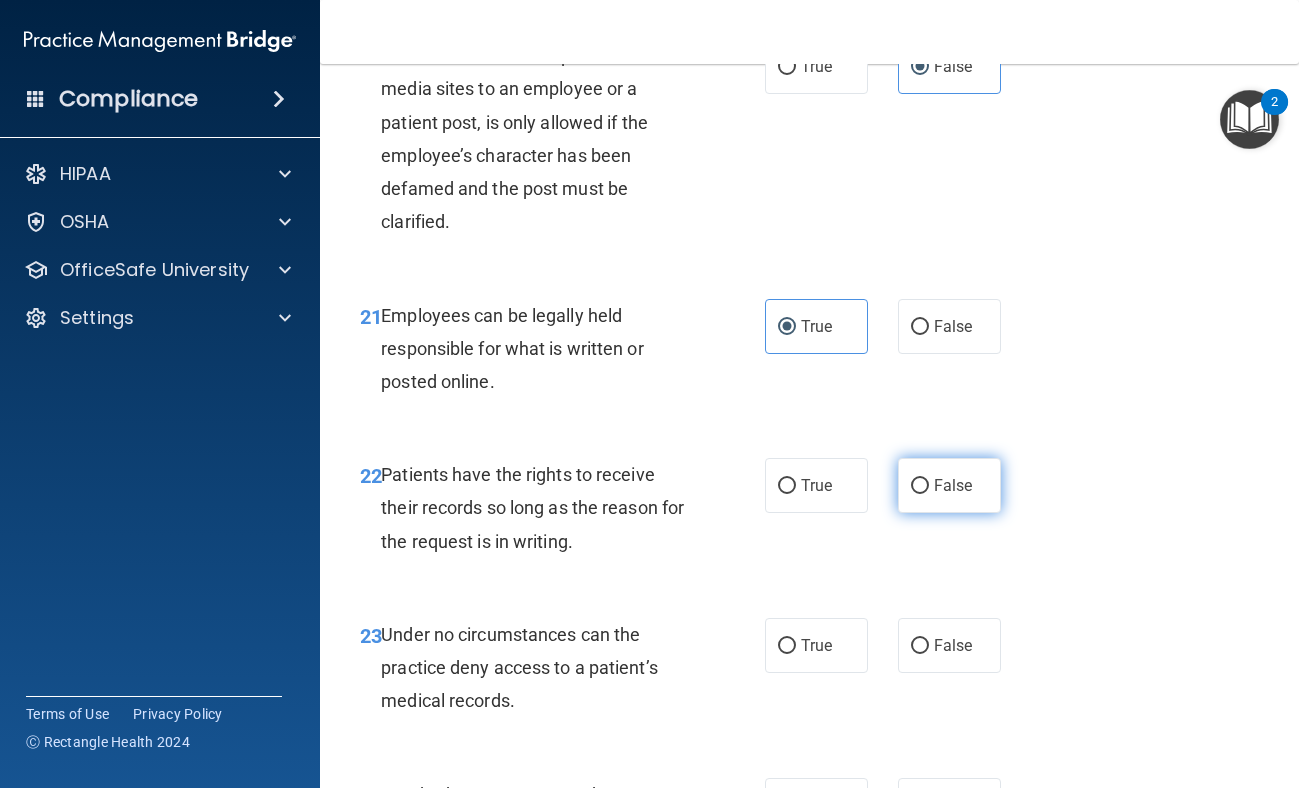 click on "False" at bounding box center [920, 486] 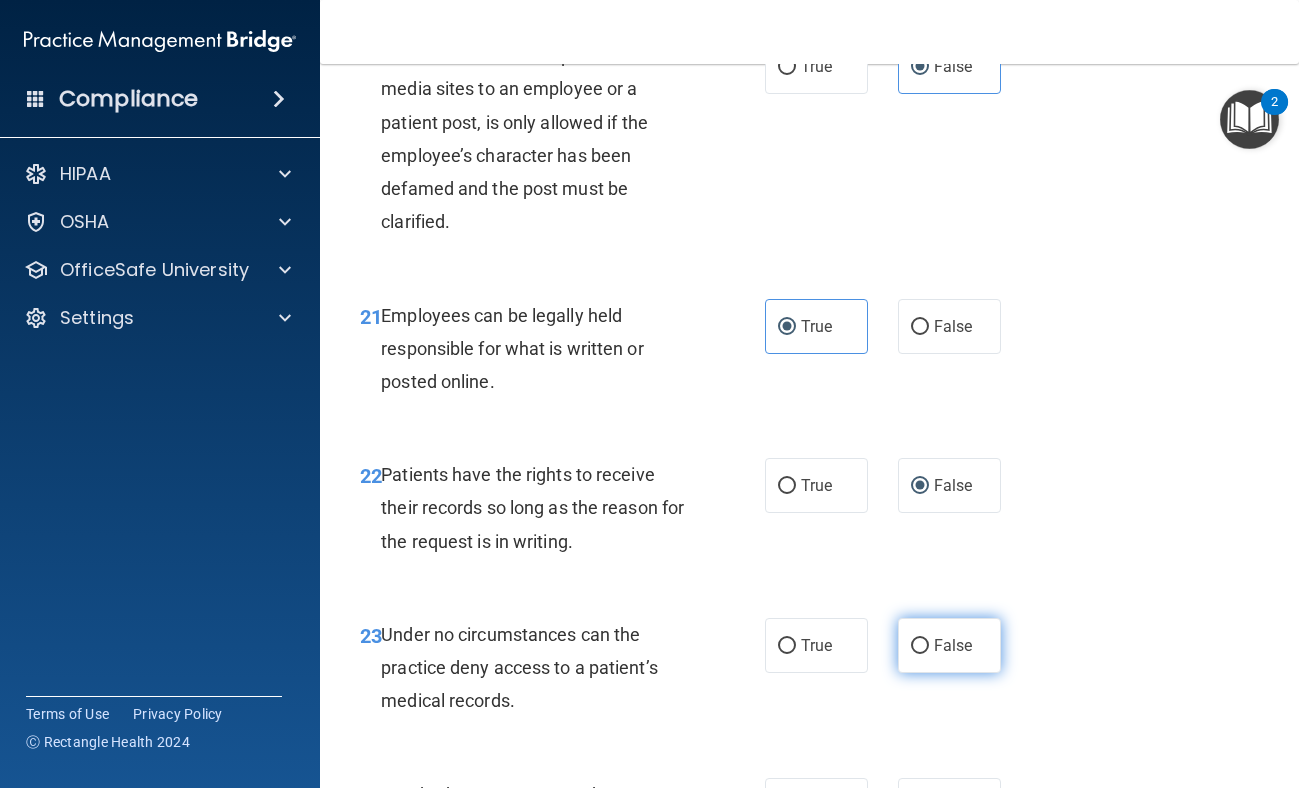click on "False" at bounding box center (920, 646) 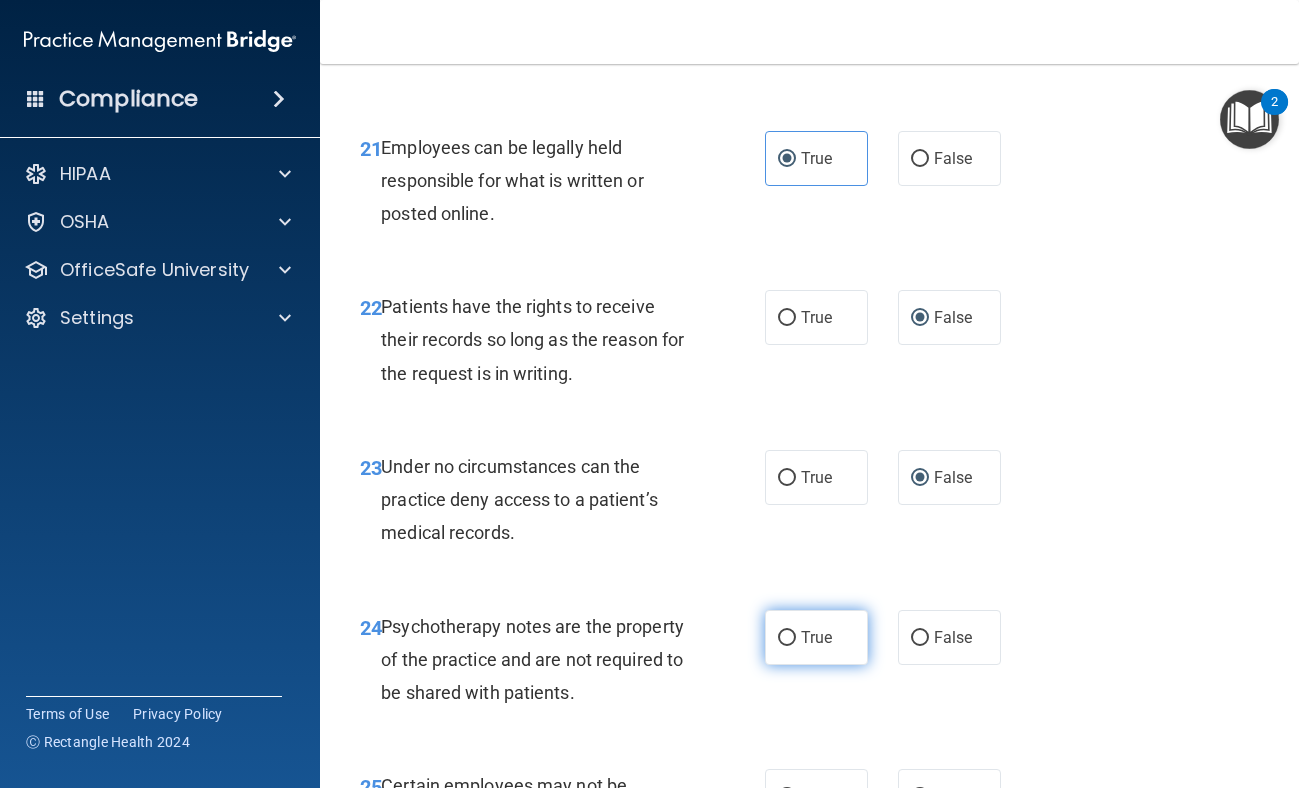 click on "True" at bounding box center [816, 637] 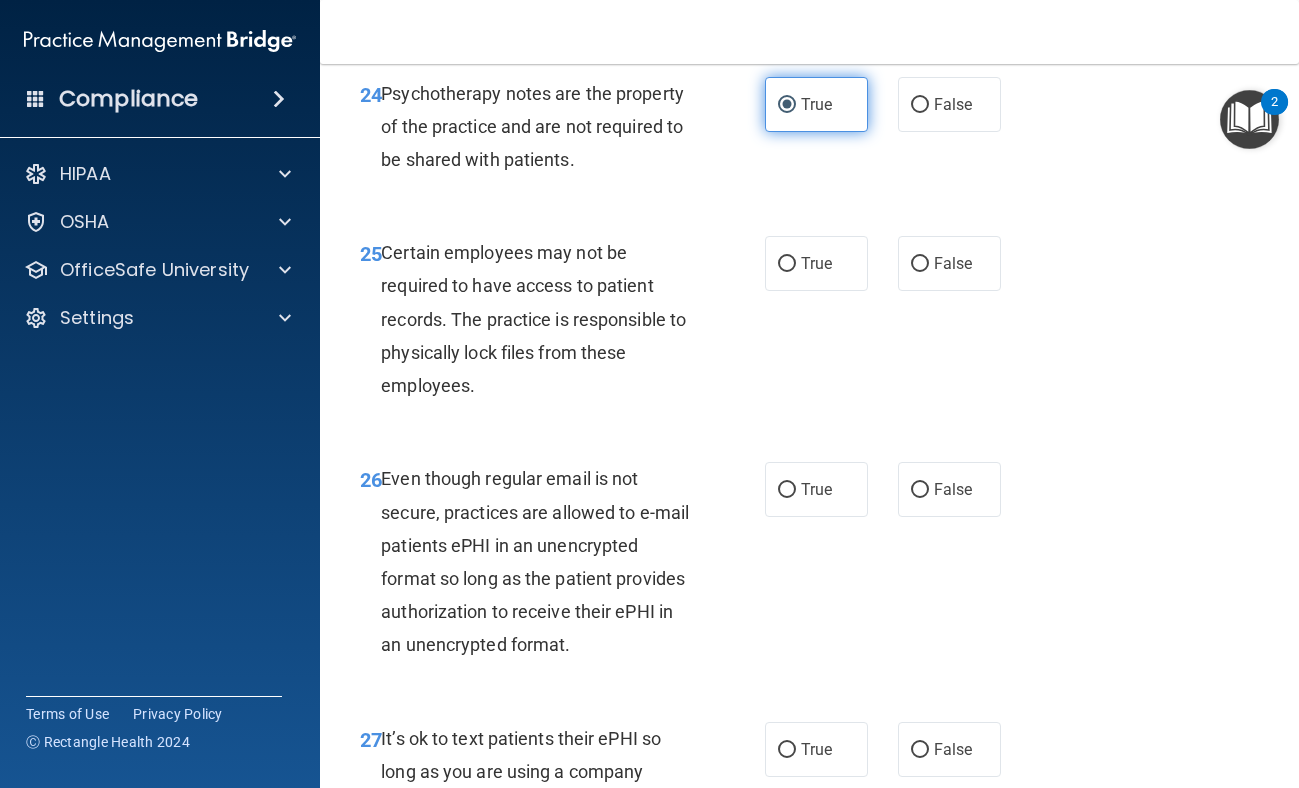 scroll, scrollTop: 5295, scrollLeft: 0, axis: vertical 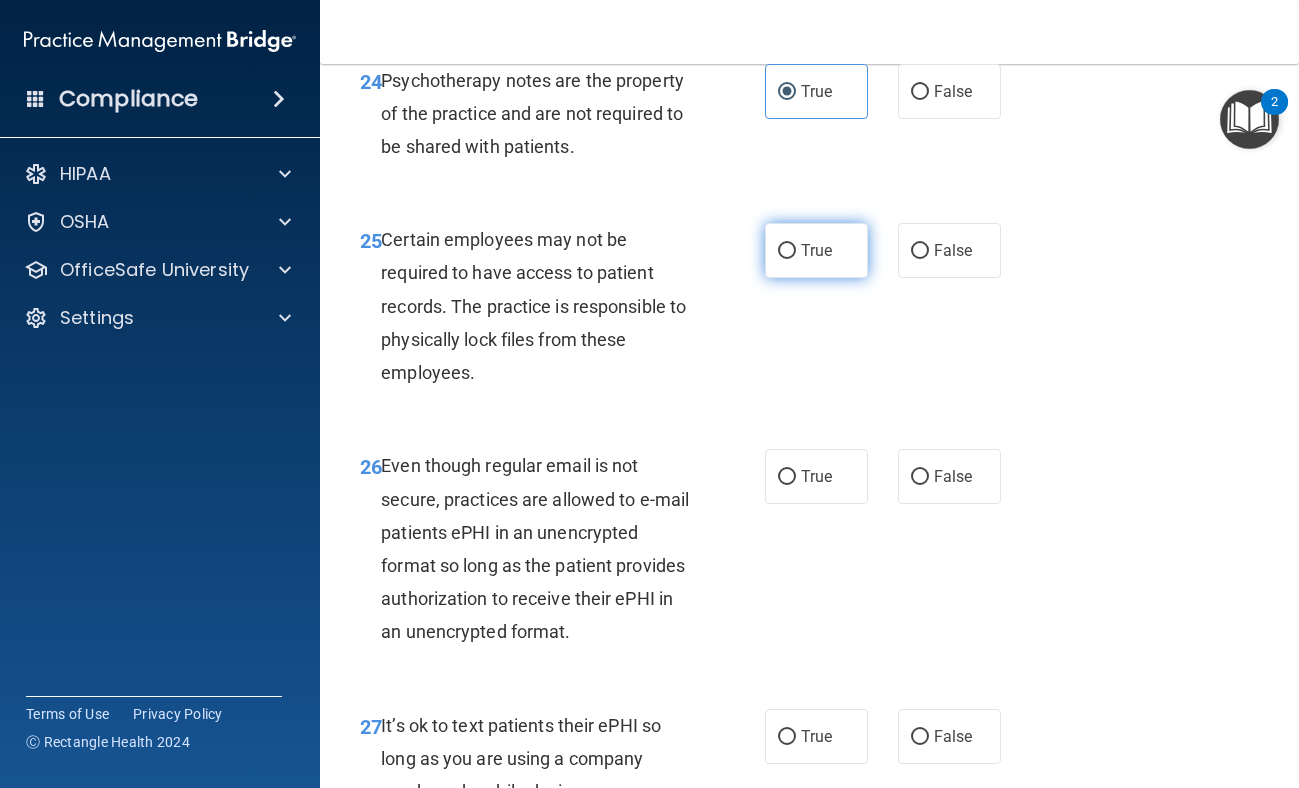 click on "True" at bounding box center (816, 250) 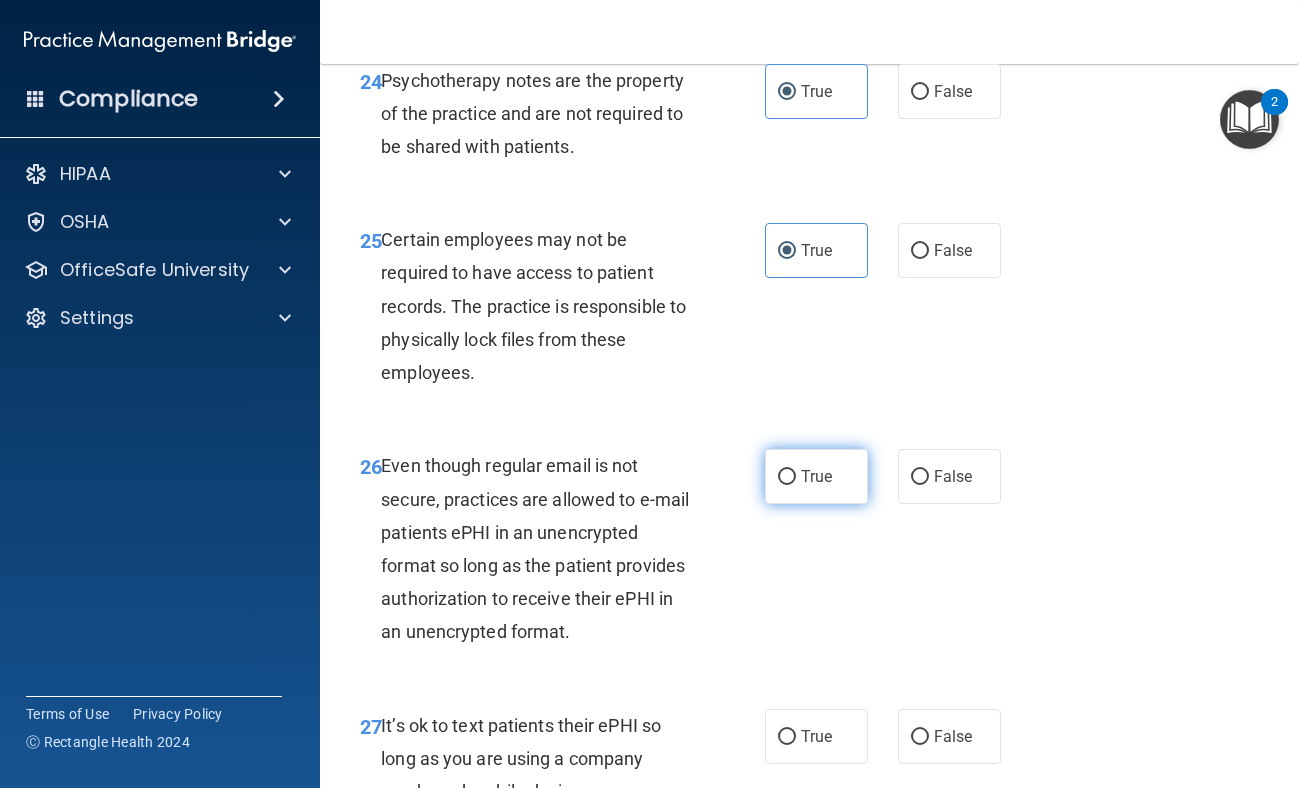click on "True" at bounding box center (816, 476) 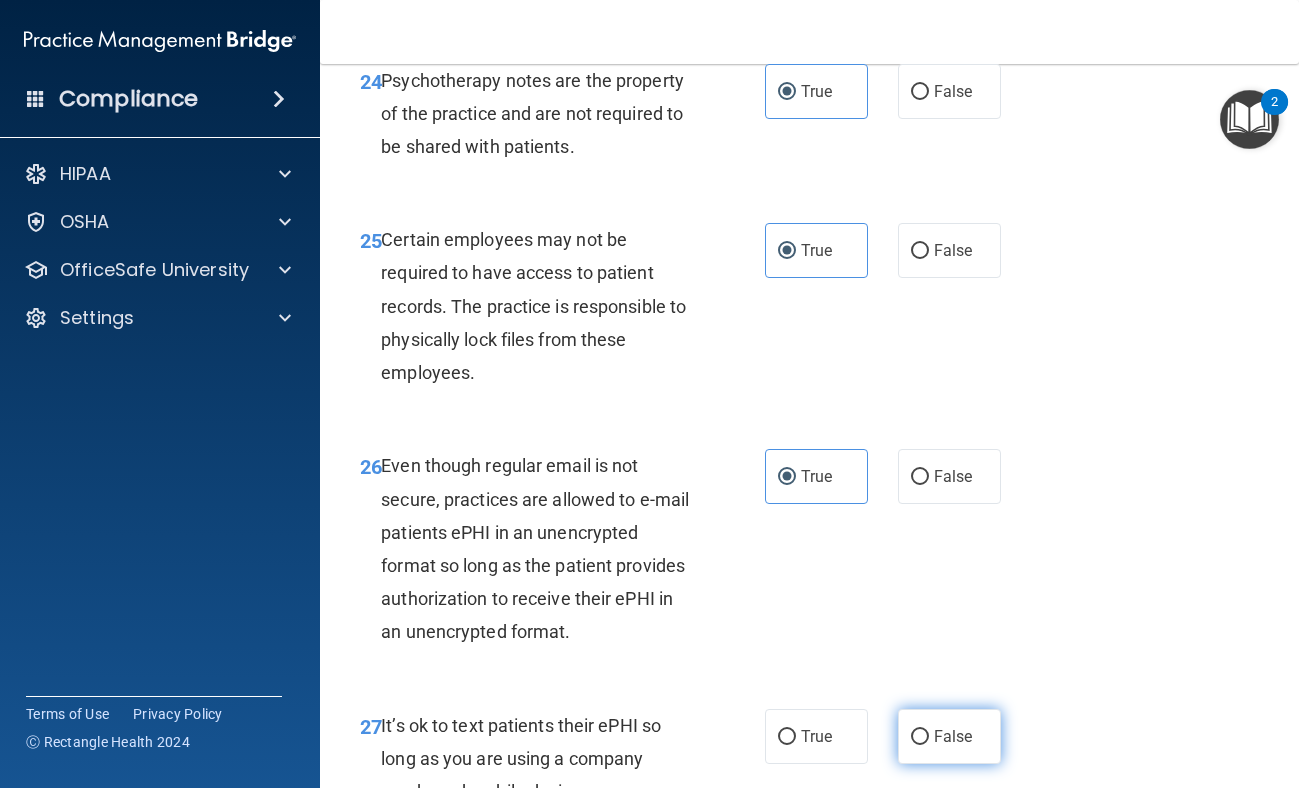 click on "False" at bounding box center (953, 736) 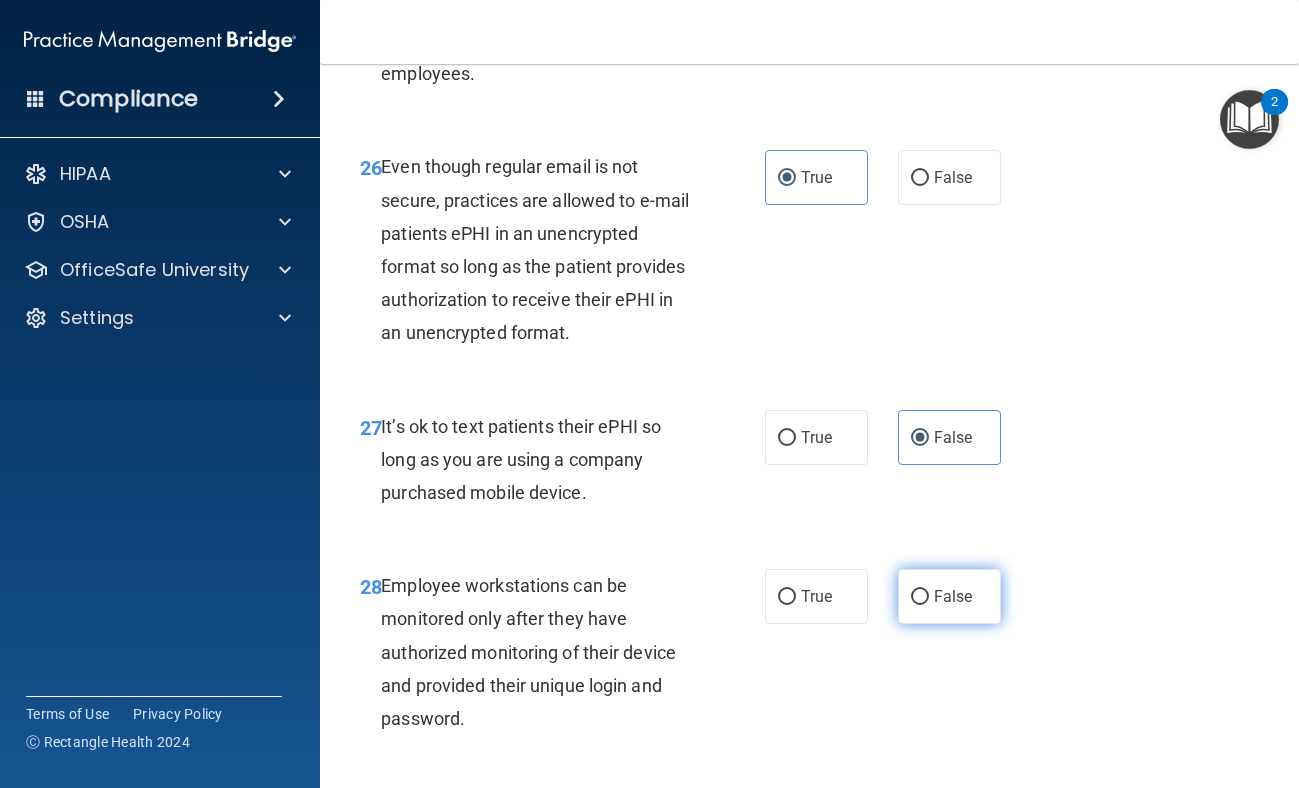 click on "False" at bounding box center [953, 596] 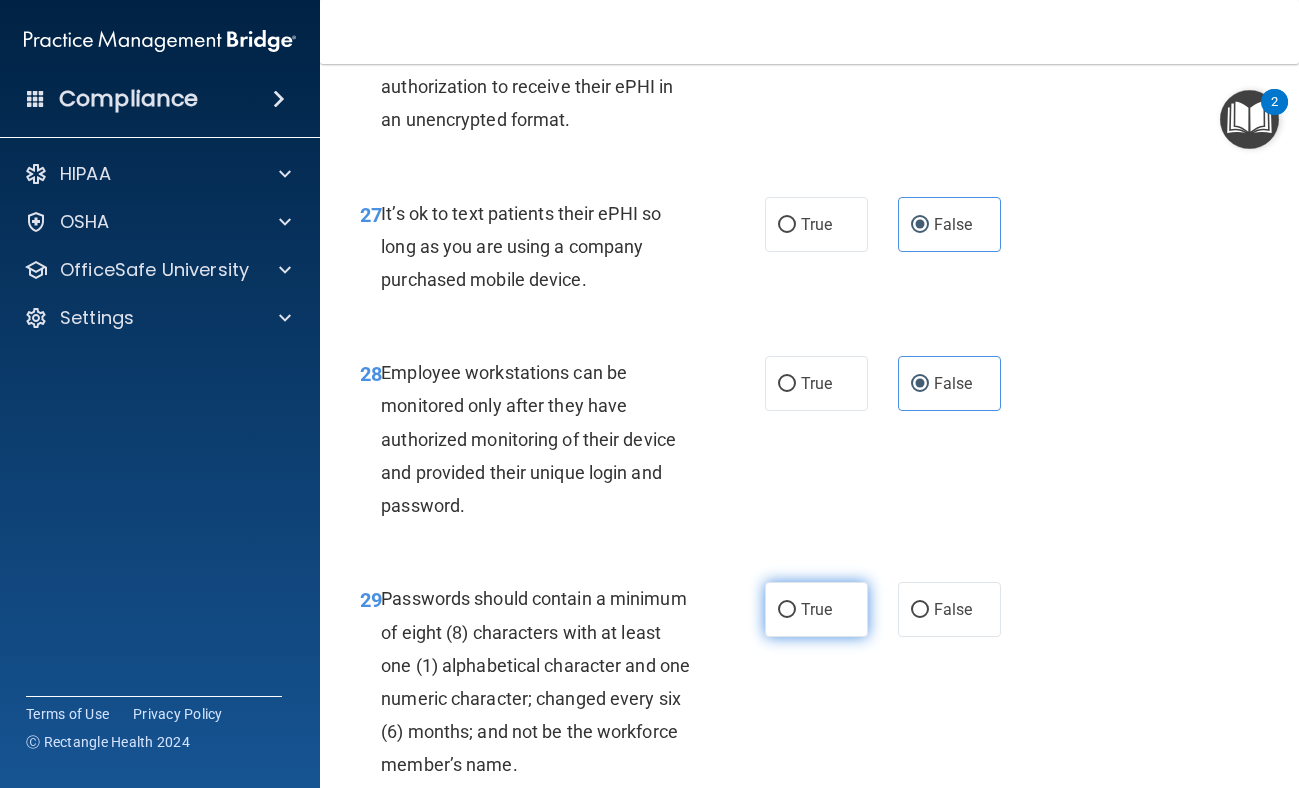 click on "True" at bounding box center [816, 609] 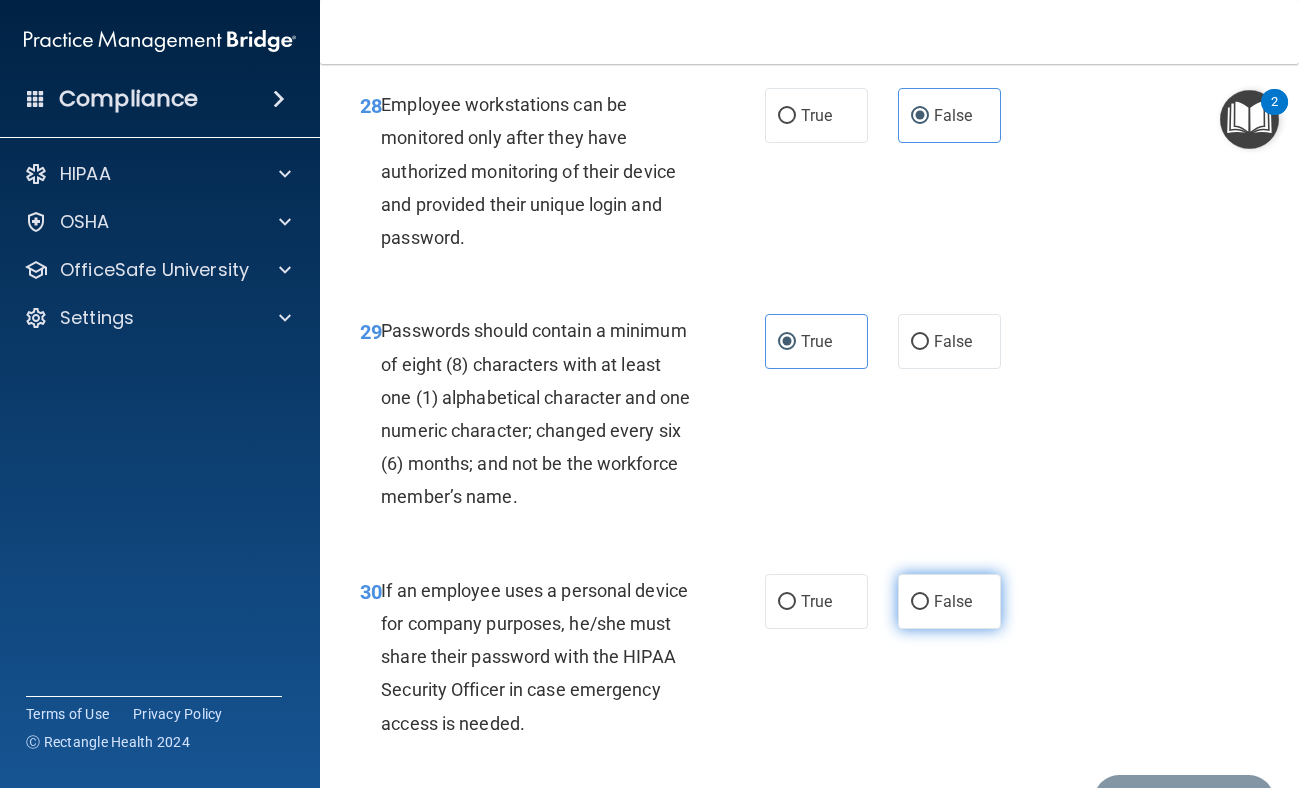 click on "False" at bounding box center (949, 601) 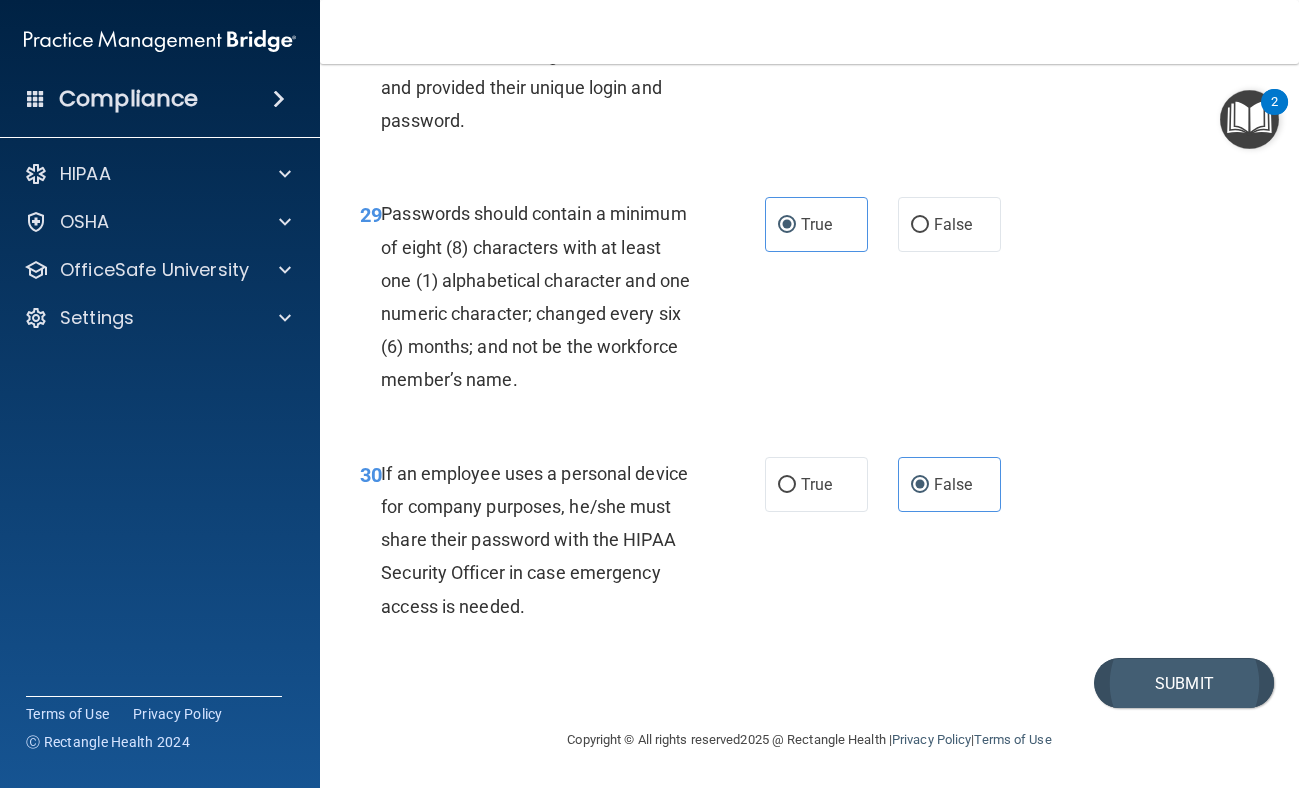 scroll, scrollTop: 6192, scrollLeft: 0, axis: vertical 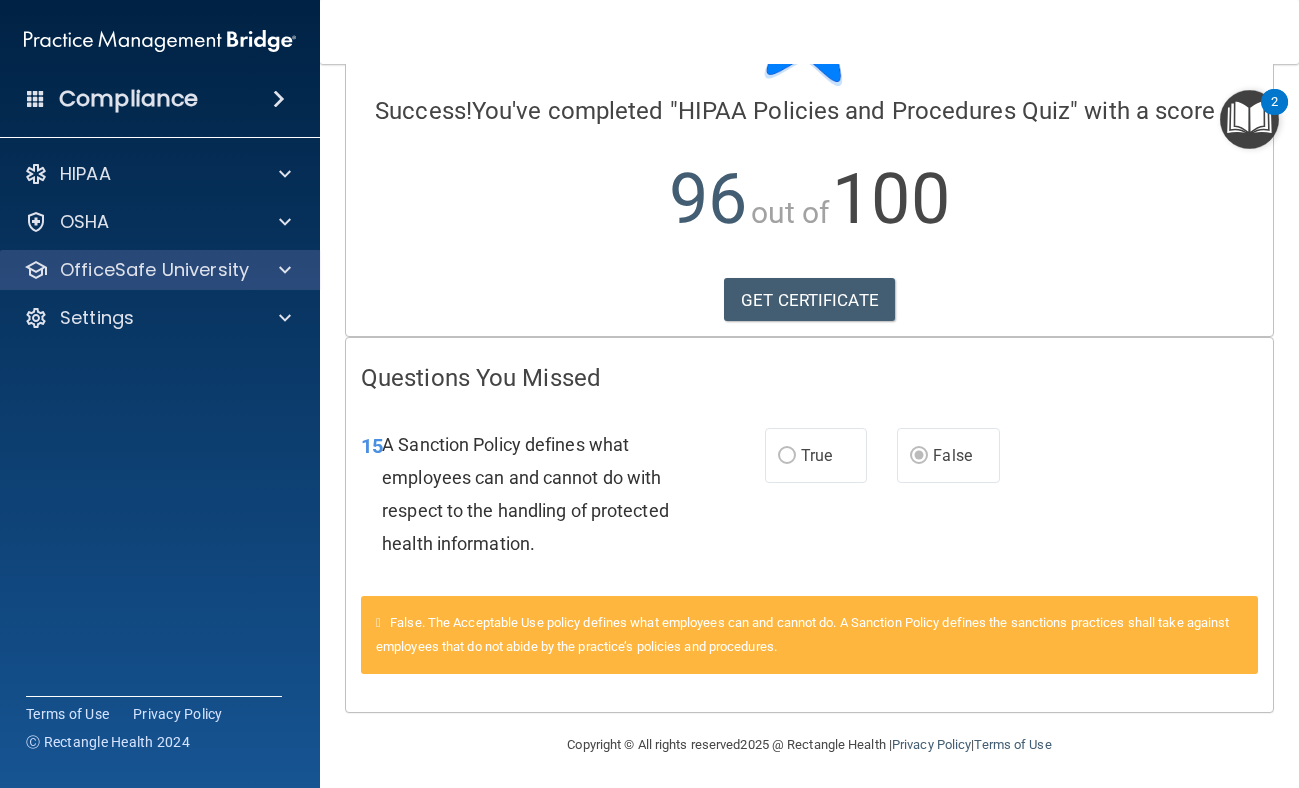 click on "OfficeSafe University" at bounding box center [160, 270] 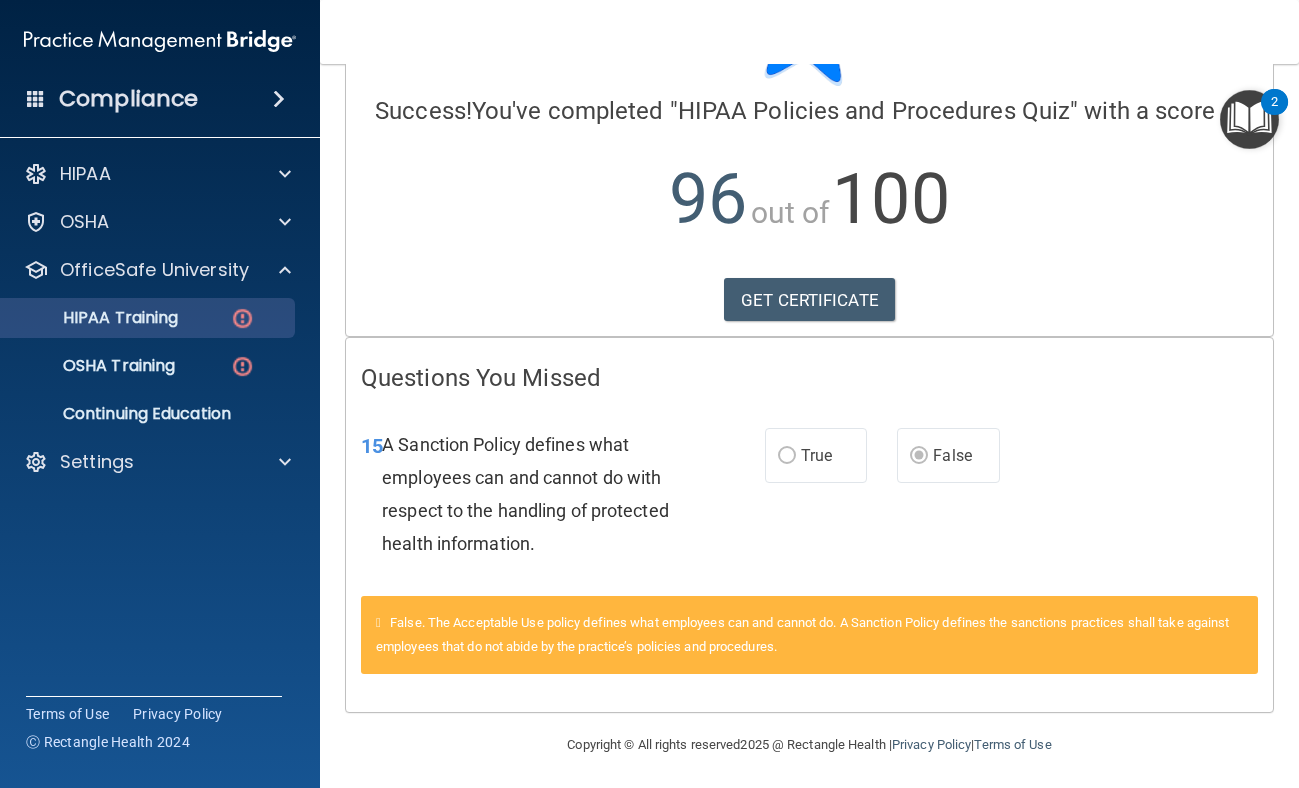 click at bounding box center [242, 318] 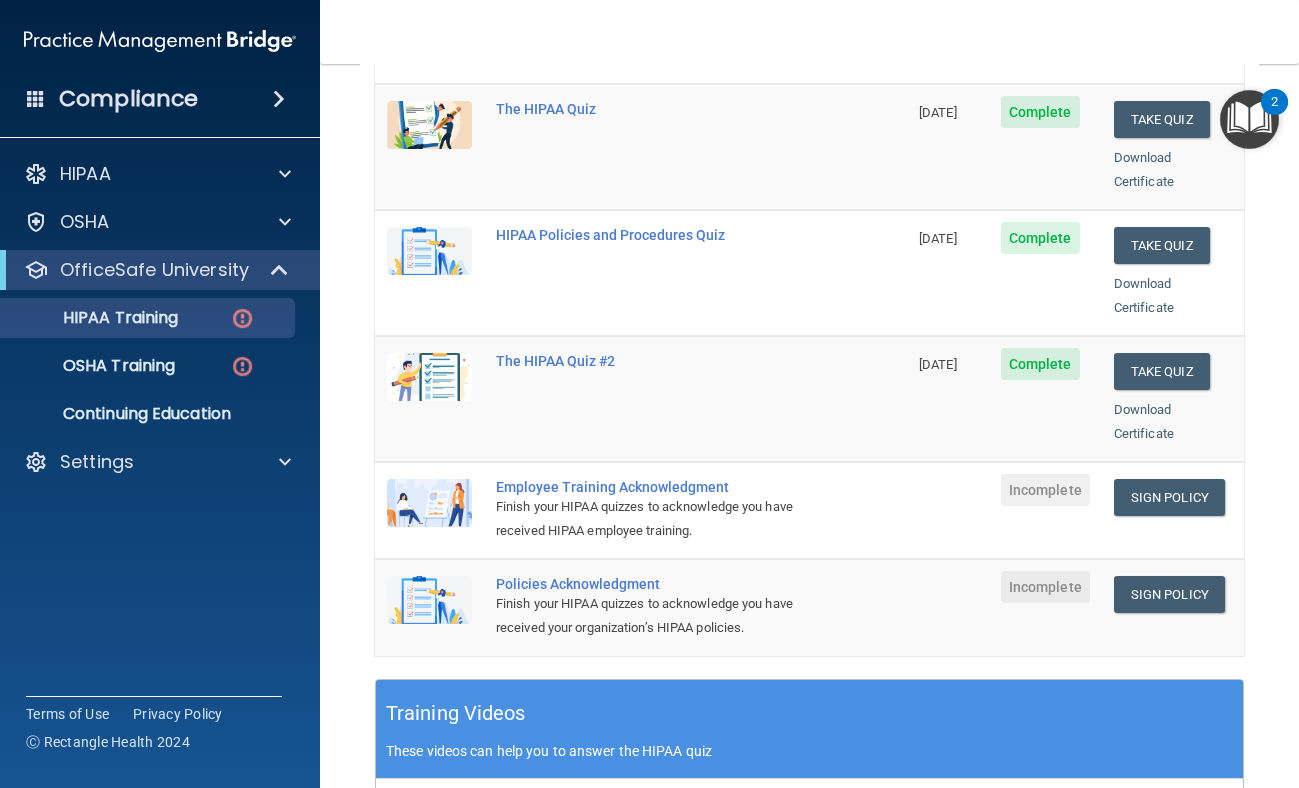 scroll, scrollTop: 212, scrollLeft: 0, axis: vertical 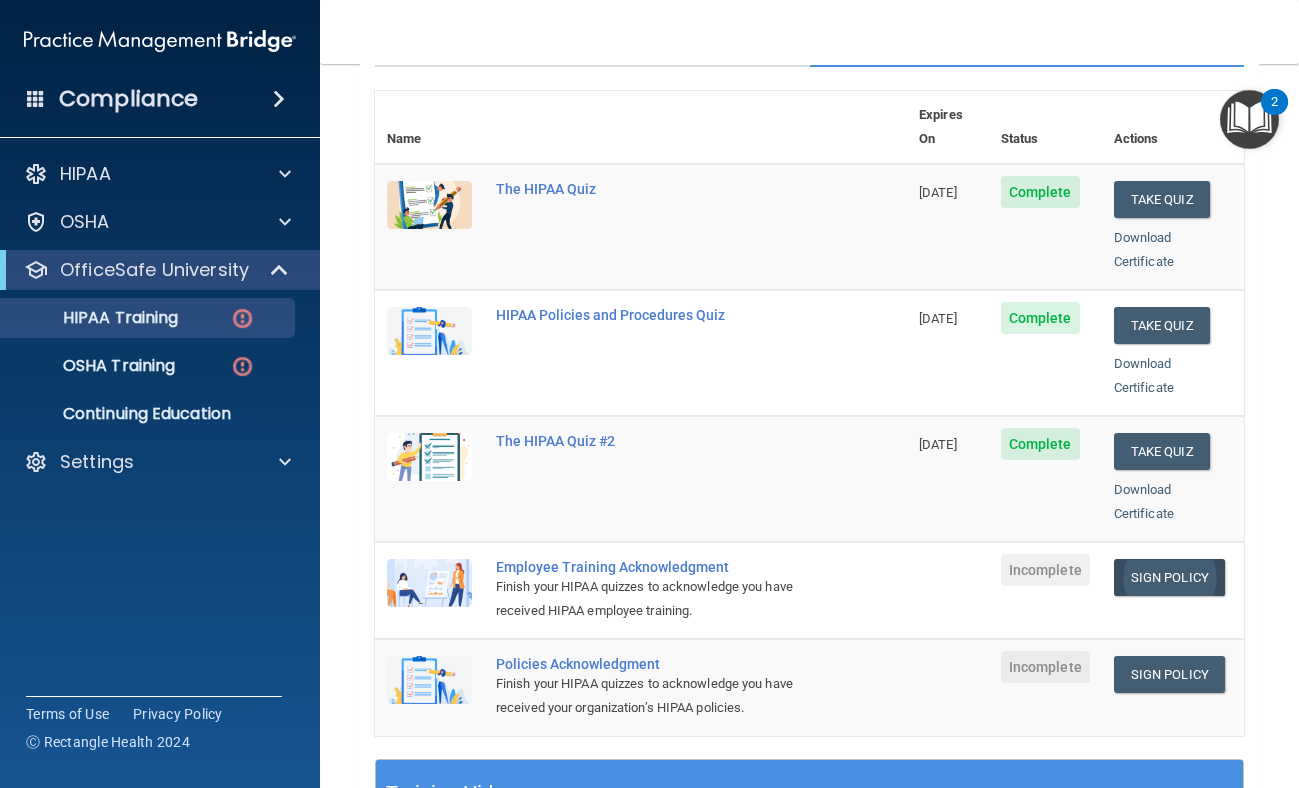 click on "Sign Policy" at bounding box center [1169, 577] 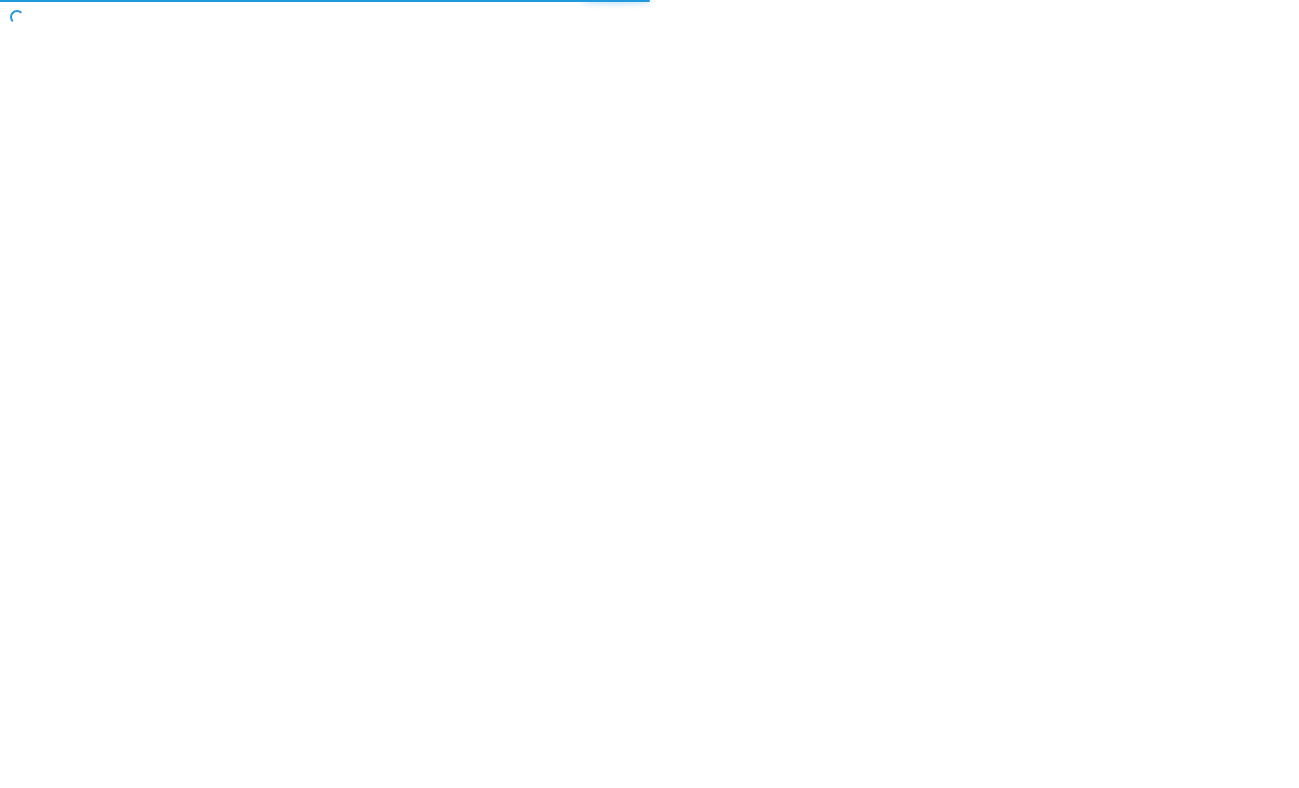 scroll, scrollTop: 0, scrollLeft: 0, axis: both 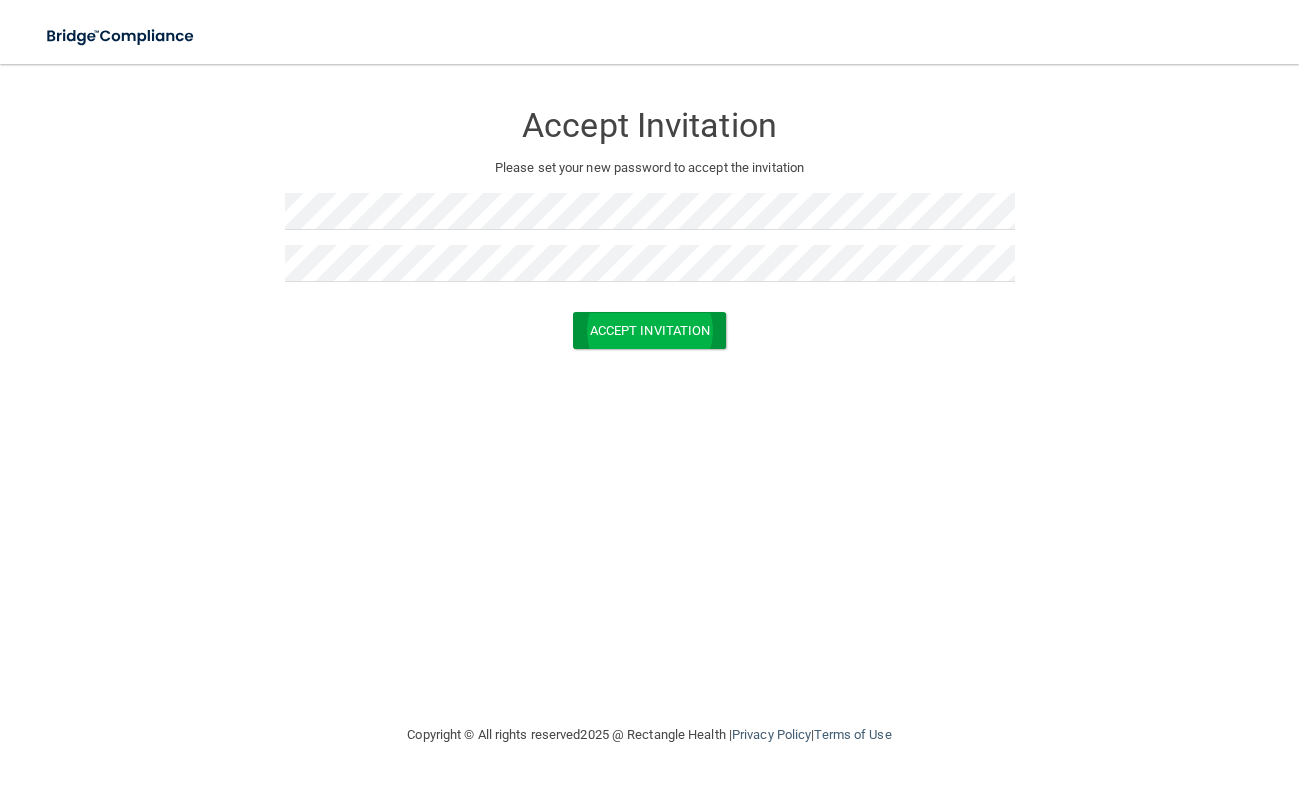 click on "Accept Invitation" at bounding box center (650, 330) 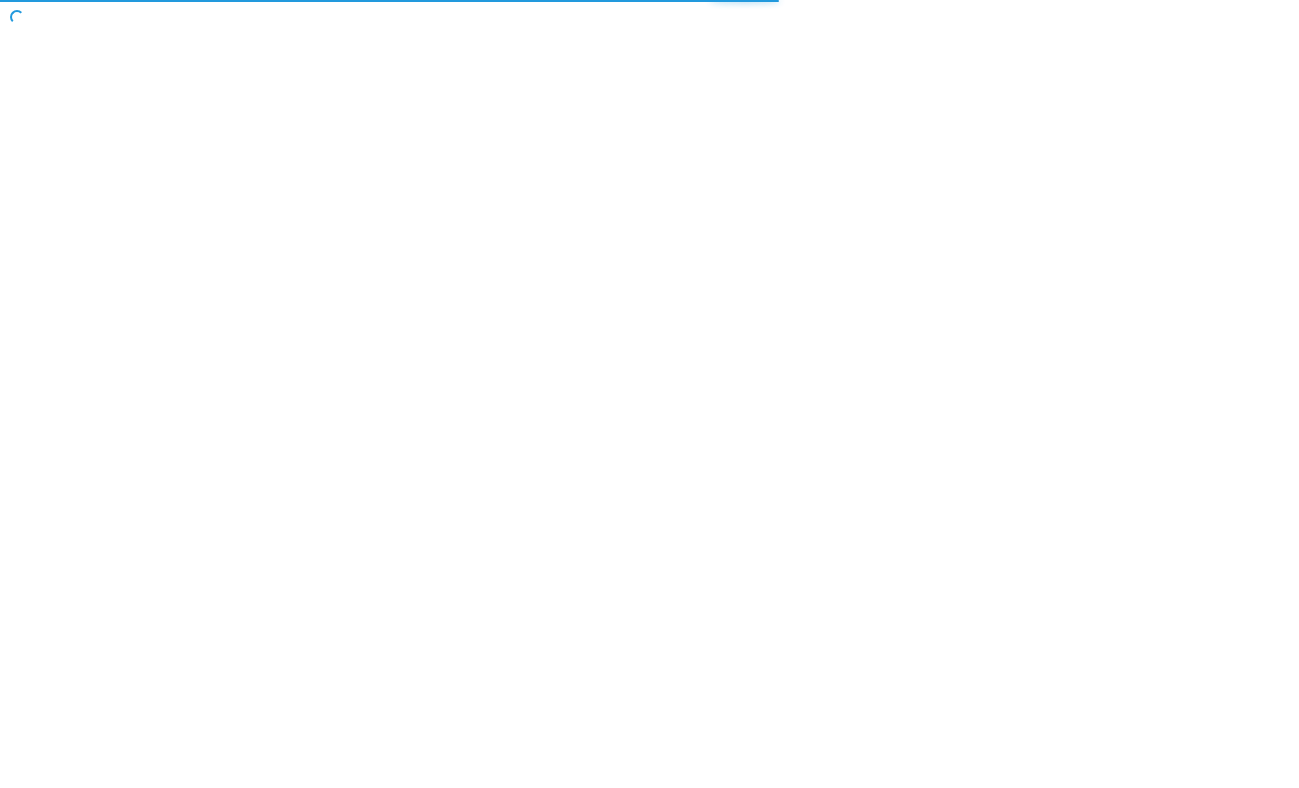 scroll, scrollTop: 0, scrollLeft: 0, axis: both 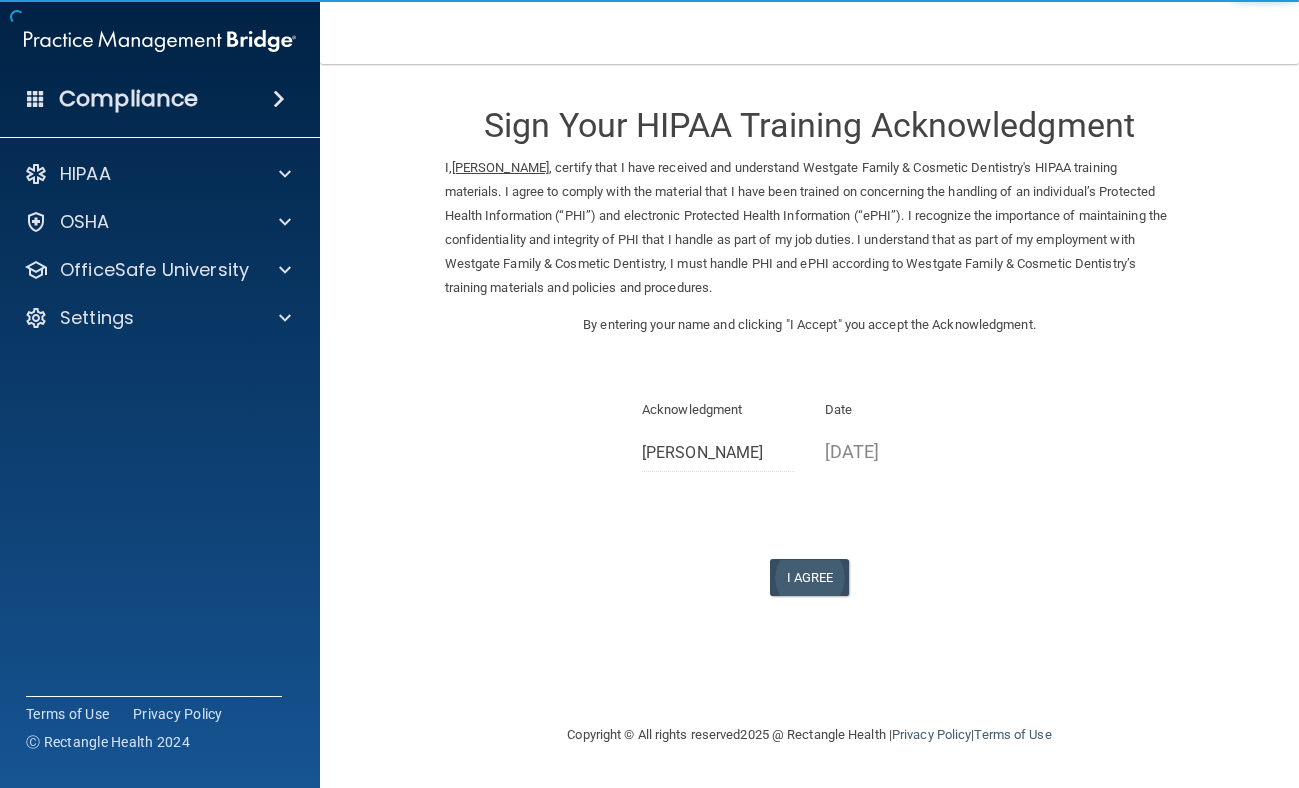 click on "I Agree" at bounding box center [810, 577] 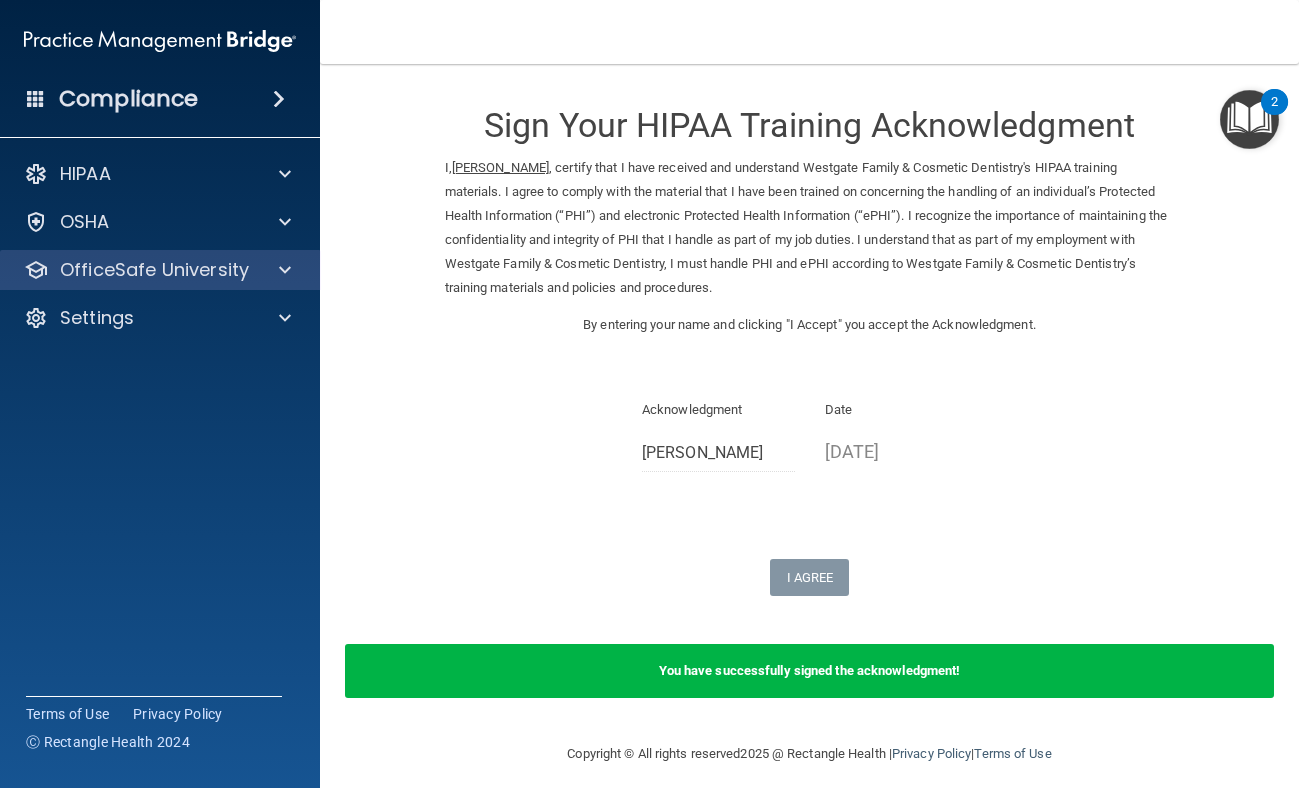 click on "OfficeSafe University" at bounding box center (154, 270) 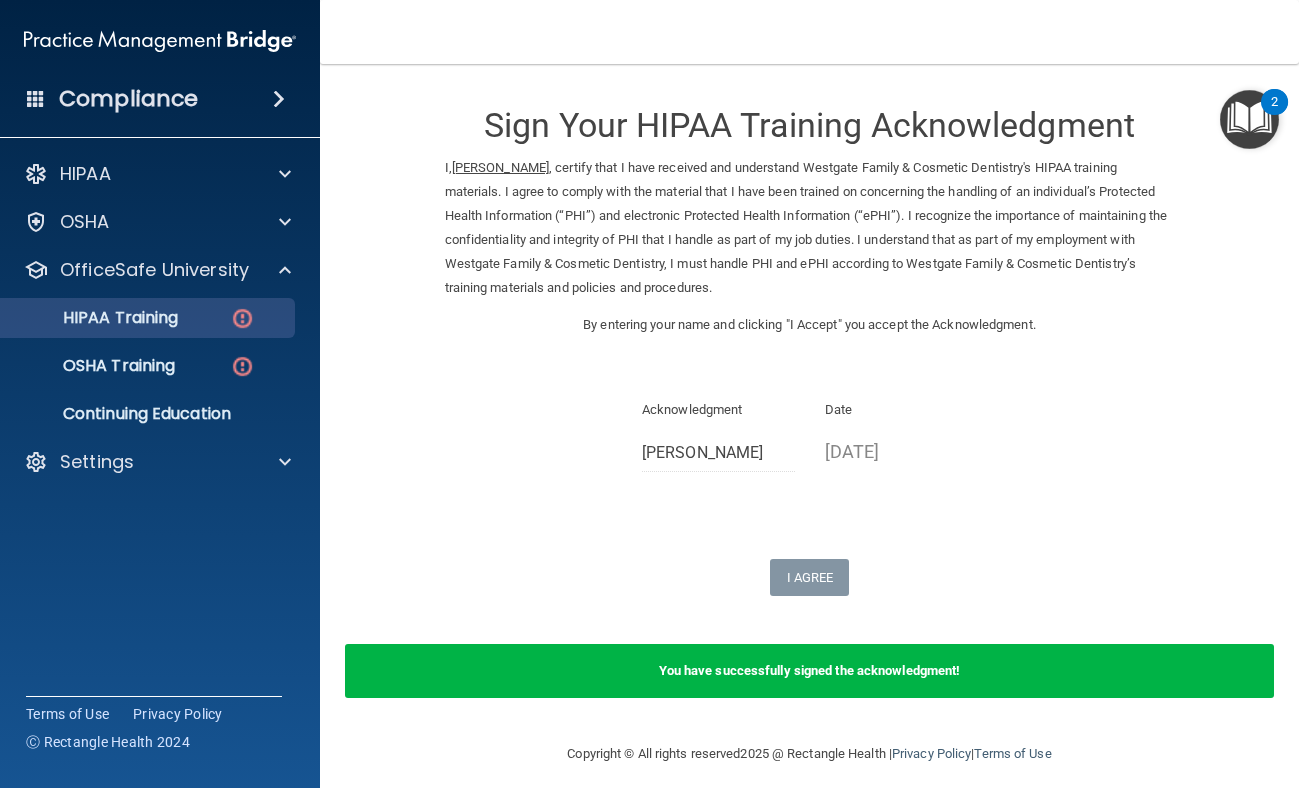 click on "HIPAA Training" at bounding box center [149, 318] 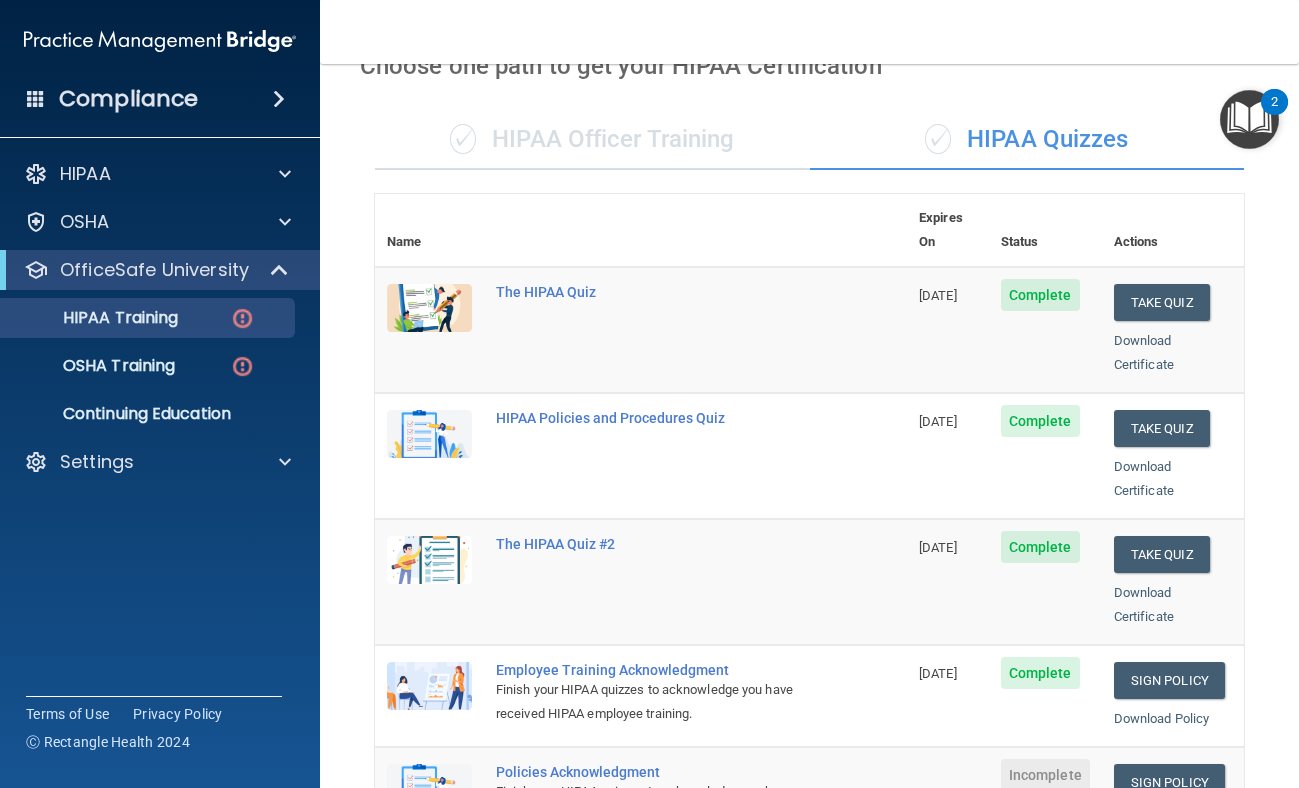 scroll, scrollTop: 377, scrollLeft: 0, axis: vertical 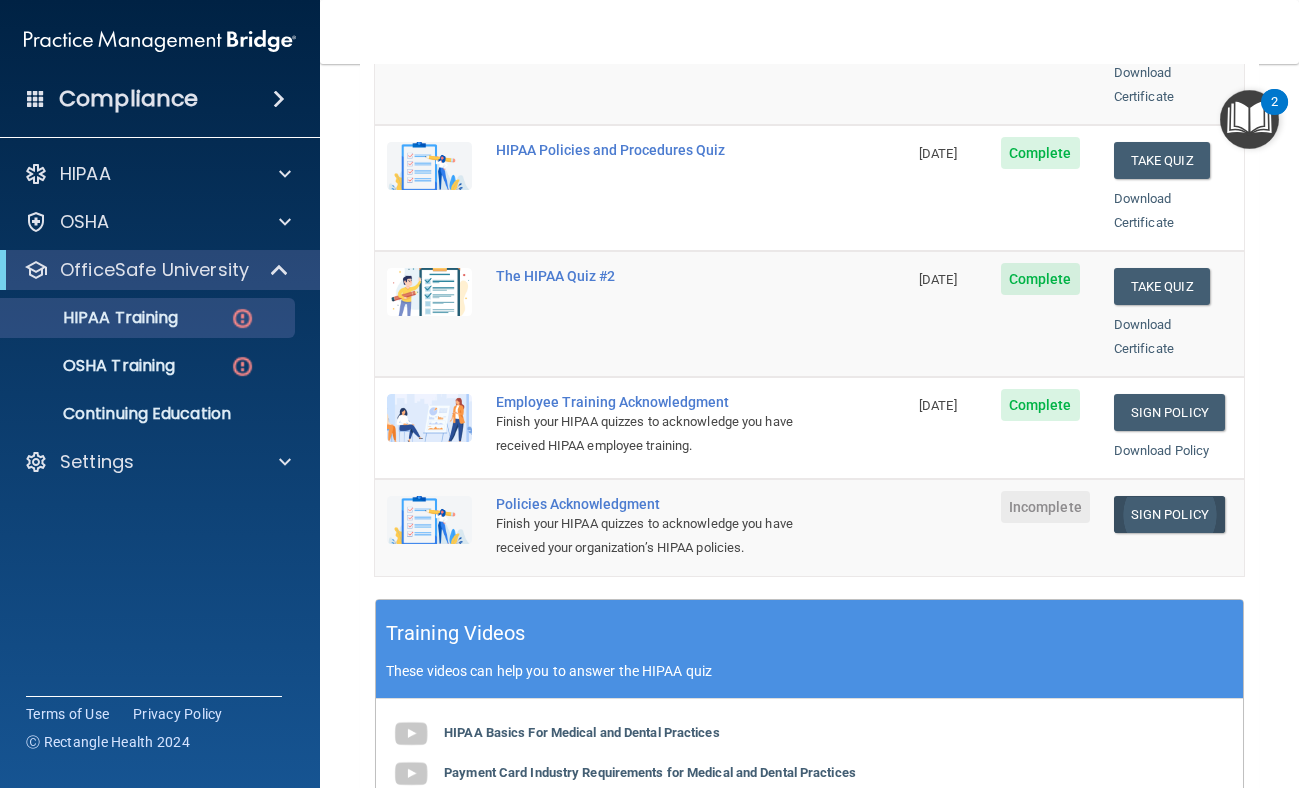 click on "Sign Policy" at bounding box center [1169, 514] 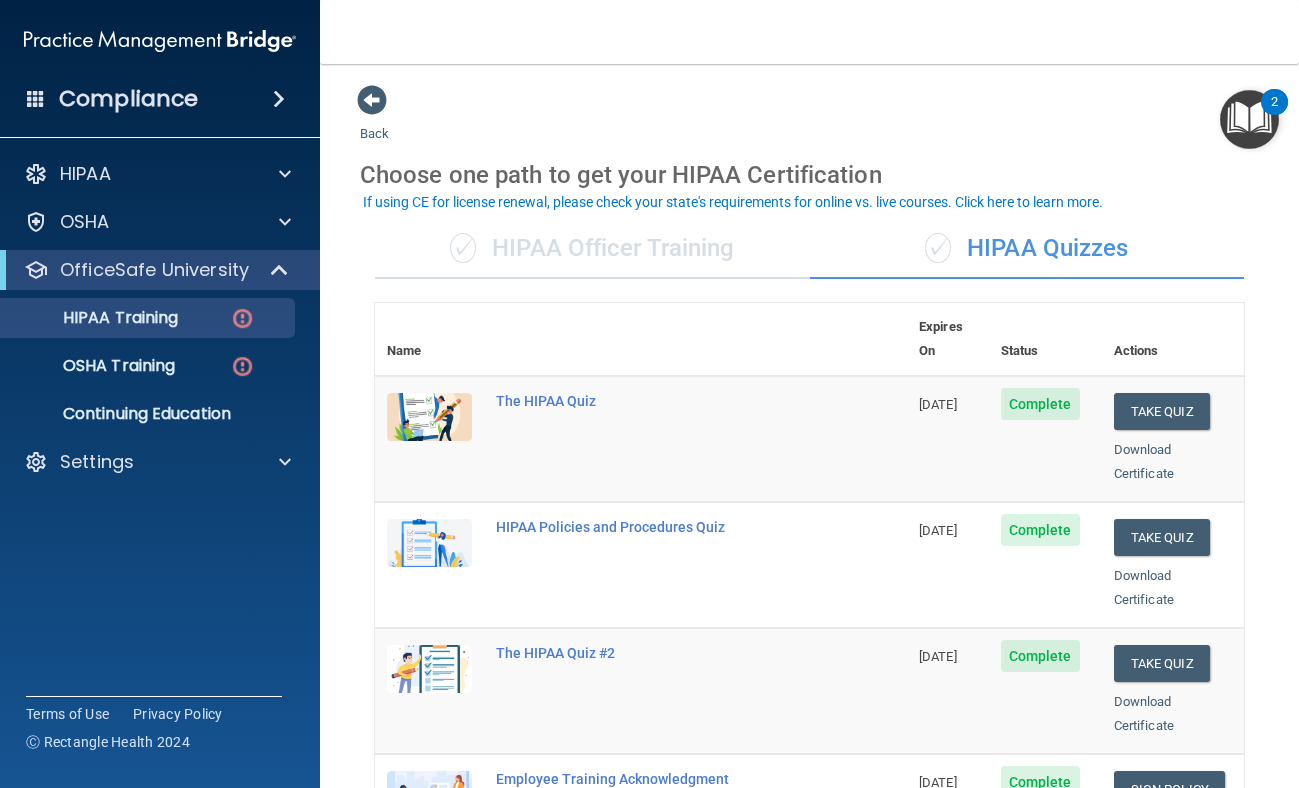 scroll, scrollTop: 0, scrollLeft: 0, axis: both 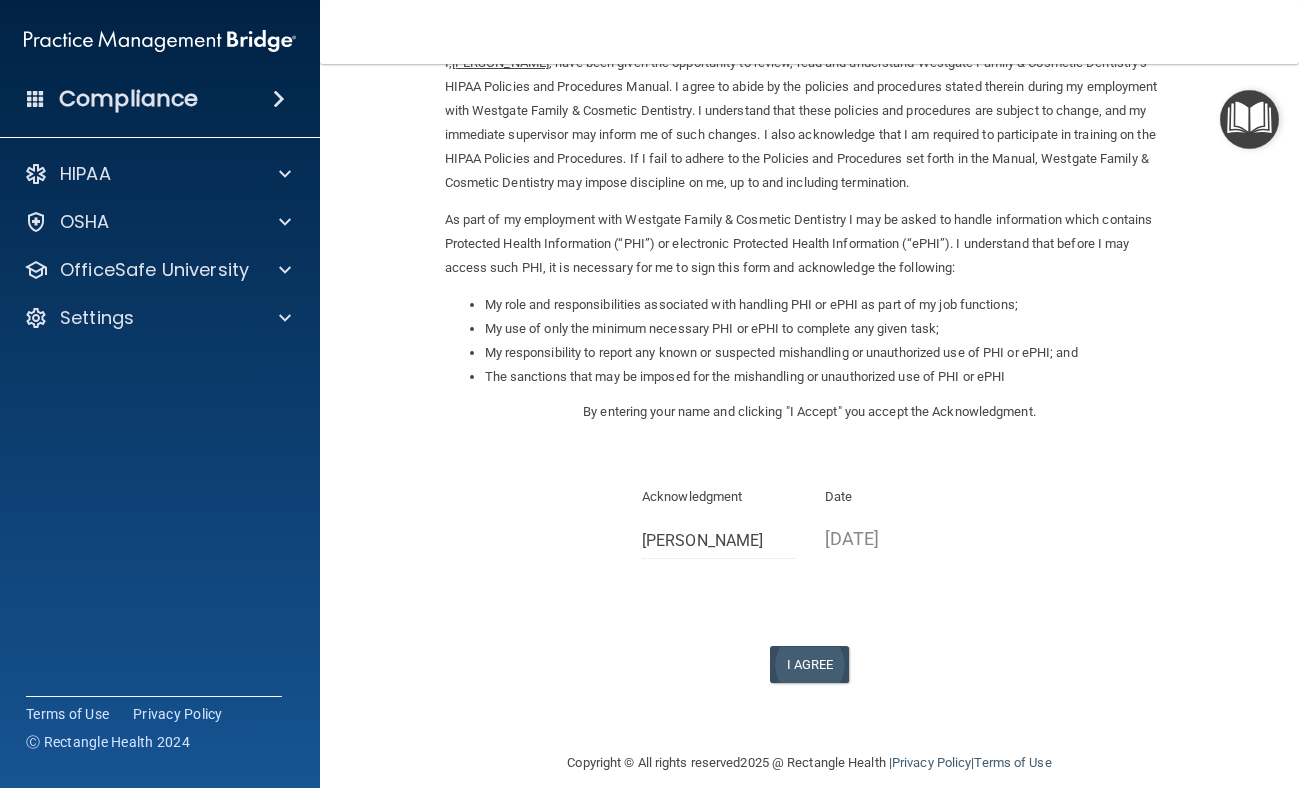 click on "I Agree" at bounding box center [810, 664] 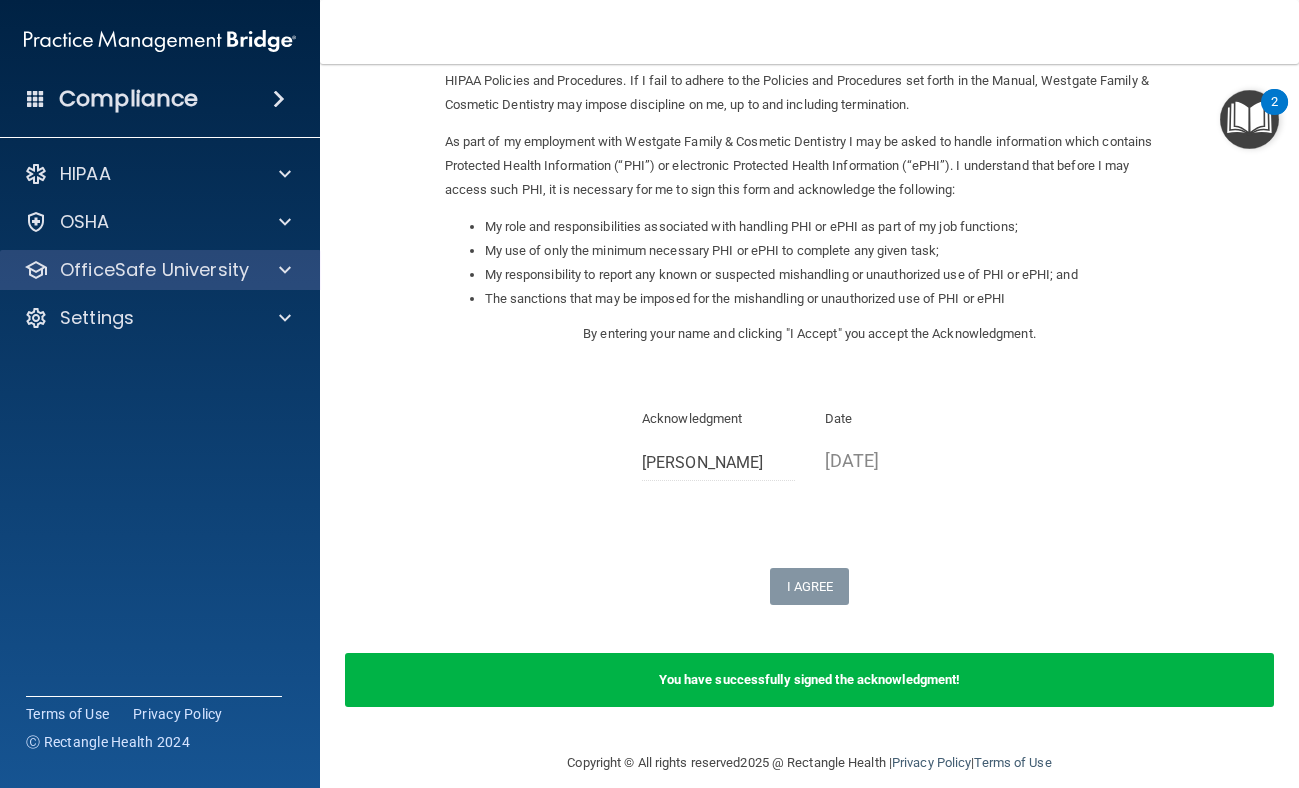 scroll, scrollTop: 182, scrollLeft: 0, axis: vertical 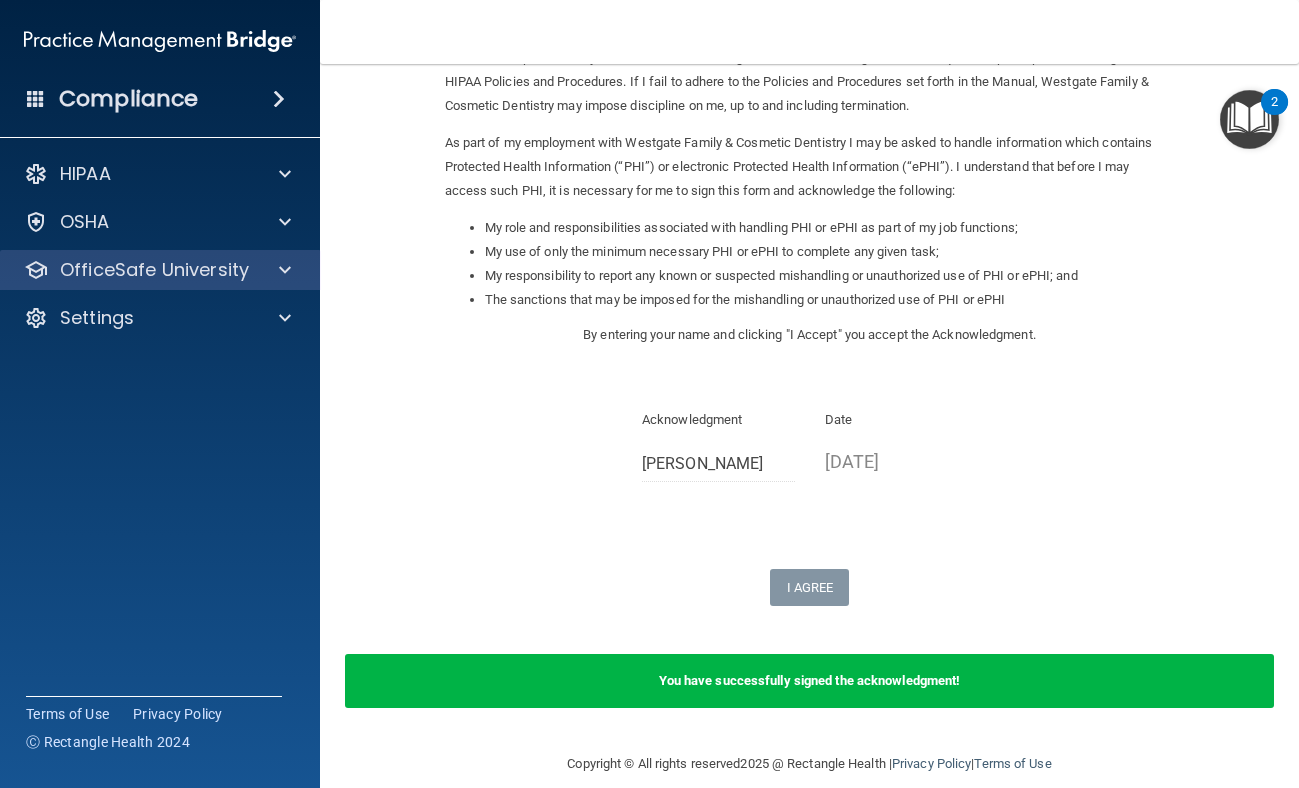 click on "OfficeSafe University" at bounding box center (154, 270) 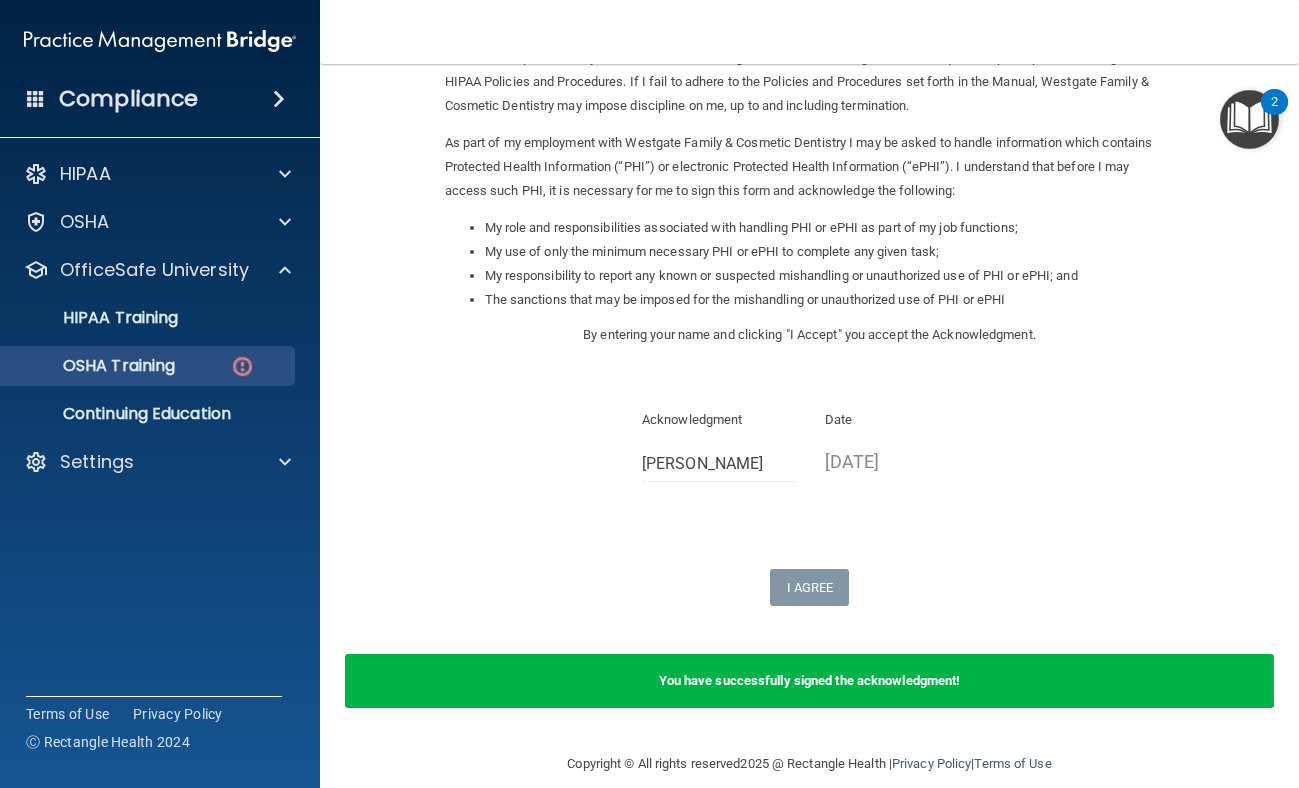 click on "OSHA Training" at bounding box center (149, 366) 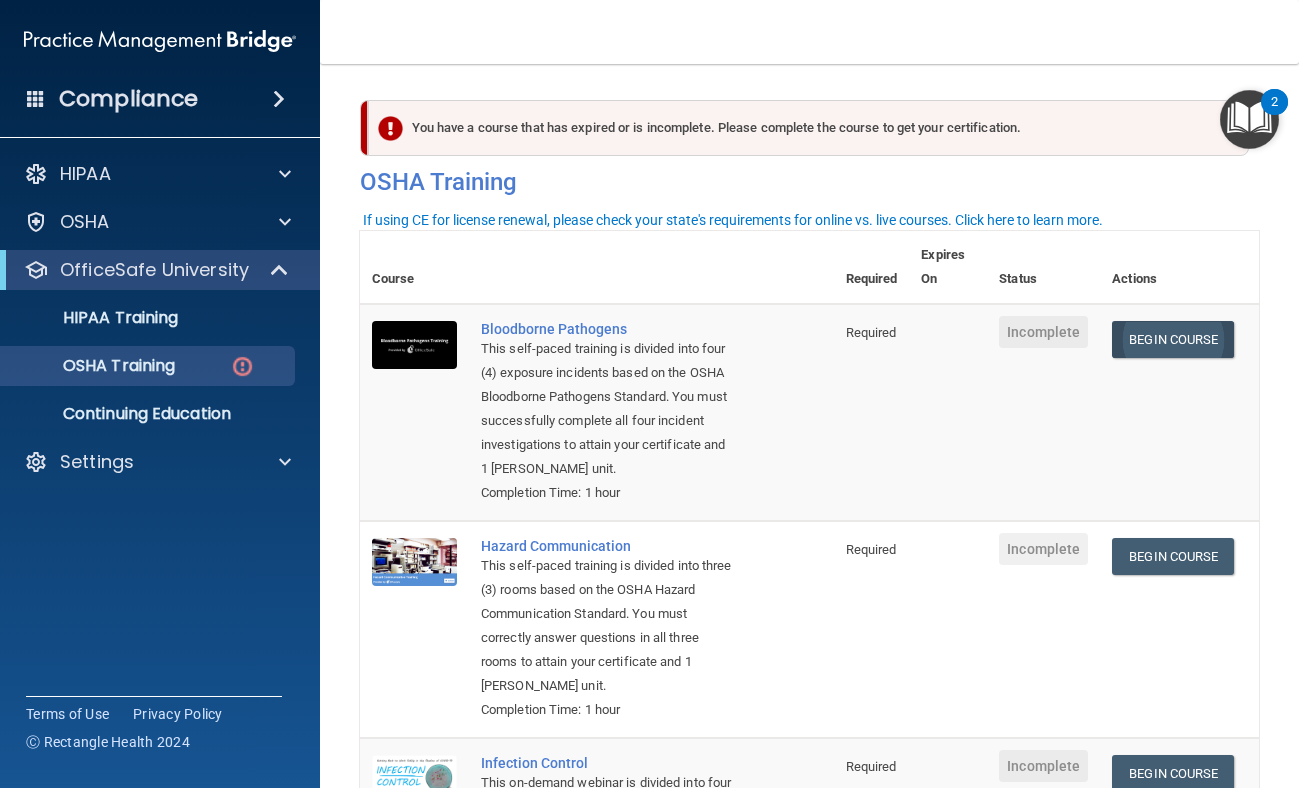 scroll, scrollTop: 0, scrollLeft: 0, axis: both 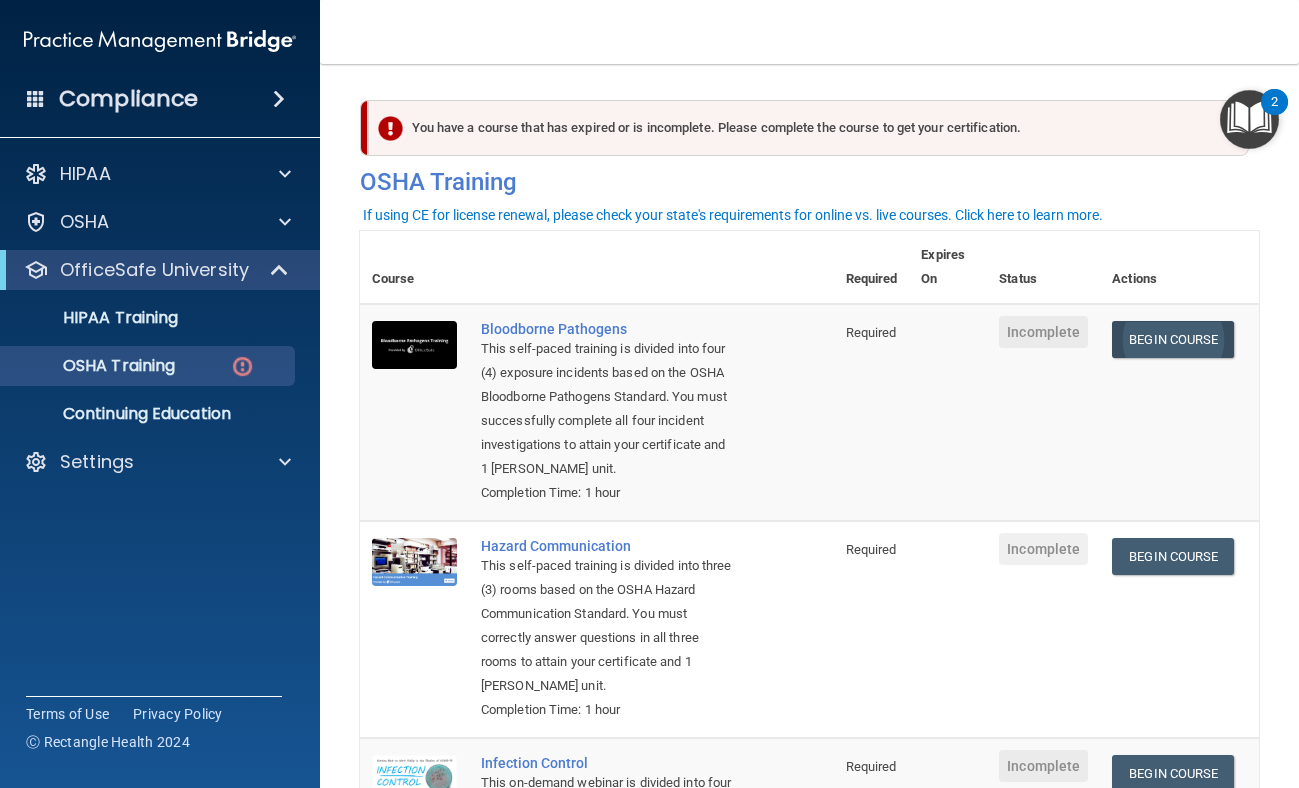 click on "Begin Course" at bounding box center (1173, 339) 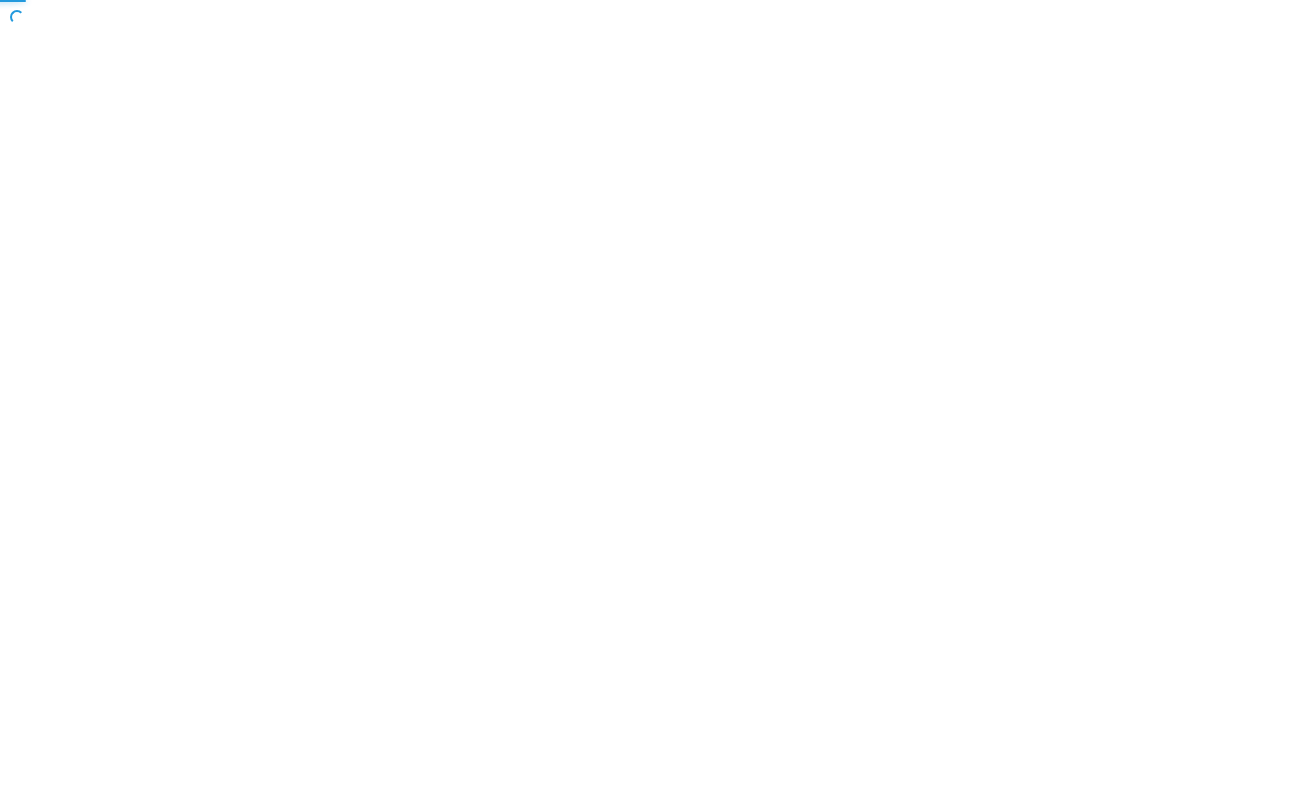 scroll, scrollTop: 0, scrollLeft: 0, axis: both 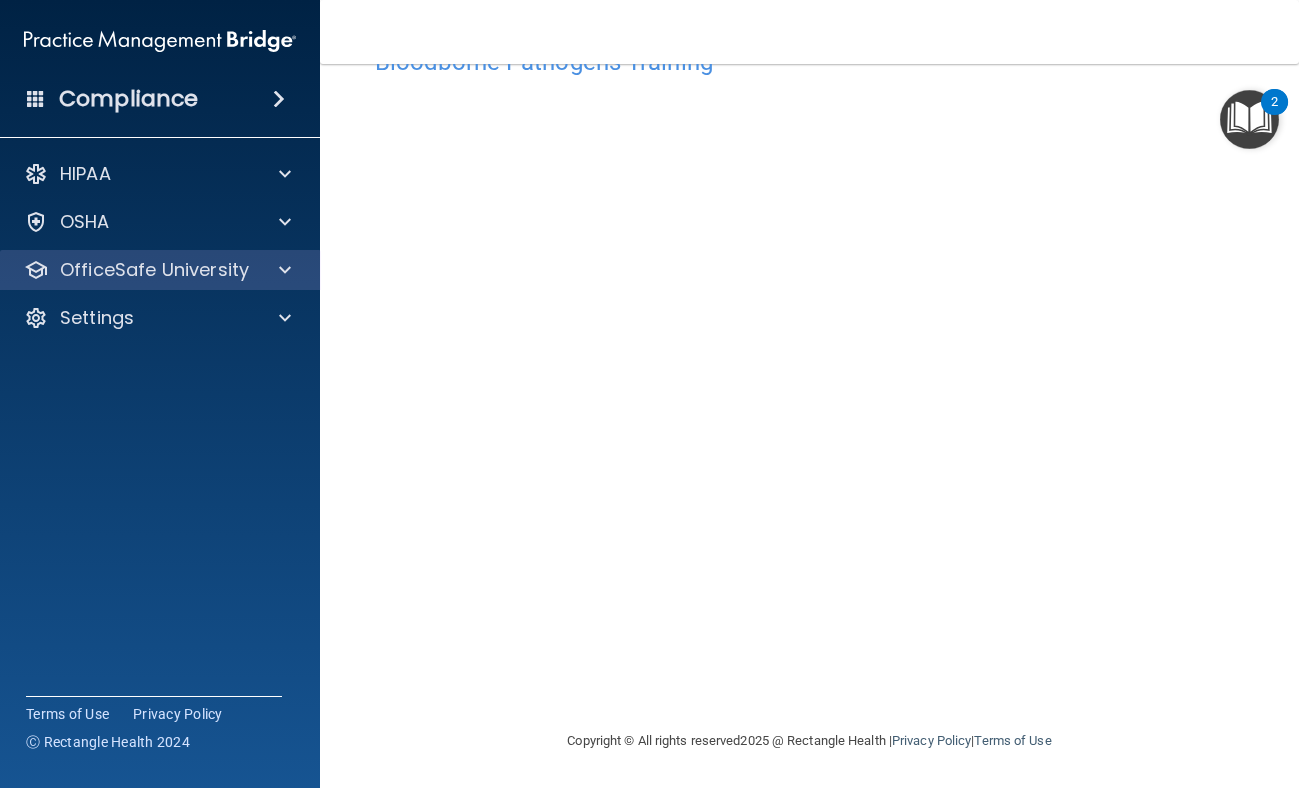 click on "OfficeSafe University" at bounding box center [133, 270] 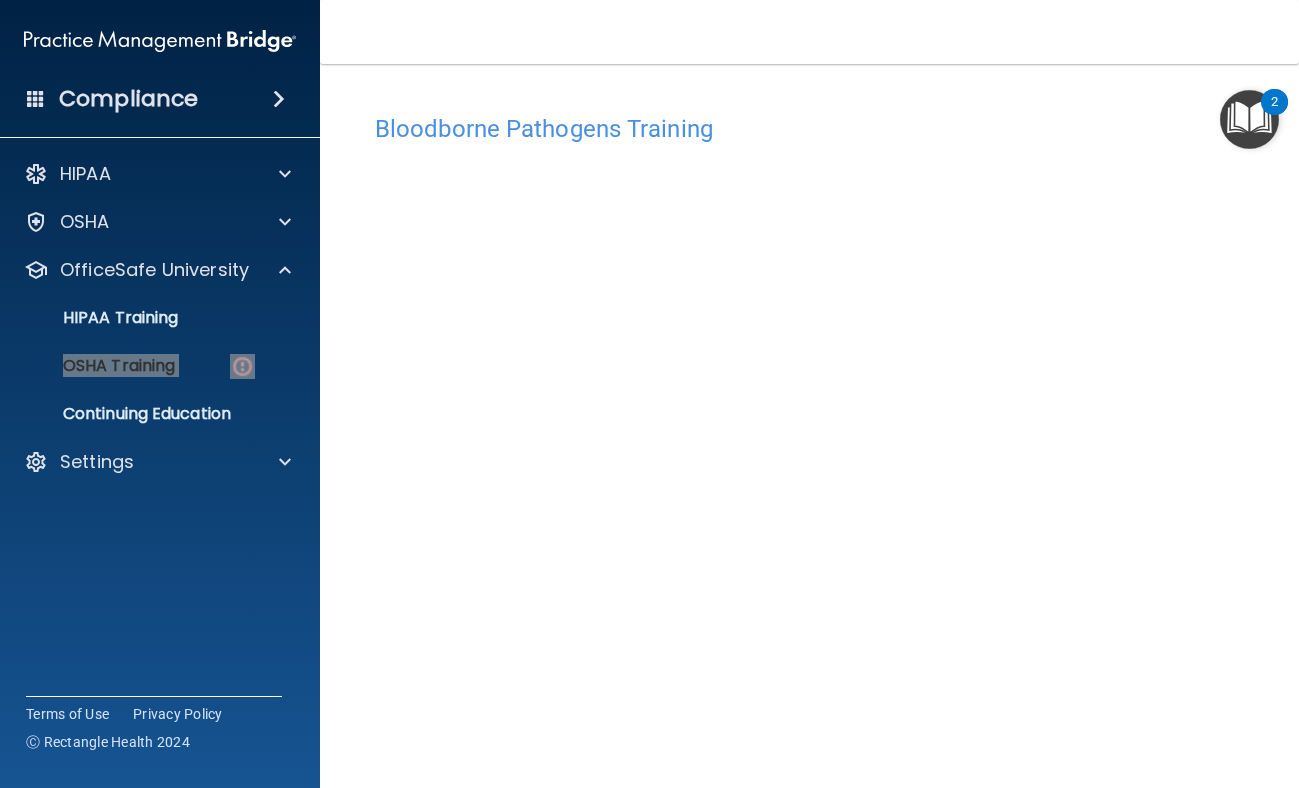 scroll, scrollTop: 67, scrollLeft: 0, axis: vertical 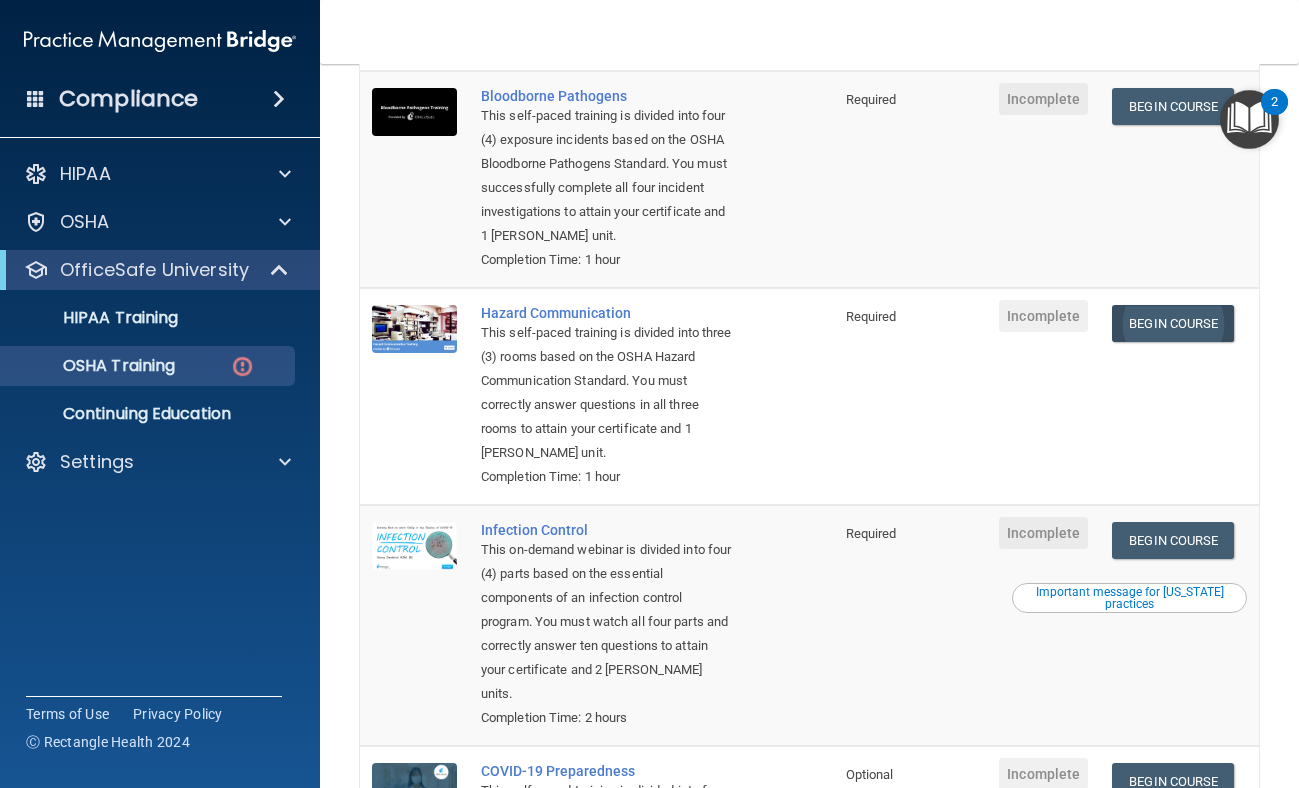 click on "Begin Course" at bounding box center [1173, 323] 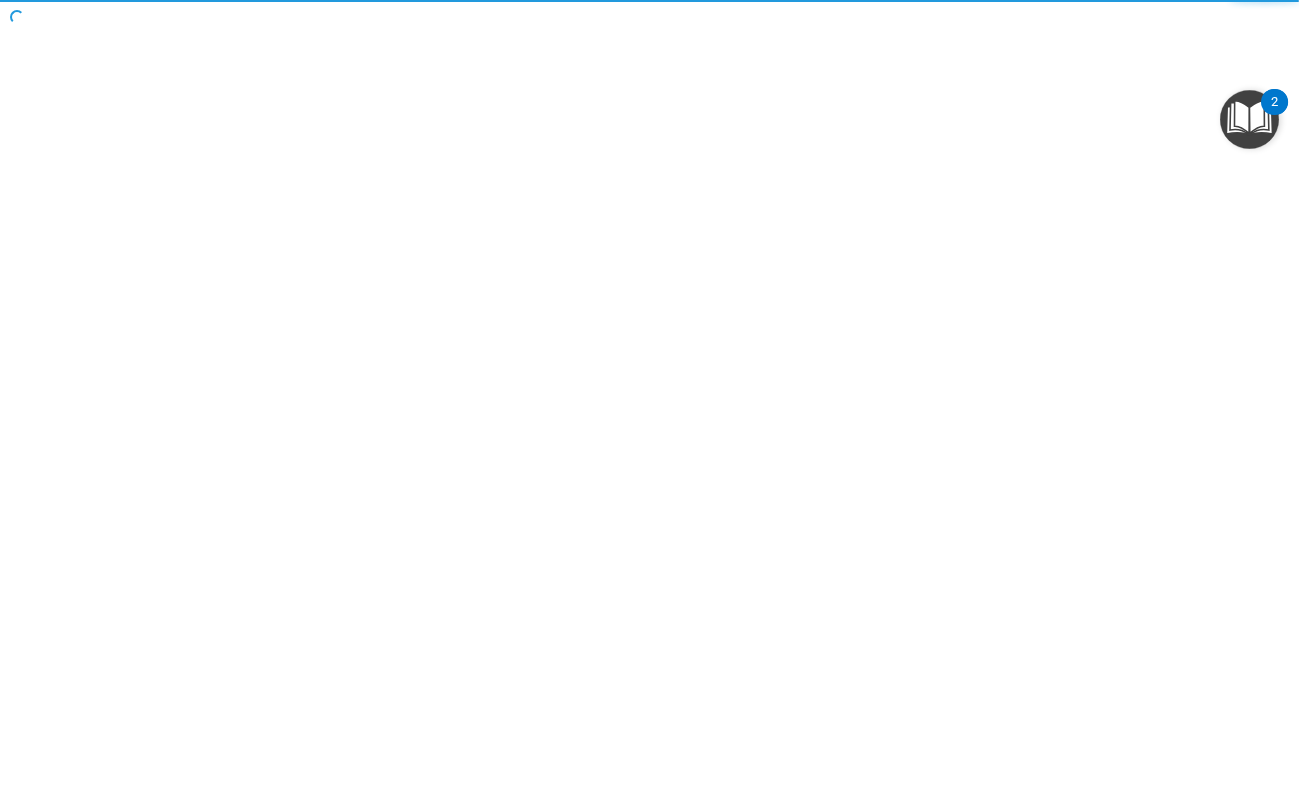 scroll, scrollTop: 0, scrollLeft: 0, axis: both 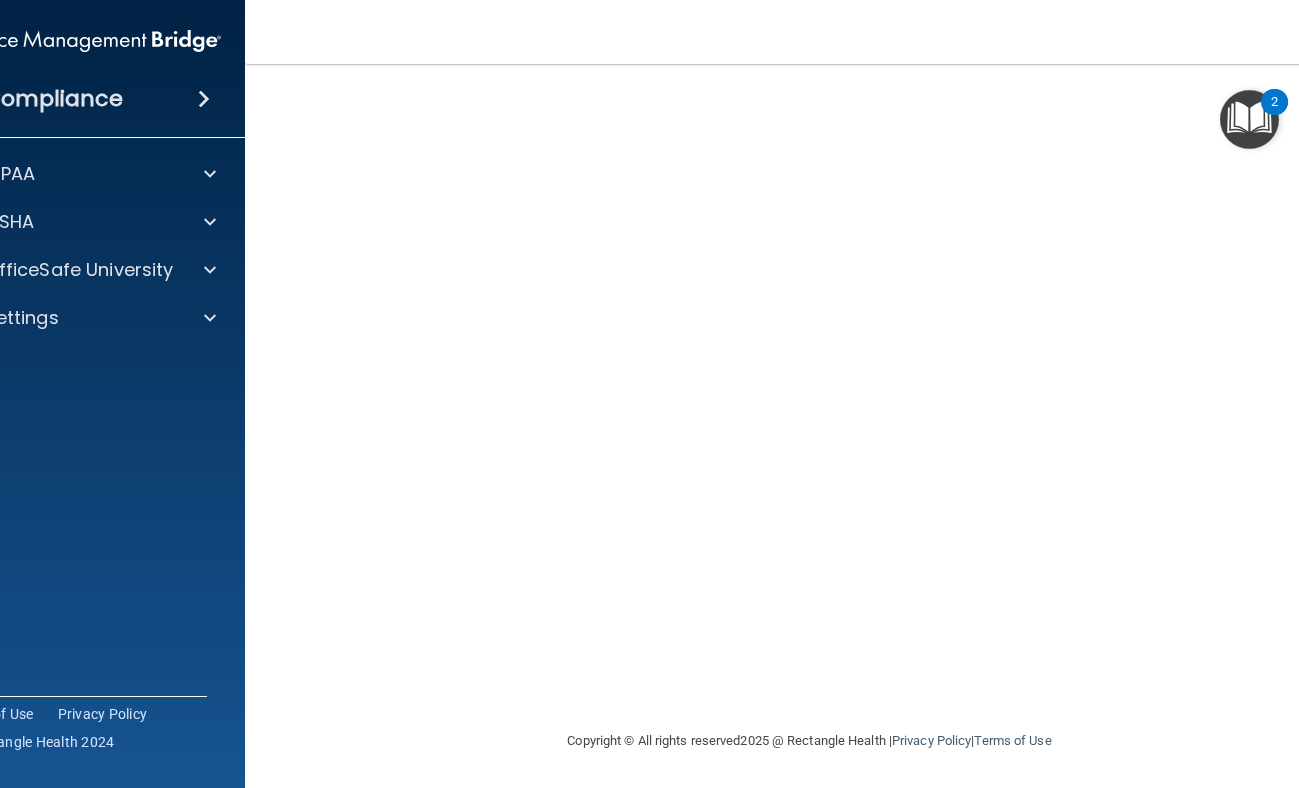 click at bounding box center (1249, 119) 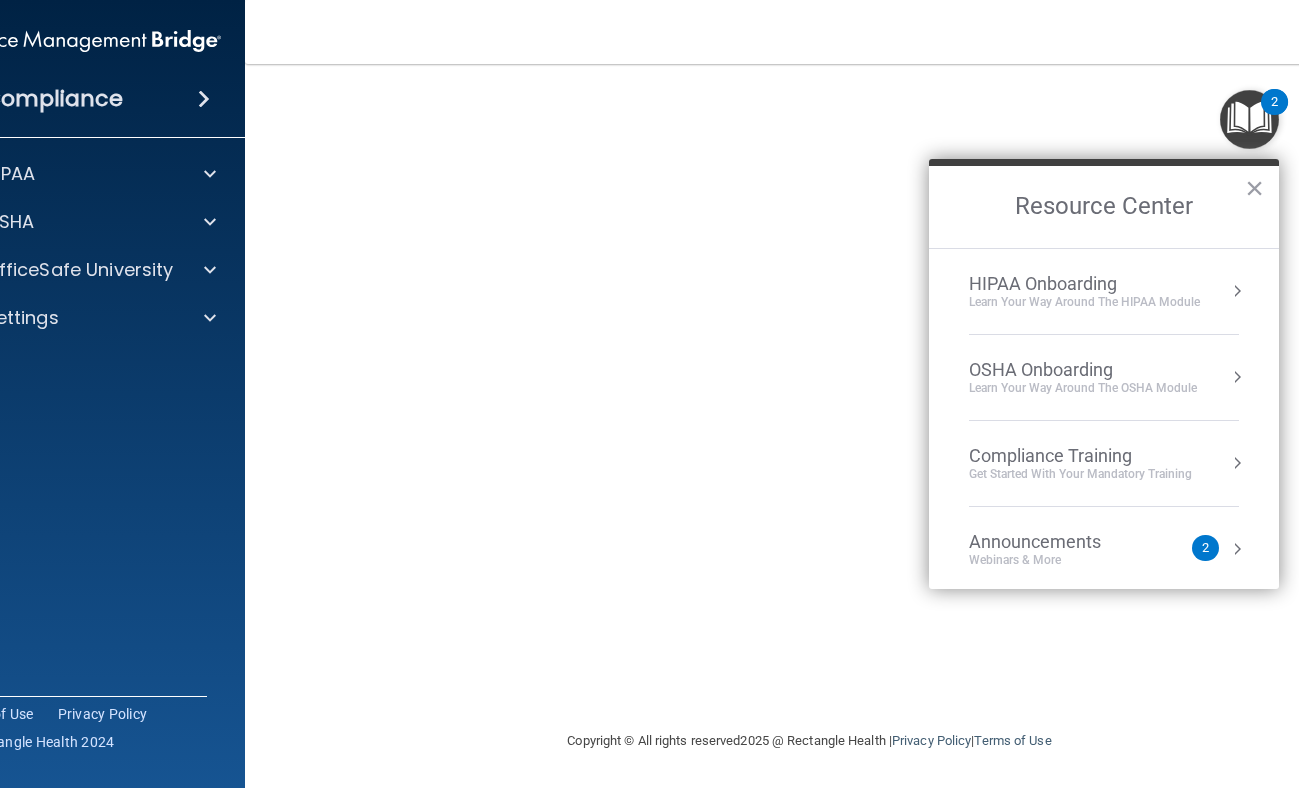 click on "Resource Center" at bounding box center (1104, 207) 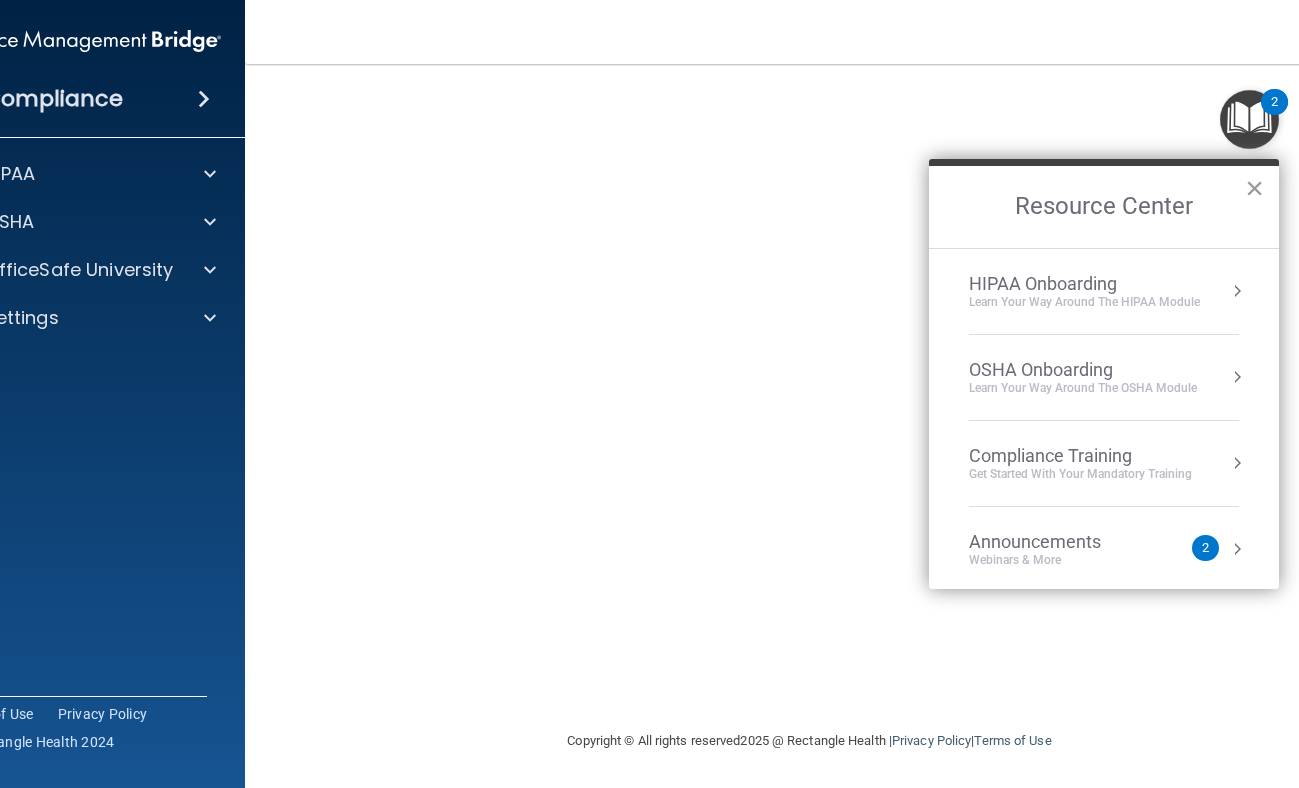 click on "×" at bounding box center [1254, 188] 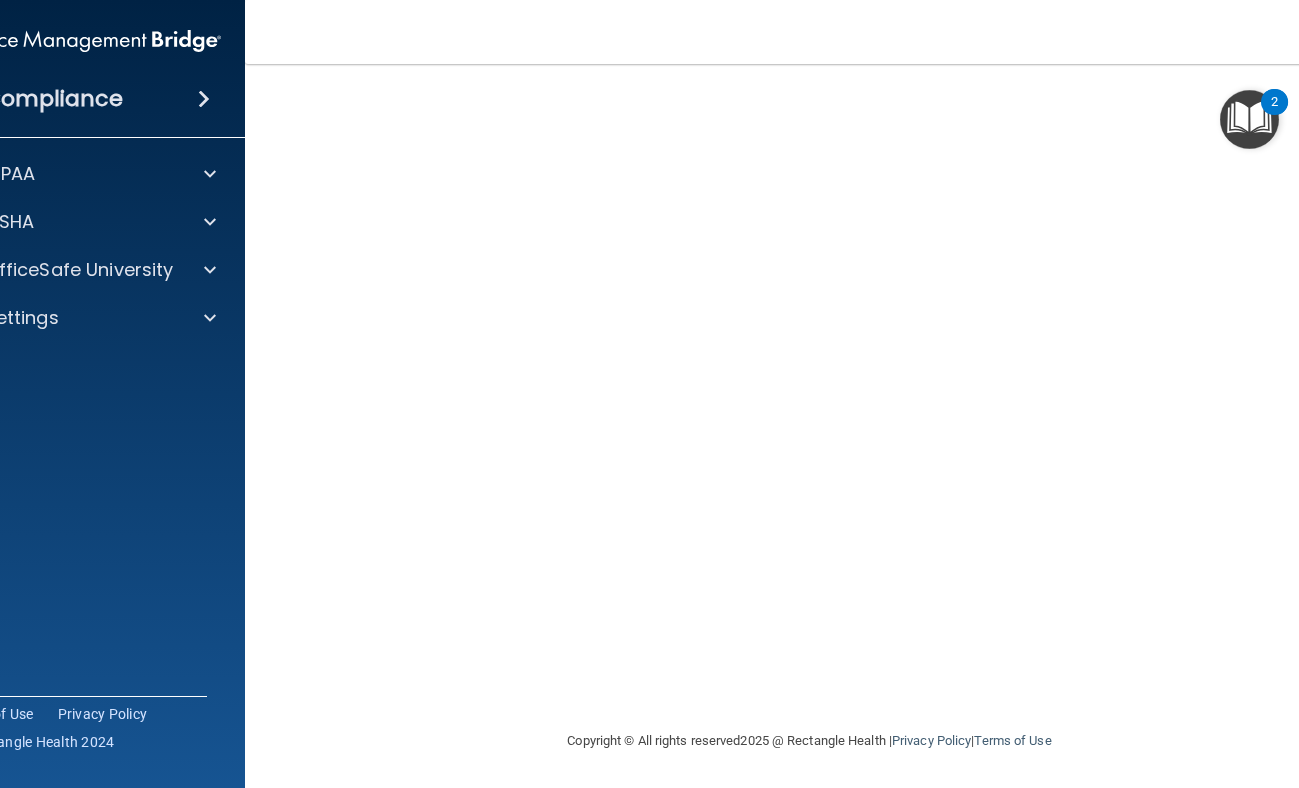 scroll, scrollTop: 111, scrollLeft: 0, axis: vertical 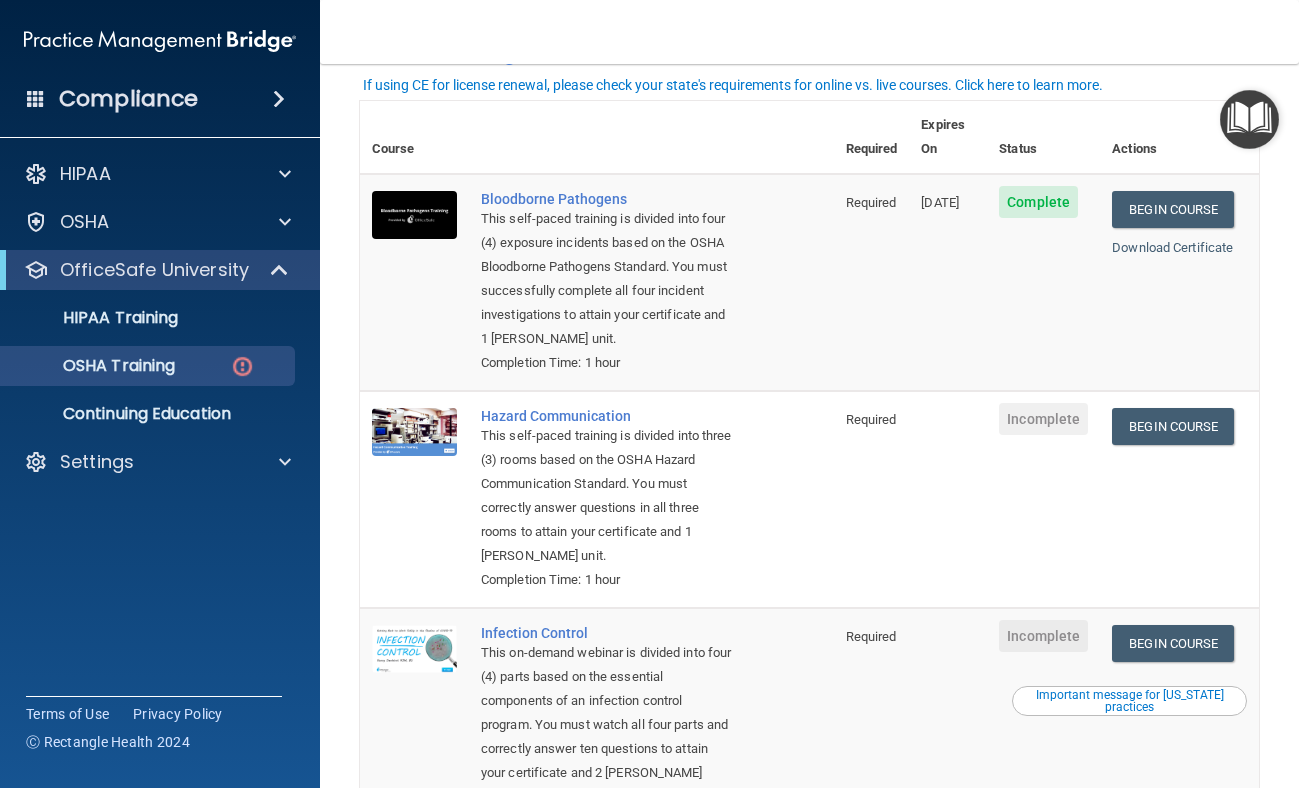 click on "Toggle navigation                                                                                                     Talley Kyle   talley.kyle.14@gmail.com                            Manage My Enterprise              Westgate Family & Cosmetic Dentistry     Manage My Location" at bounding box center [809, 32] 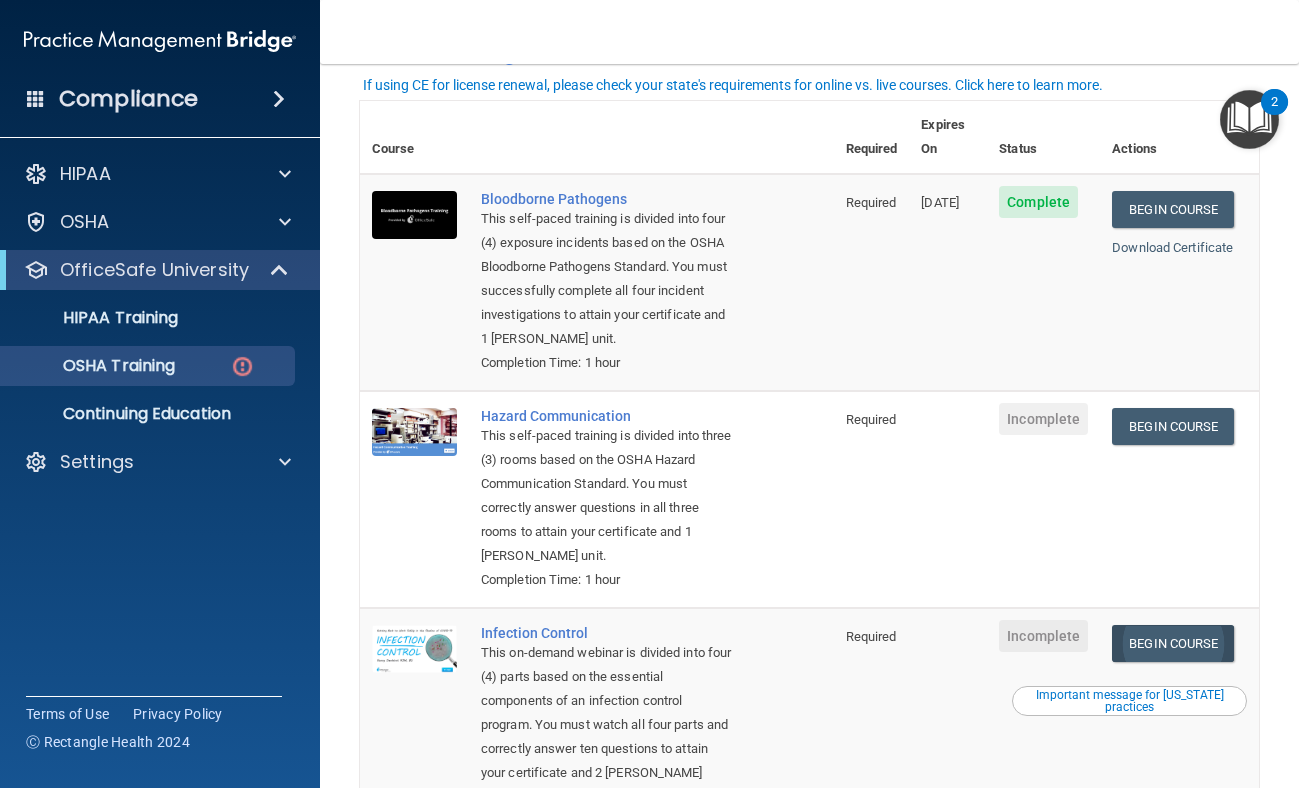 click on "Begin Course" at bounding box center [1173, 643] 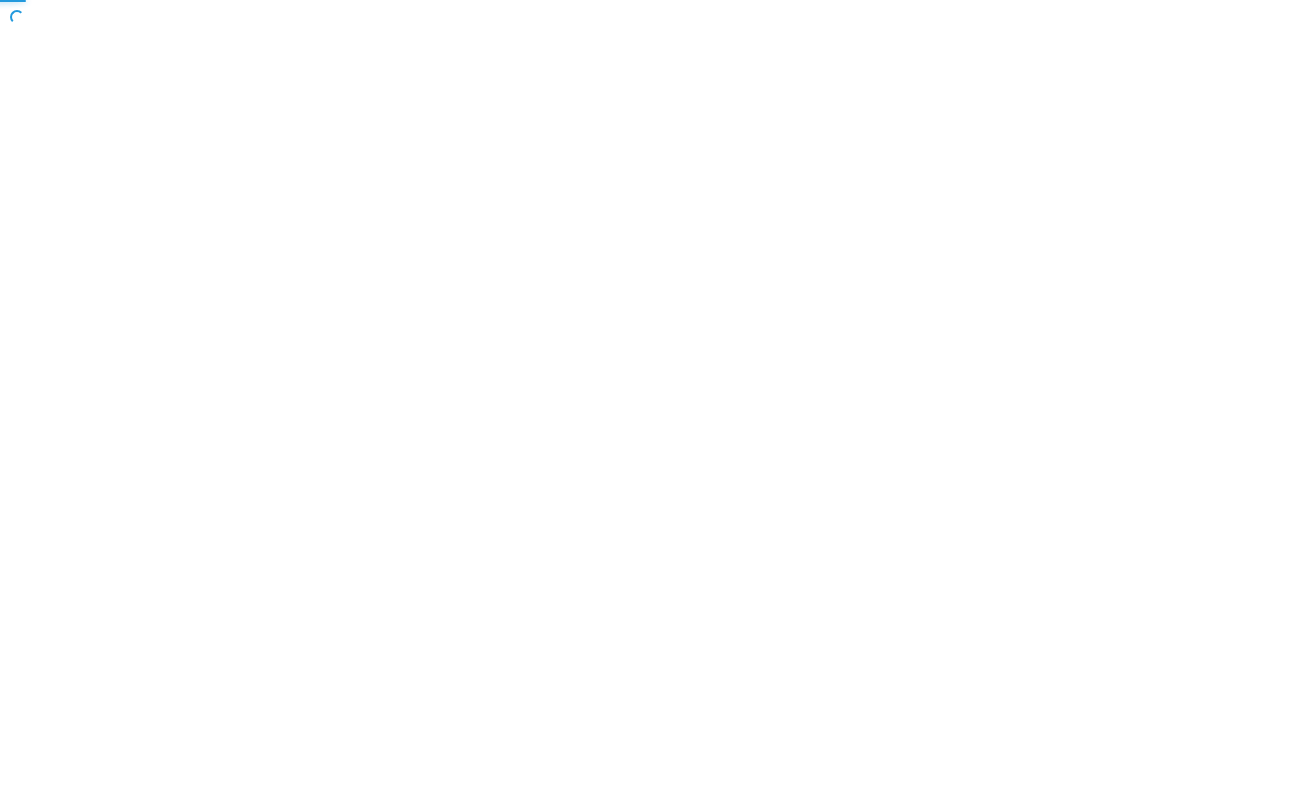 scroll, scrollTop: 0, scrollLeft: 0, axis: both 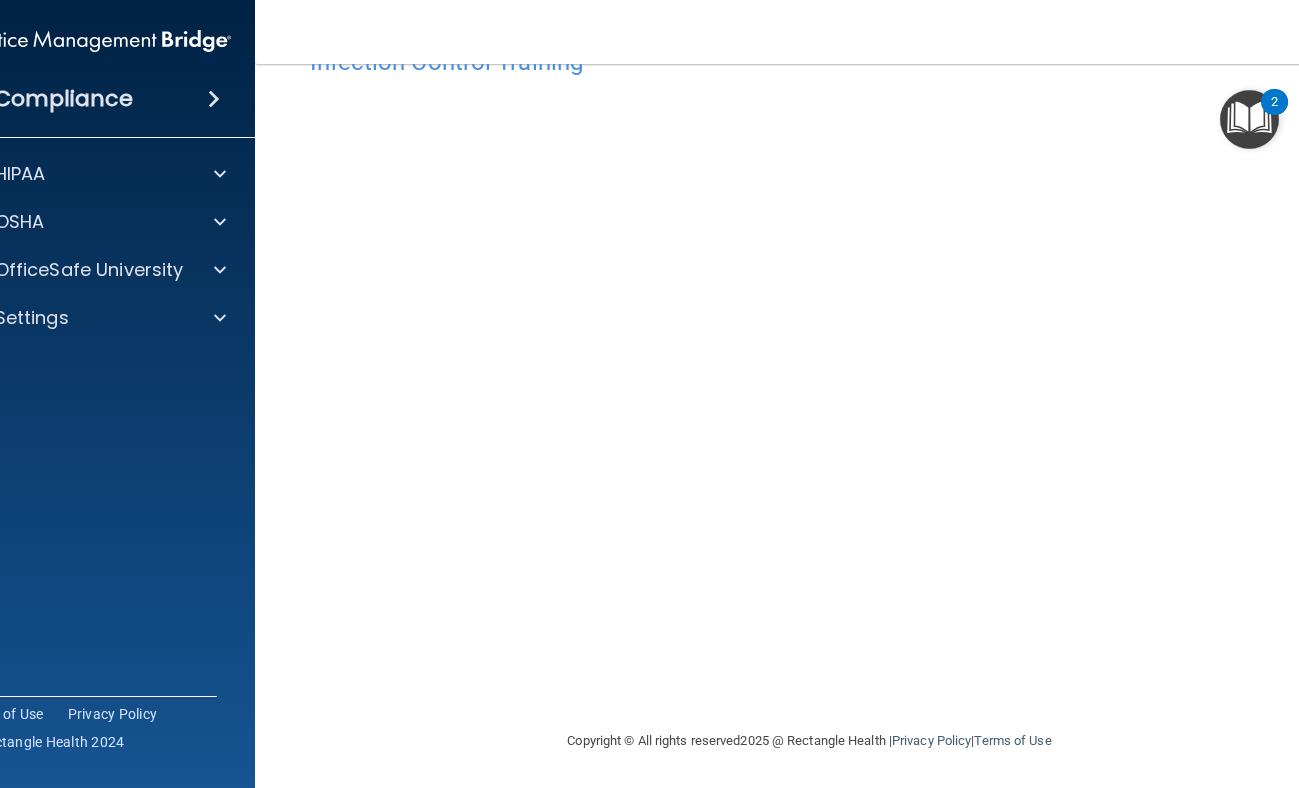 click on "Infection Control Training         This course doesn’t expire until . Are you sure you want to take this course now?   Take the course anyway!" at bounding box center [810, 383] 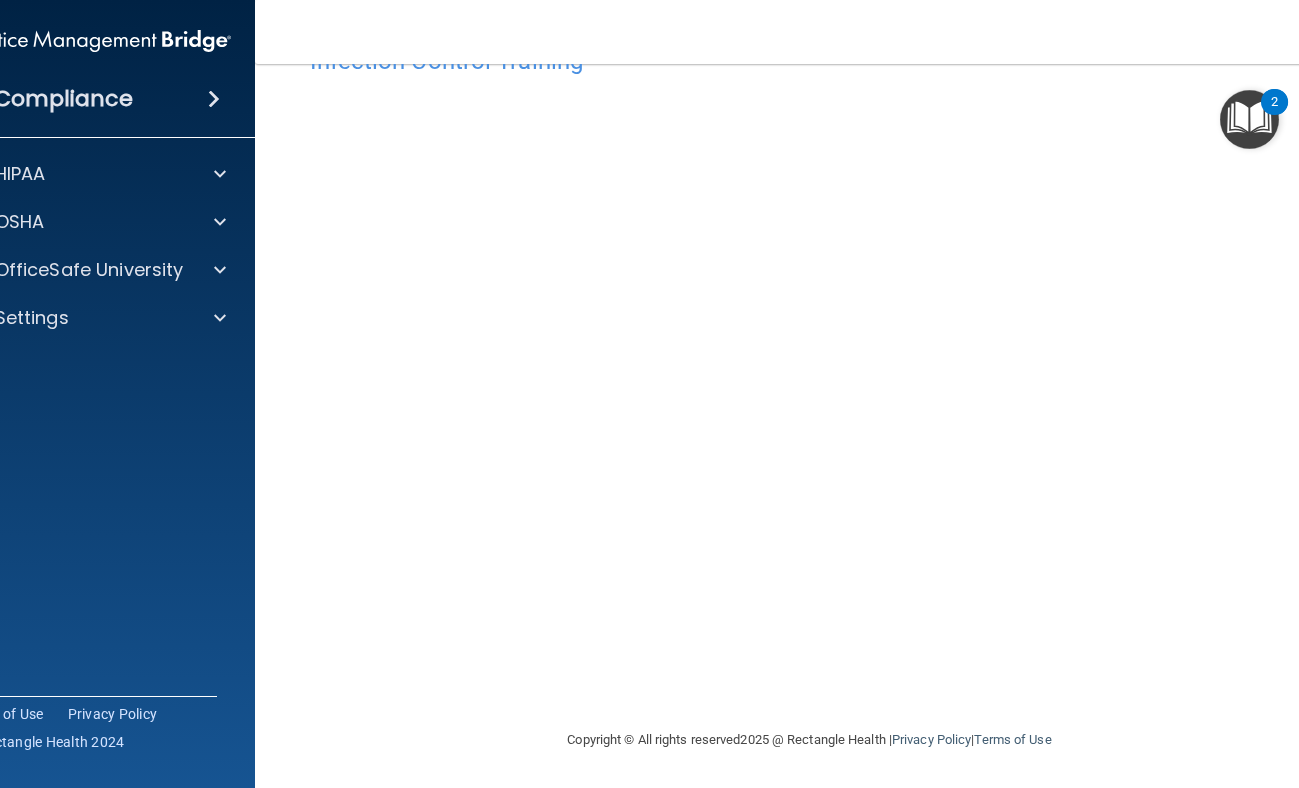 scroll, scrollTop: 67, scrollLeft: 0, axis: vertical 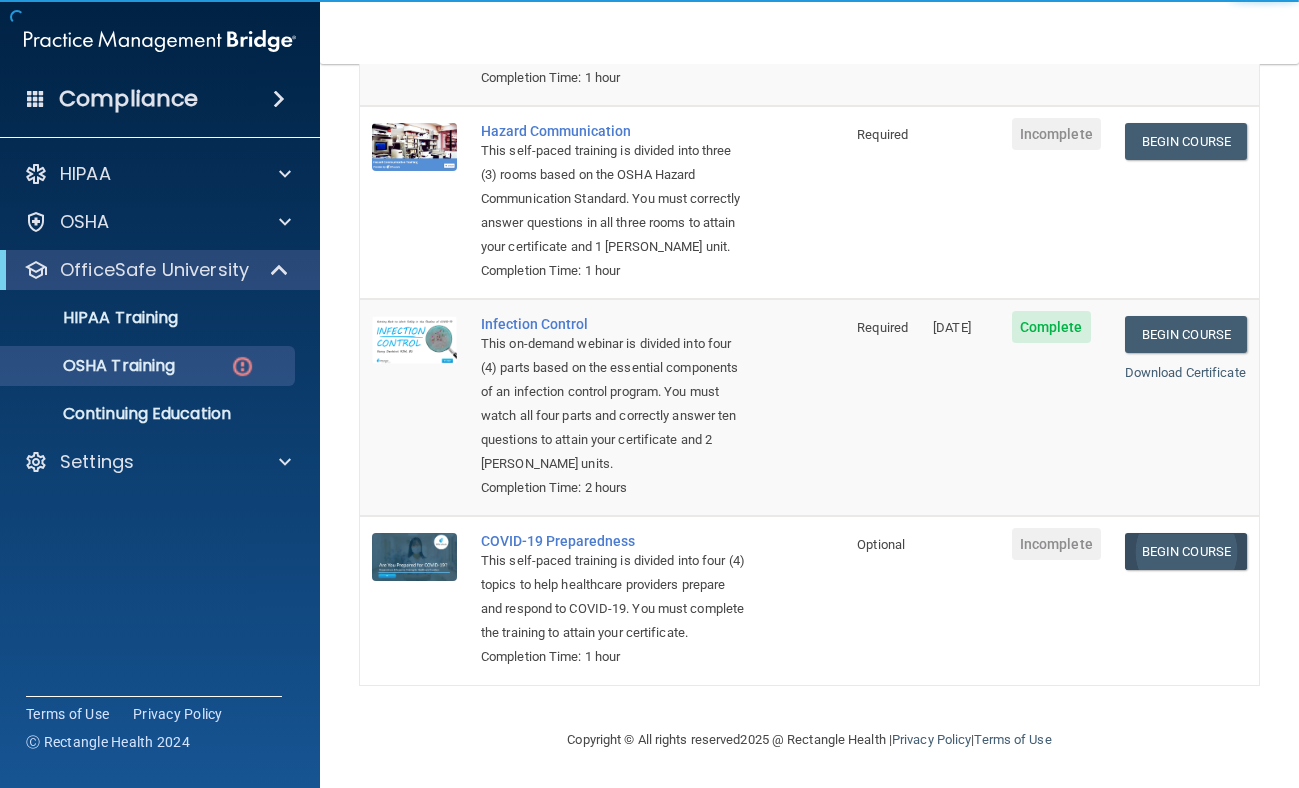click on "Begin Course" at bounding box center [1186, 551] 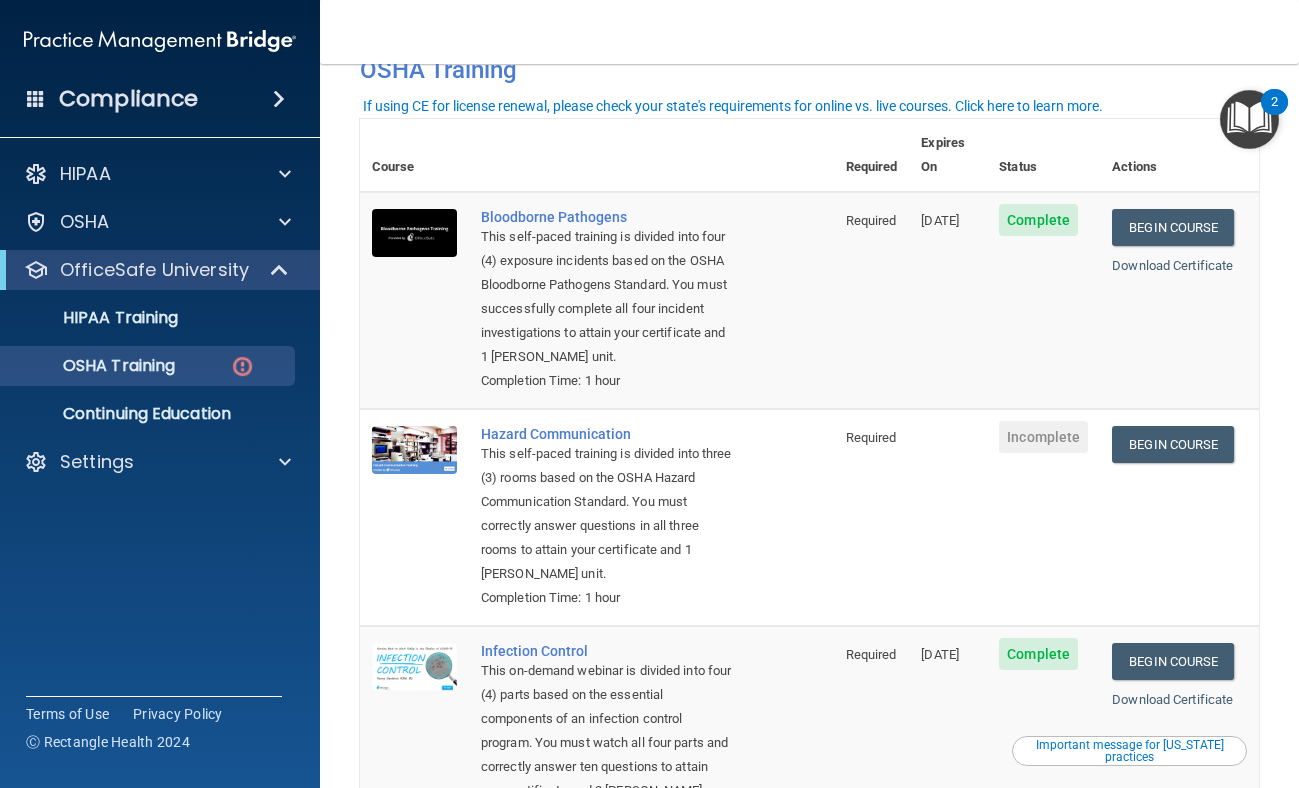 scroll, scrollTop: 109, scrollLeft: 0, axis: vertical 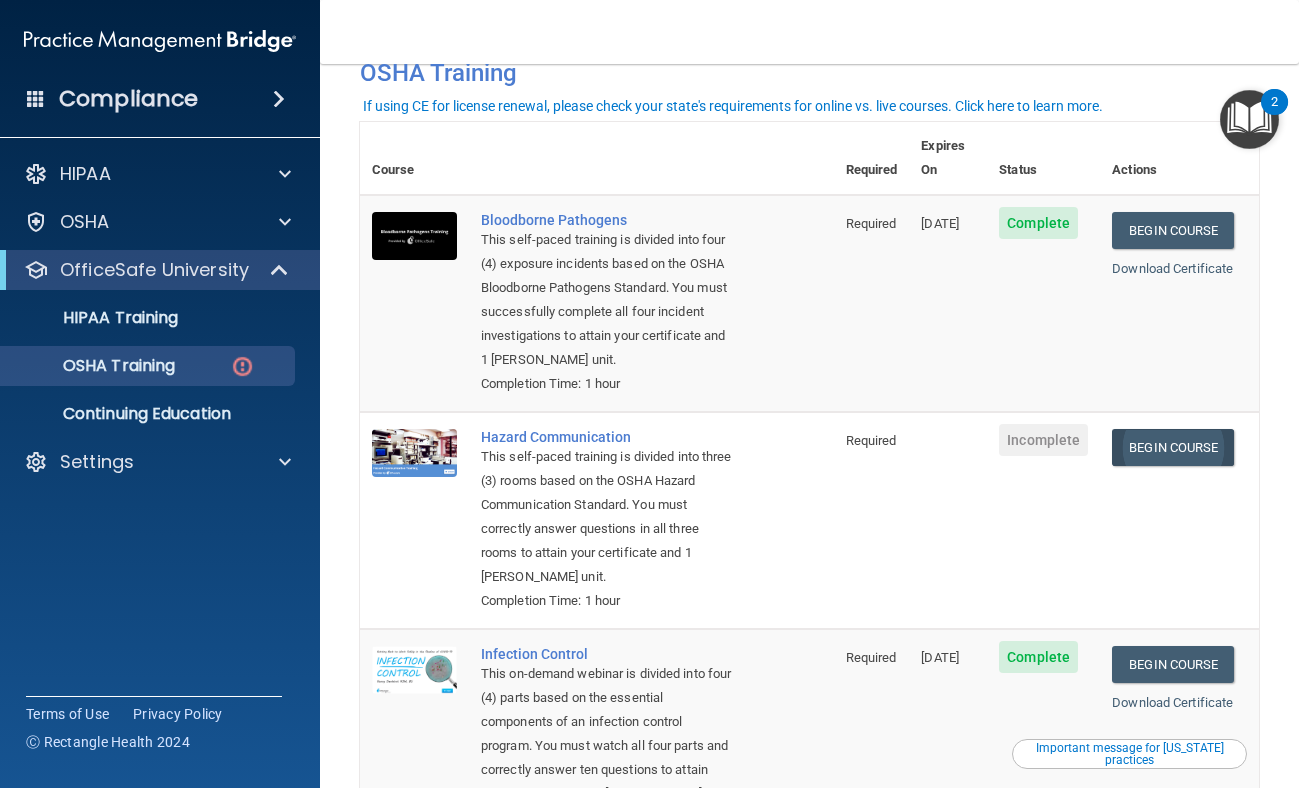 click on "Begin Course" at bounding box center [1173, 447] 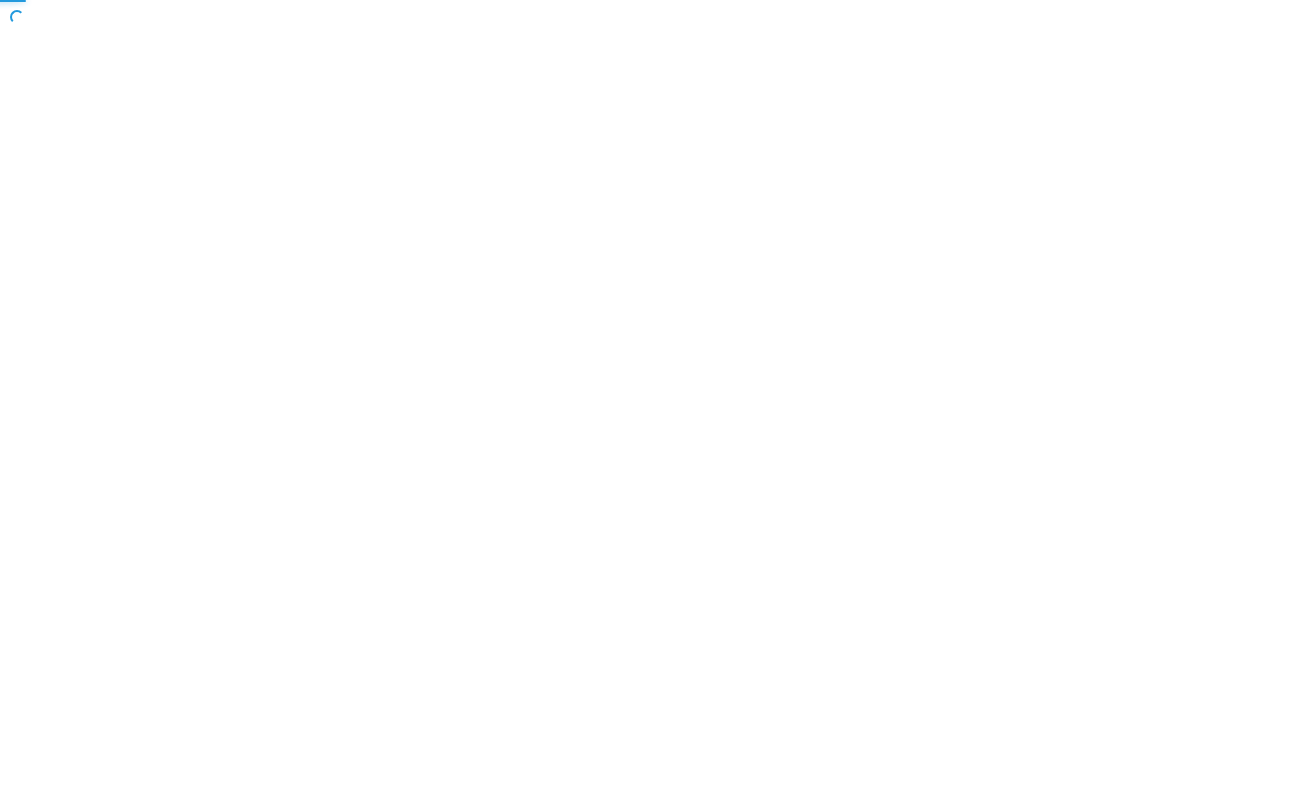 scroll, scrollTop: 0, scrollLeft: 0, axis: both 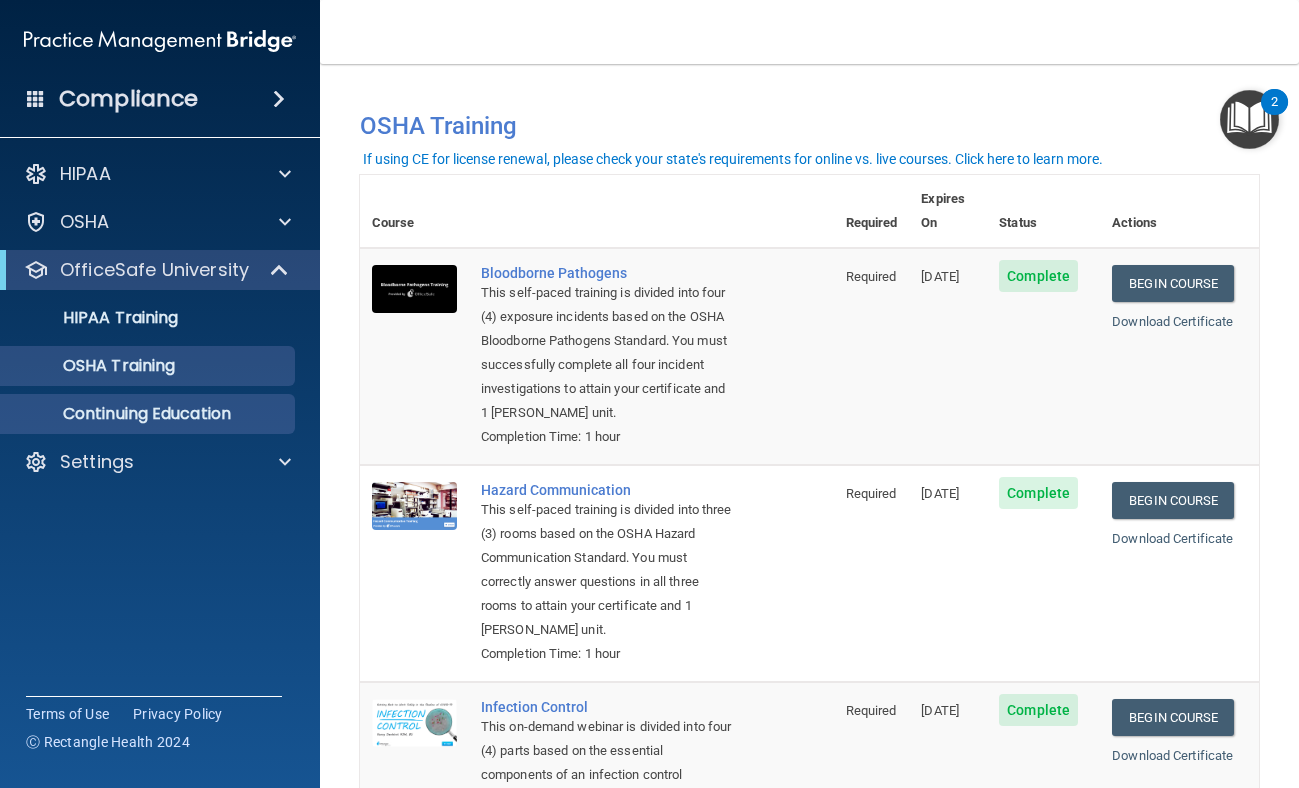 click on "Continuing Education" at bounding box center [149, 414] 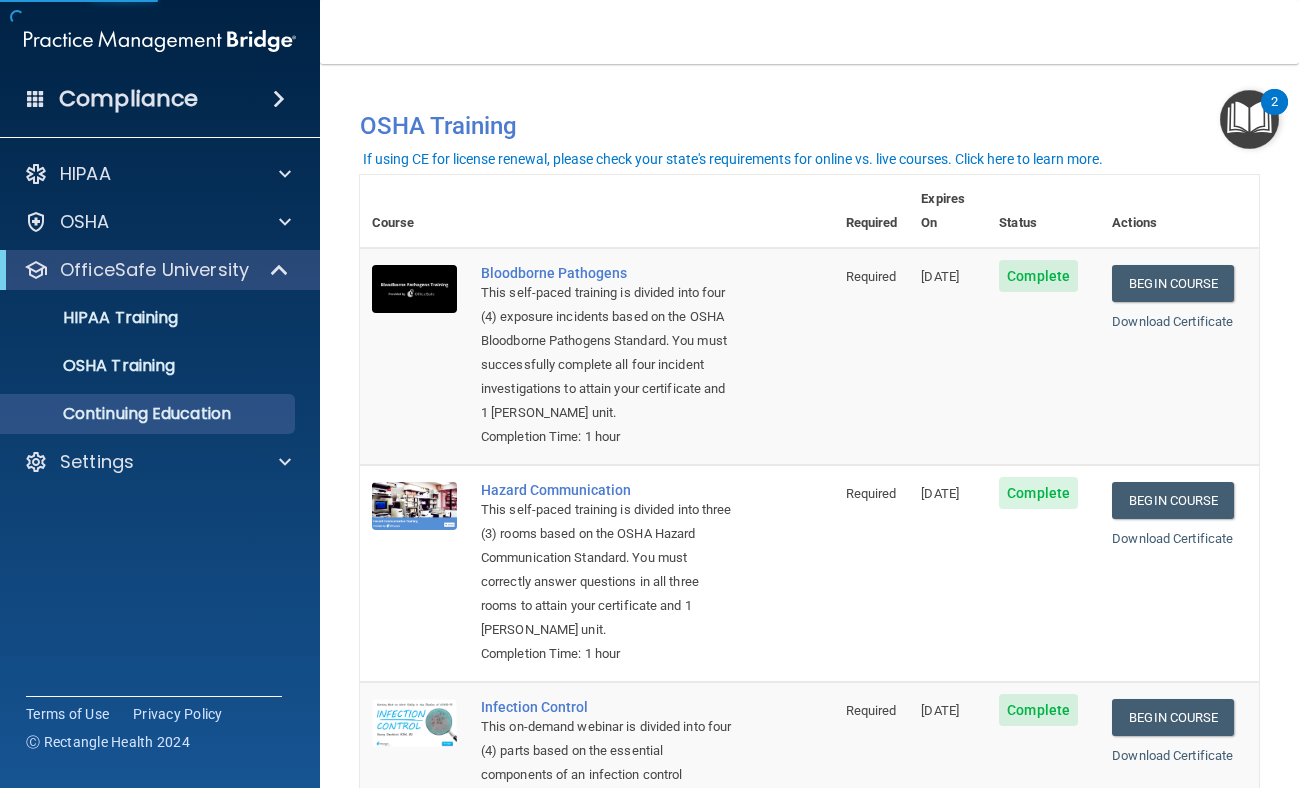 click on "Compliance" at bounding box center [128, 99] 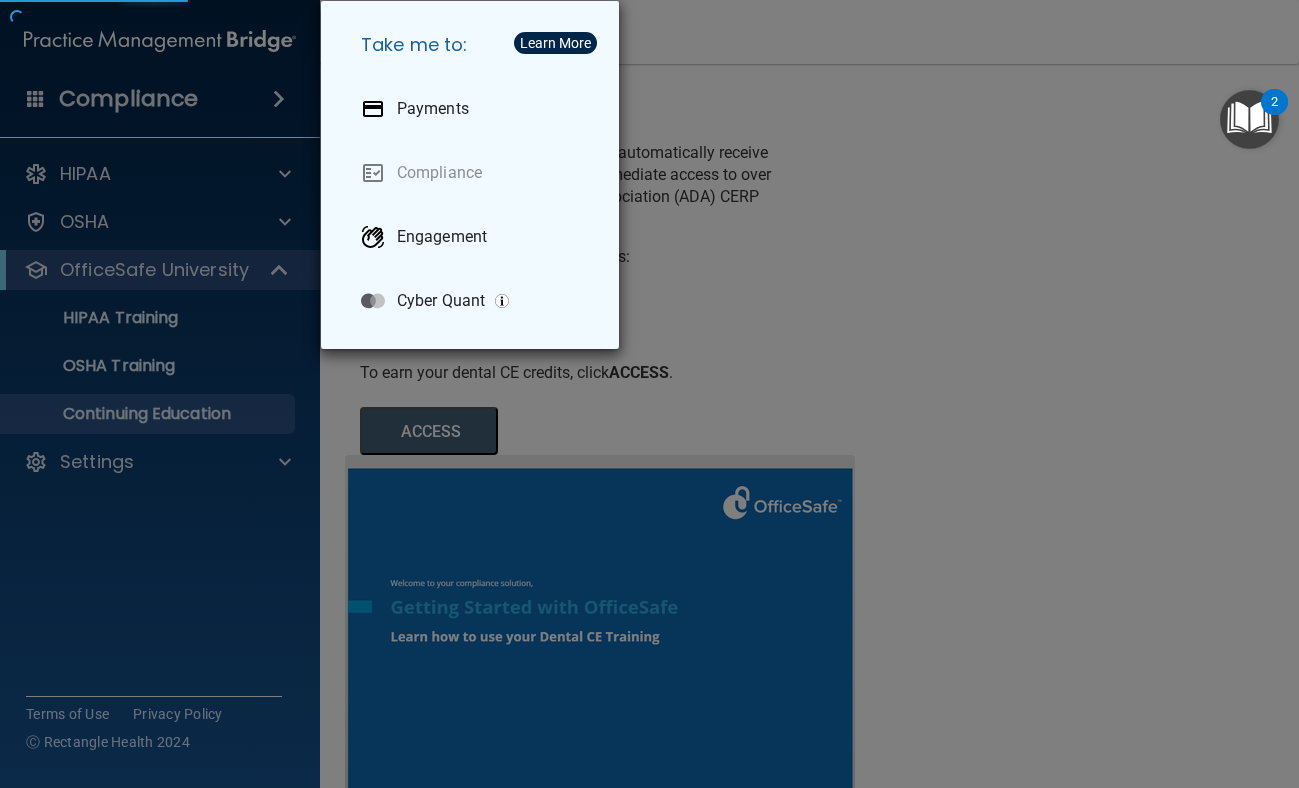 click on "Take me to:             Payments                   Compliance                     Engagement                     Cyber Quant" at bounding box center (649, 394) 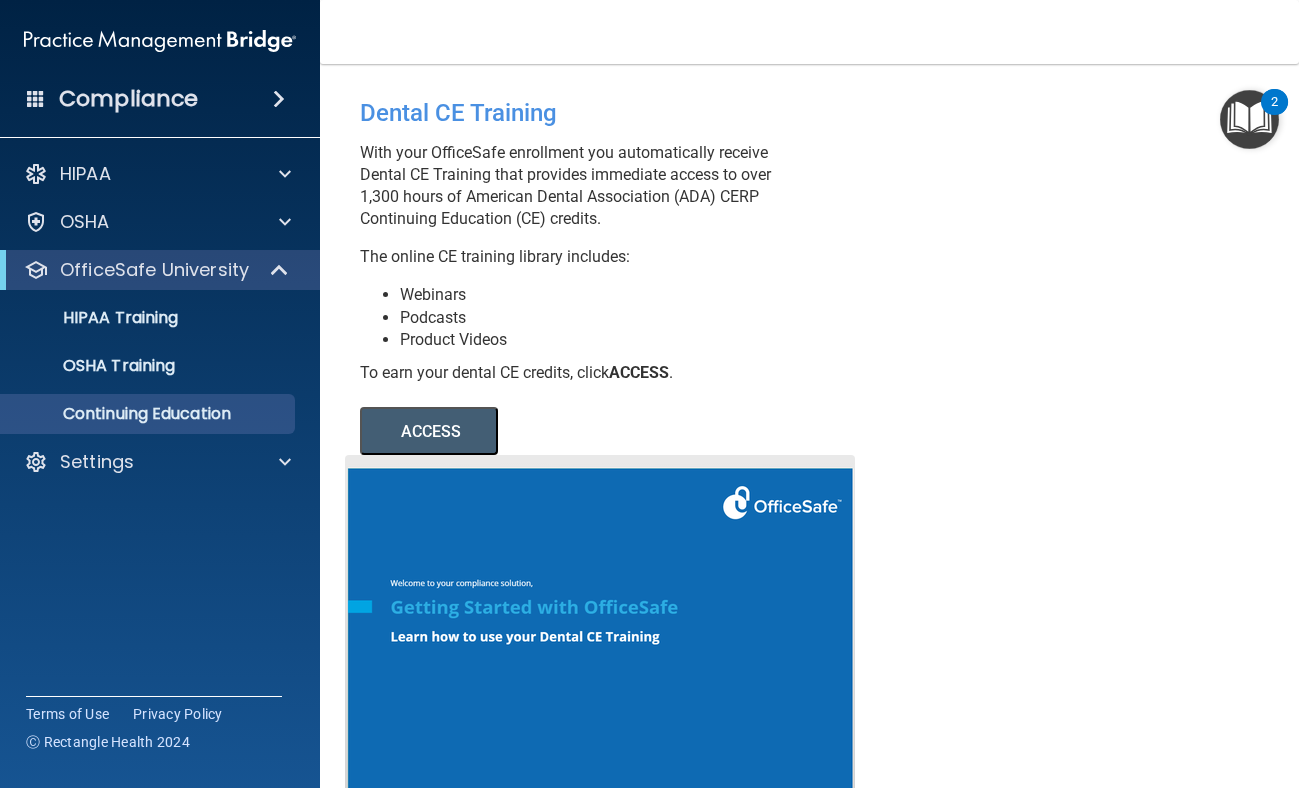 scroll, scrollTop: 0, scrollLeft: 0, axis: both 